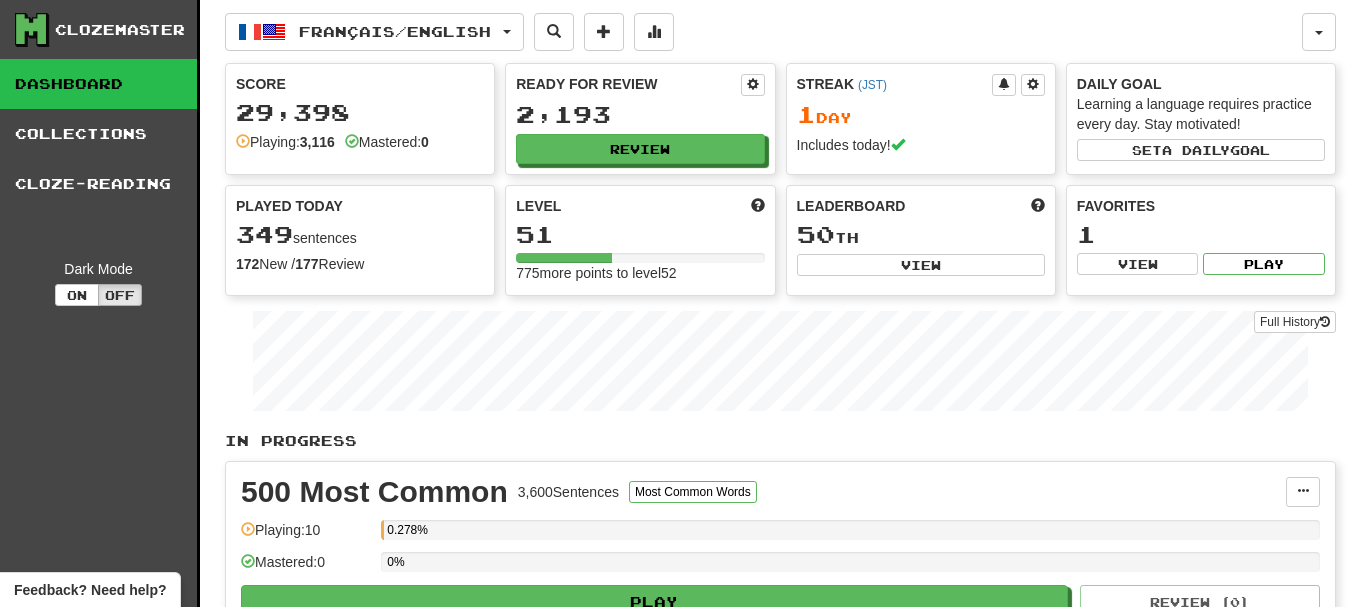 scroll, scrollTop: 0, scrollLeft: 0, axis: both 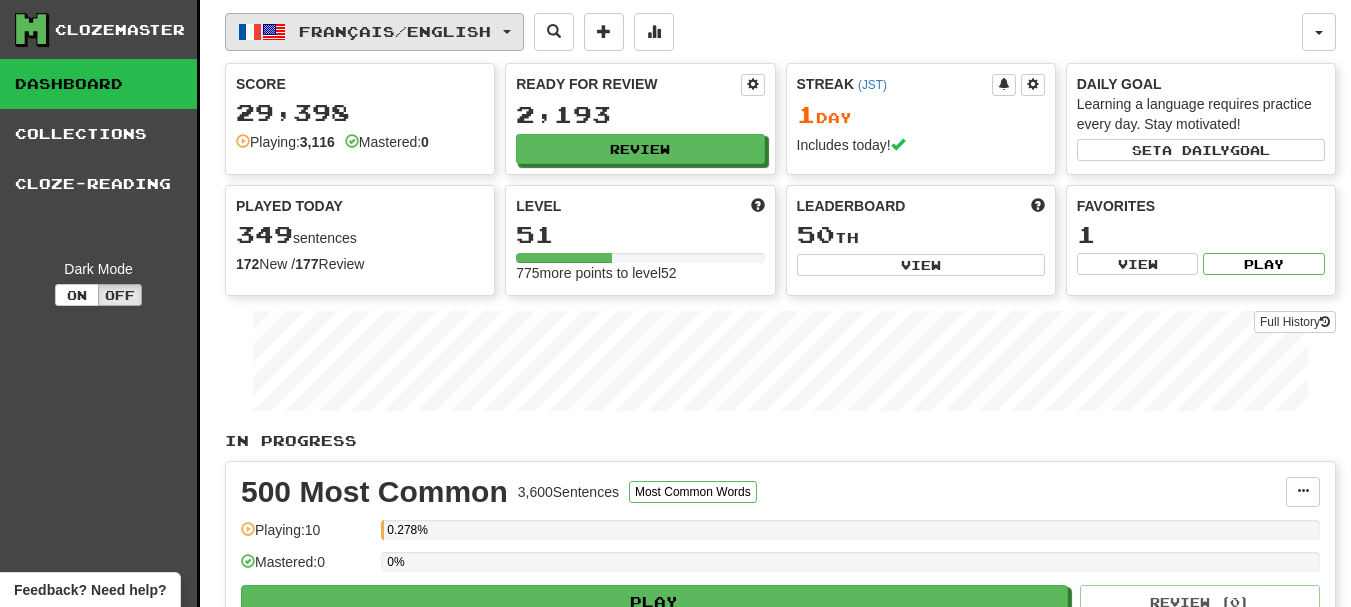 click on "Français  /  English" at bounding box center [395, 31] 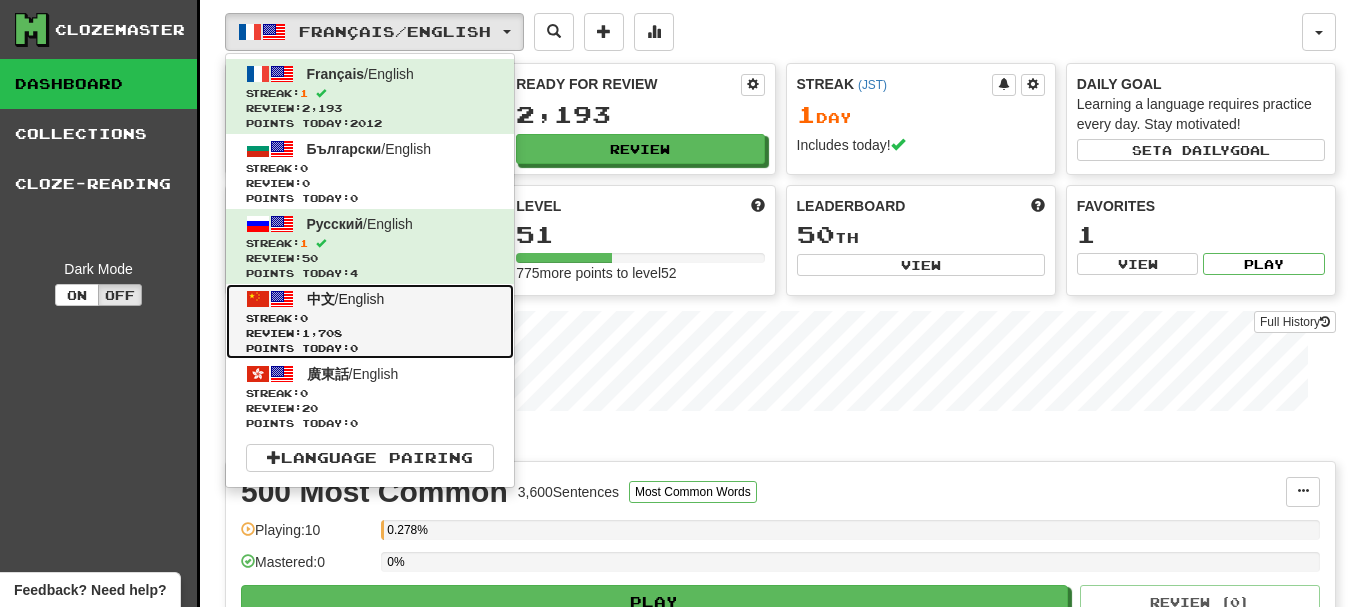 click on "中文  /  English" at bounding box center [346, 299] 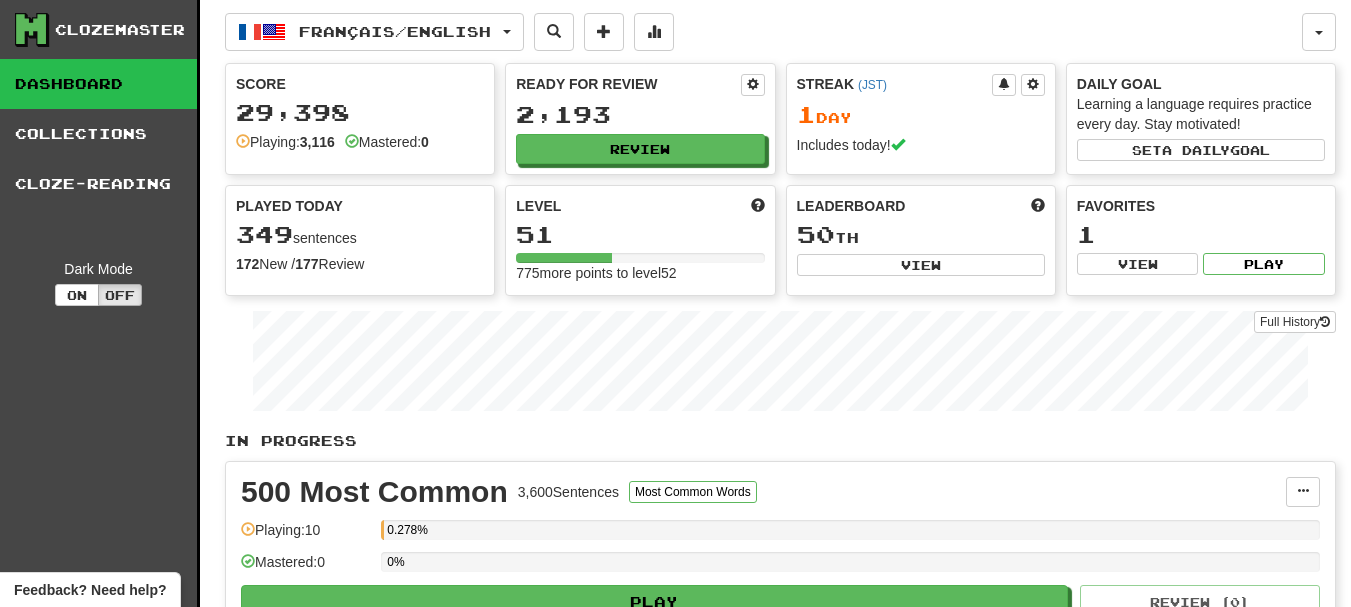 click on "Français  /  English Français  /  English Streak:  1   Review:  2,193 Points today:  2012 Български  /  English Streak:  0   Review:  0 Points today:  0 Русский  /  English Streak:  1   Review:  50 Points today:  4 中文  /  English Streak:  0   Review:  1,708 Points today:  0 廣東話  /  English Streak:  0   Review:  20 Points today:  0  Language Pairing Username: [USERNAME] Edit  Account  Notifications  Activity Feed  Profile  Leaderboard  Forum  Logout Score 29,398  Playing:  3,116  Mastered:  0 Ready for Review 2,193   Review Streak   ( JST ) 1  Day Includes today!  Daily Goal Learning a language requires practice every day. Stay motivated! Set  a daily  goal Played Today 349  sentences 172  New /  177  Review Full History  Level 51 775  more points to level  52 Leaderboard 50 th View Favorites 1 View Play Full History  In Progress 500 Most Common 3,600  Sentences Most Common Words Manage Sentences Unpin from Dashboard  Playing:  10 0.278%  Mastered:  0 0% Play Review ( 0 )   10  /  New:" at bounding box center [780, 730] 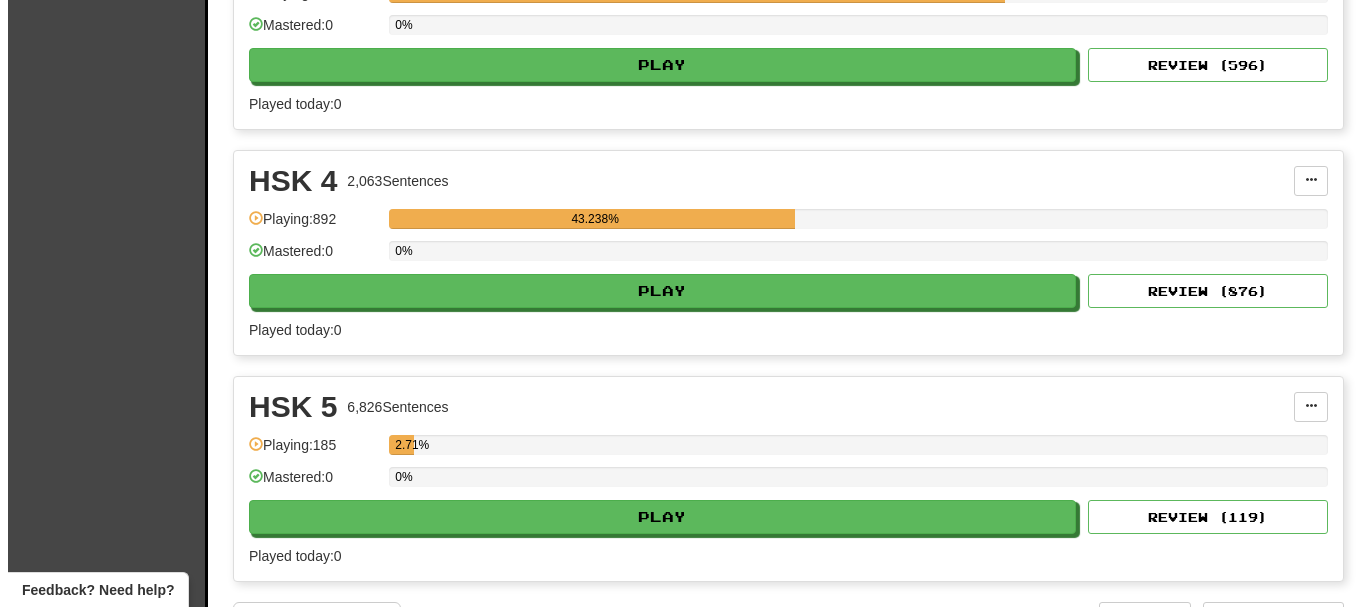 scroll, scrollTop: 1000, scrollLeft: 0, axis: vertical 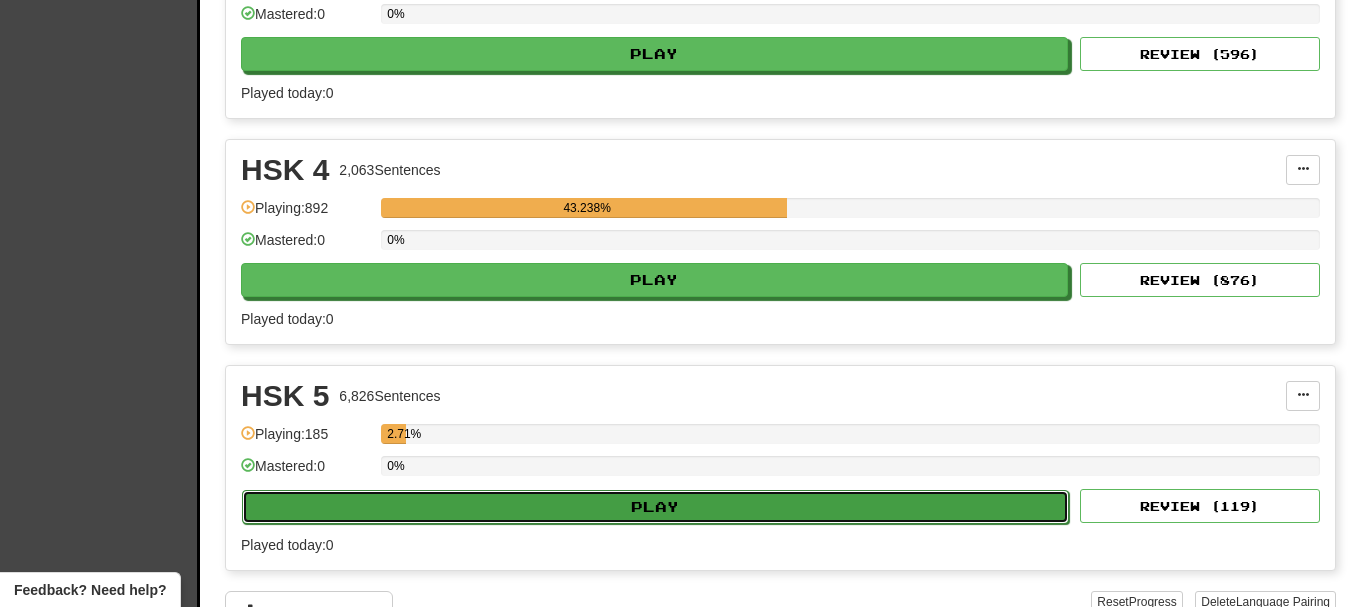 click on "Play" at bounding box center (655, 507) 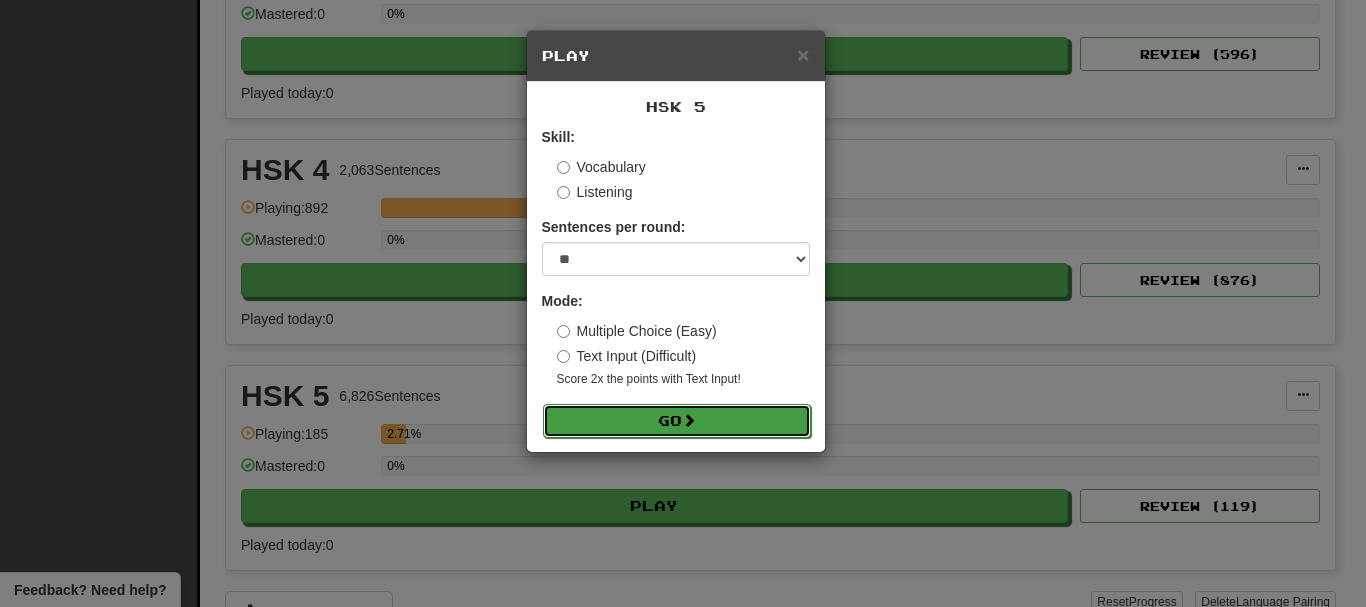 click on "Go" at bounding box center (677, 421) 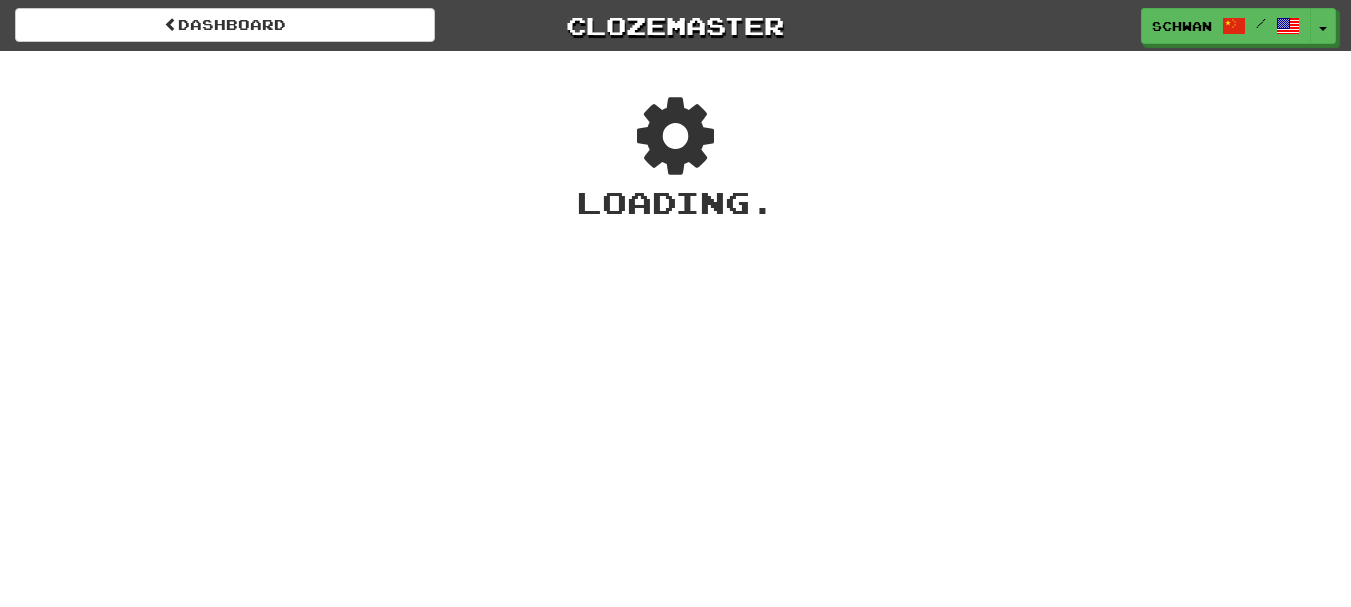 scroll, scrollTop: 0, scrollLeft: 0, axis: both 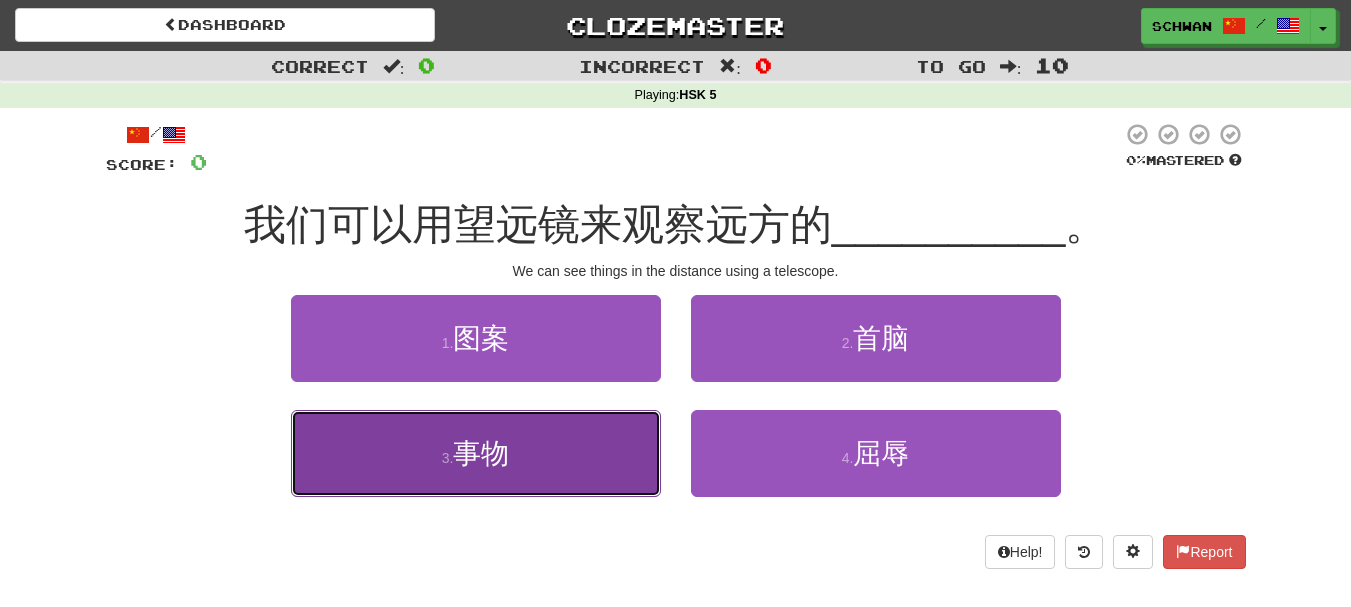 click on "3 .  事物" at bounding box center (476, 453) 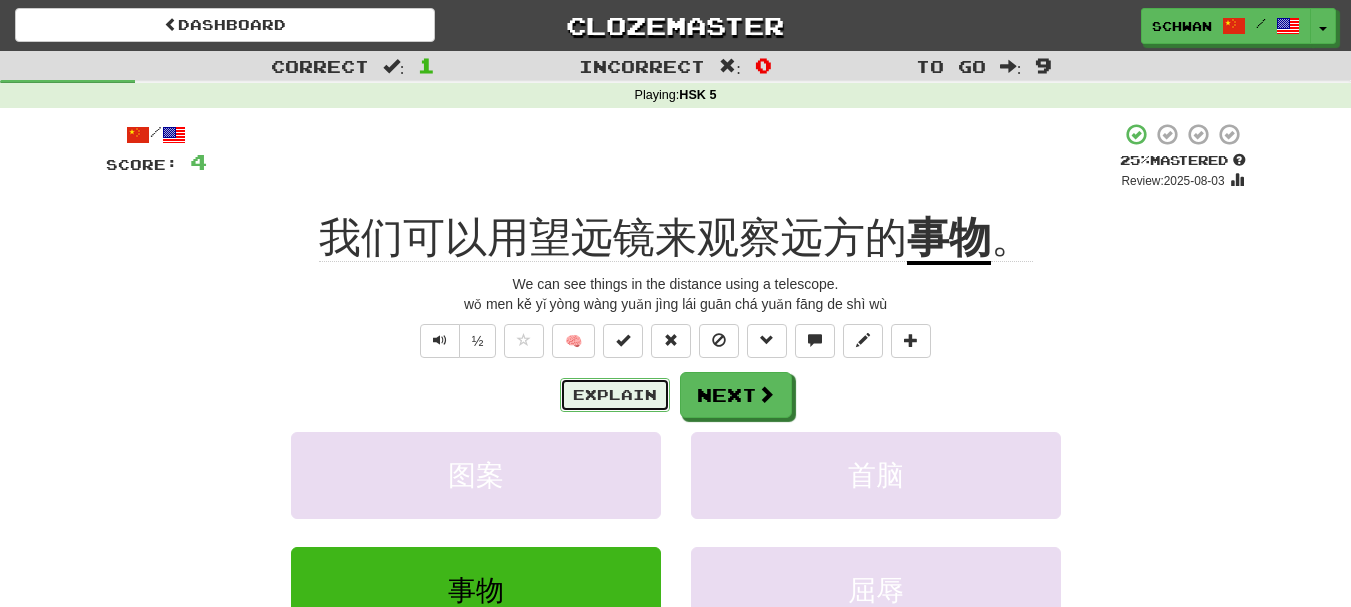 click on "Explain" at bounding box center [615, 395] 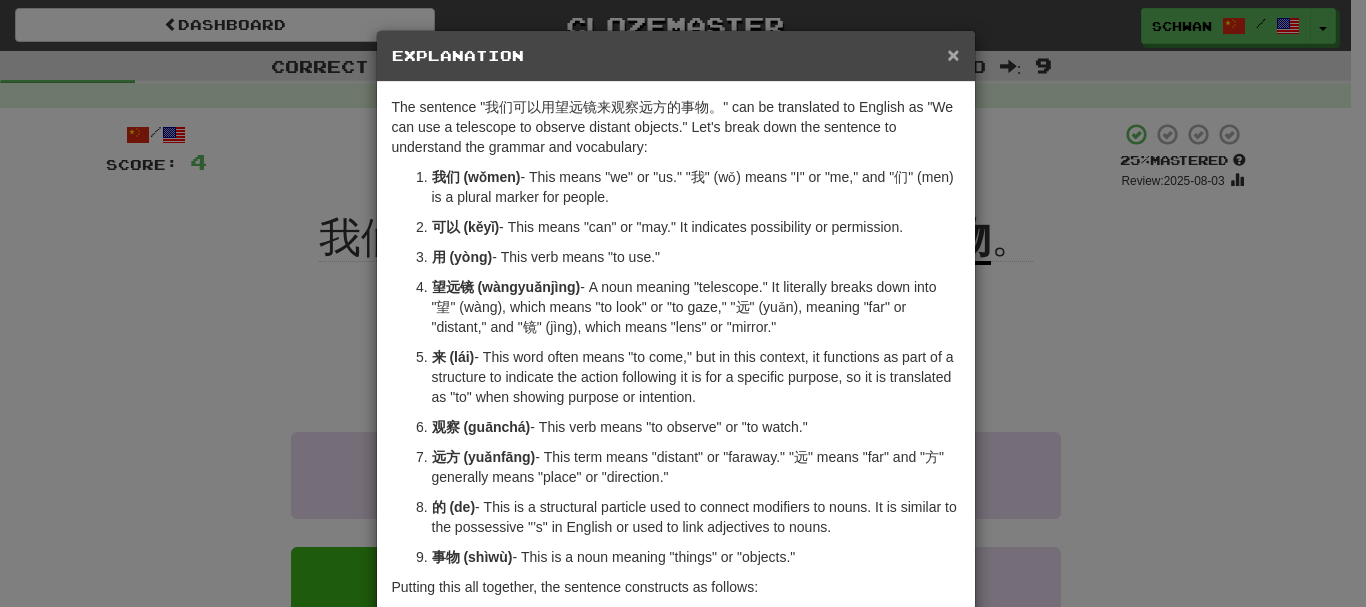 click on "×" at bounding box center (953, 54) 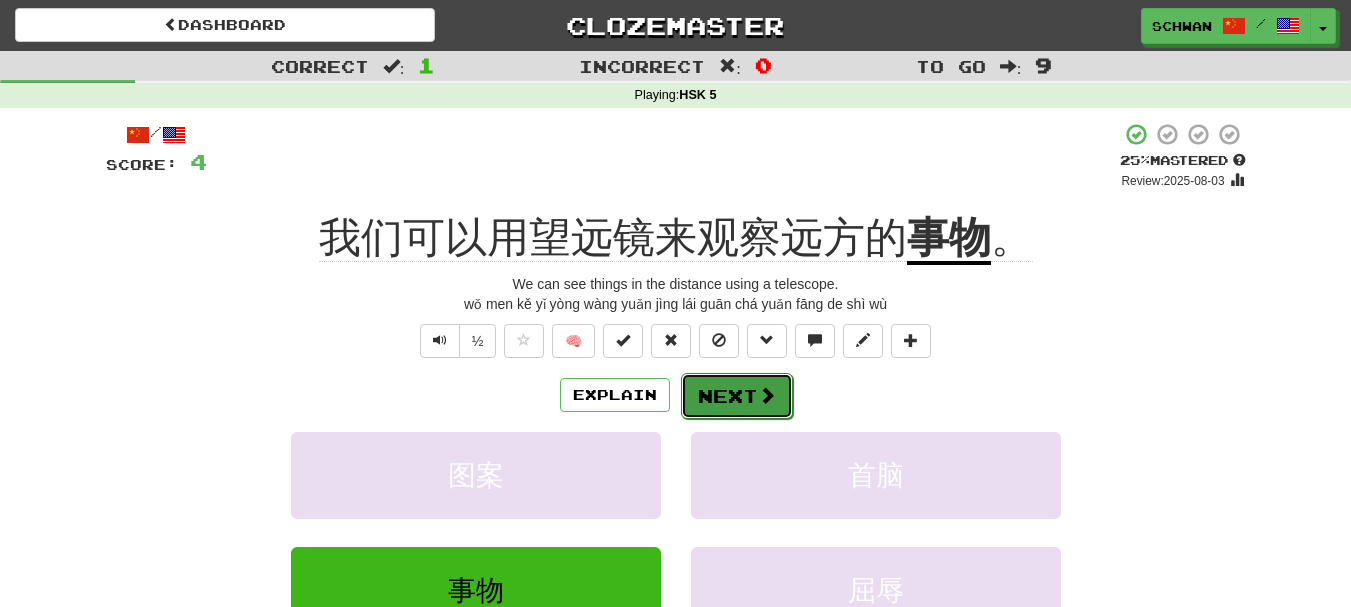 click on "Next" at bounding box center [737, 396] 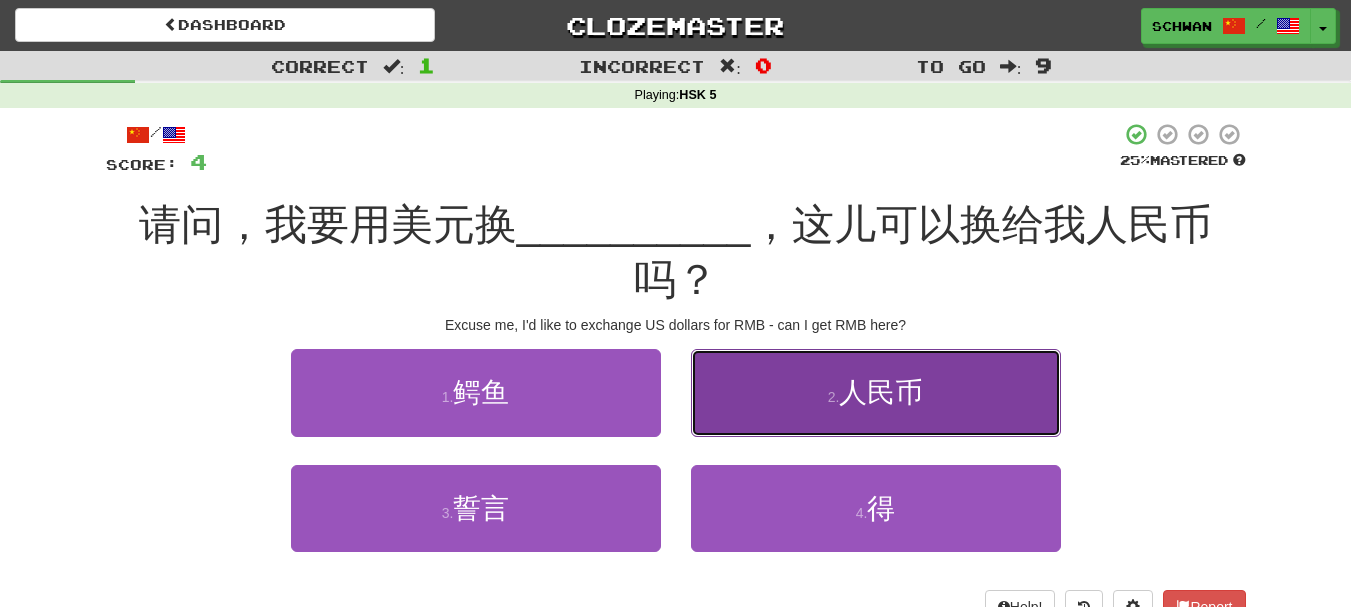 click on "2 .  人民币" at bounding box center (876, 392) 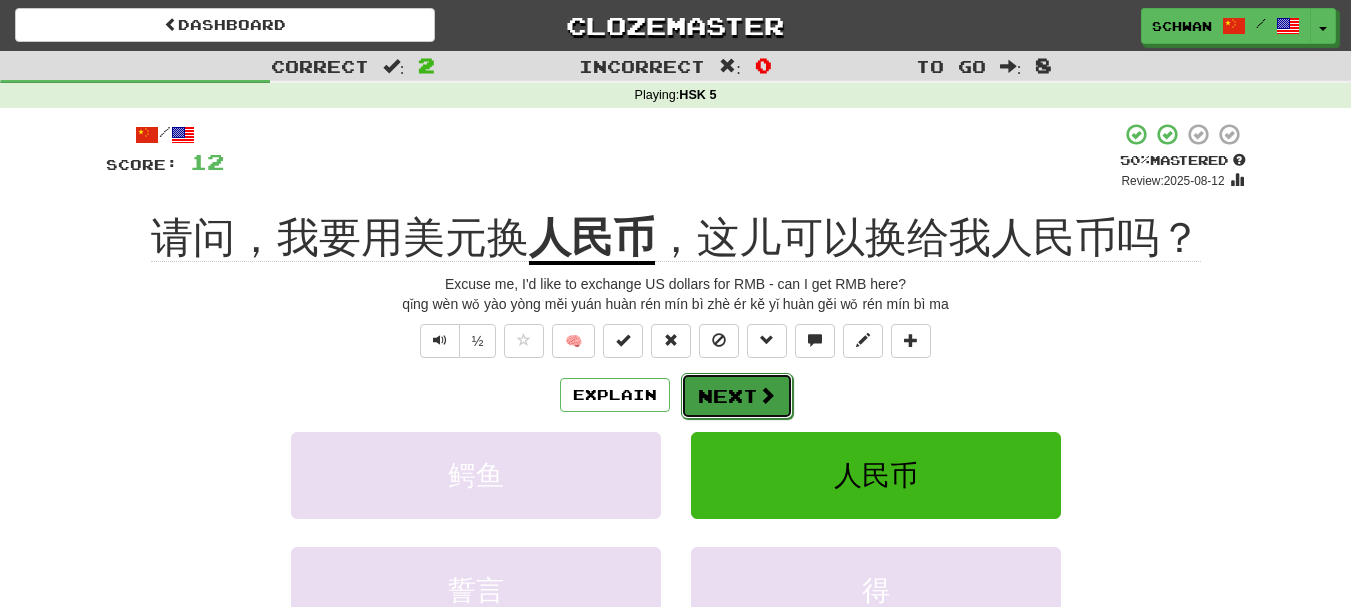 click on "Next" at bounding box center (737, 396) 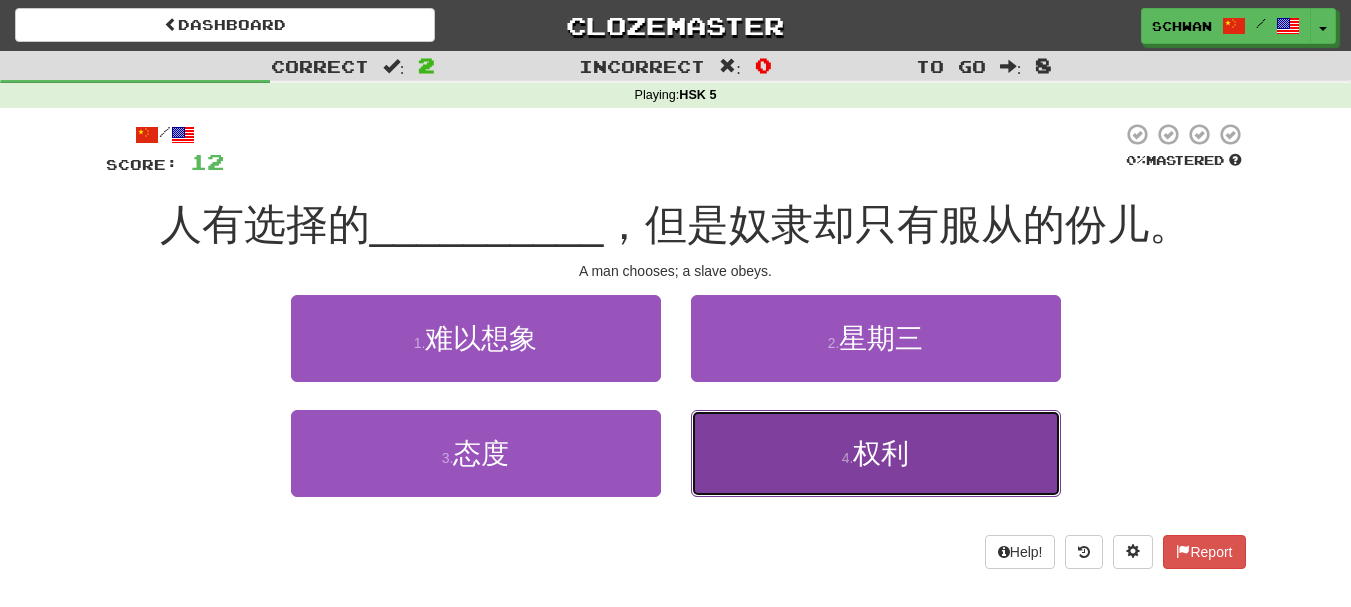 click on "4 .  权利" at bounding box center [876, 453] 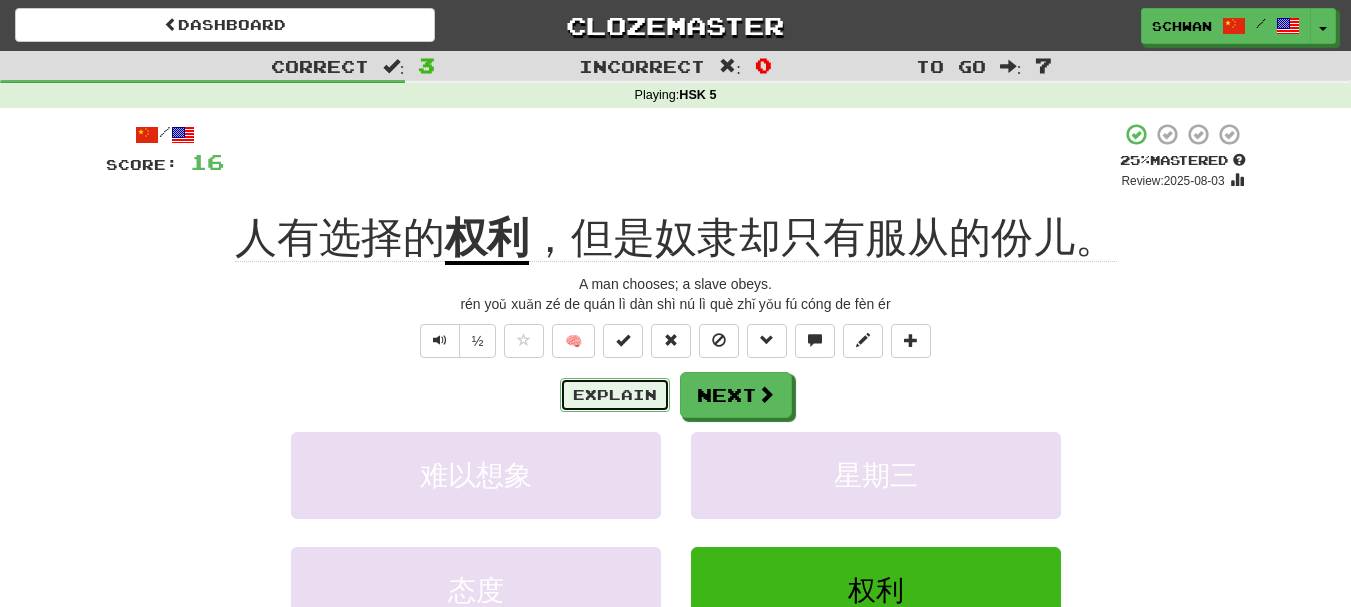 click on "Explain" at bounding box center [615, 395] 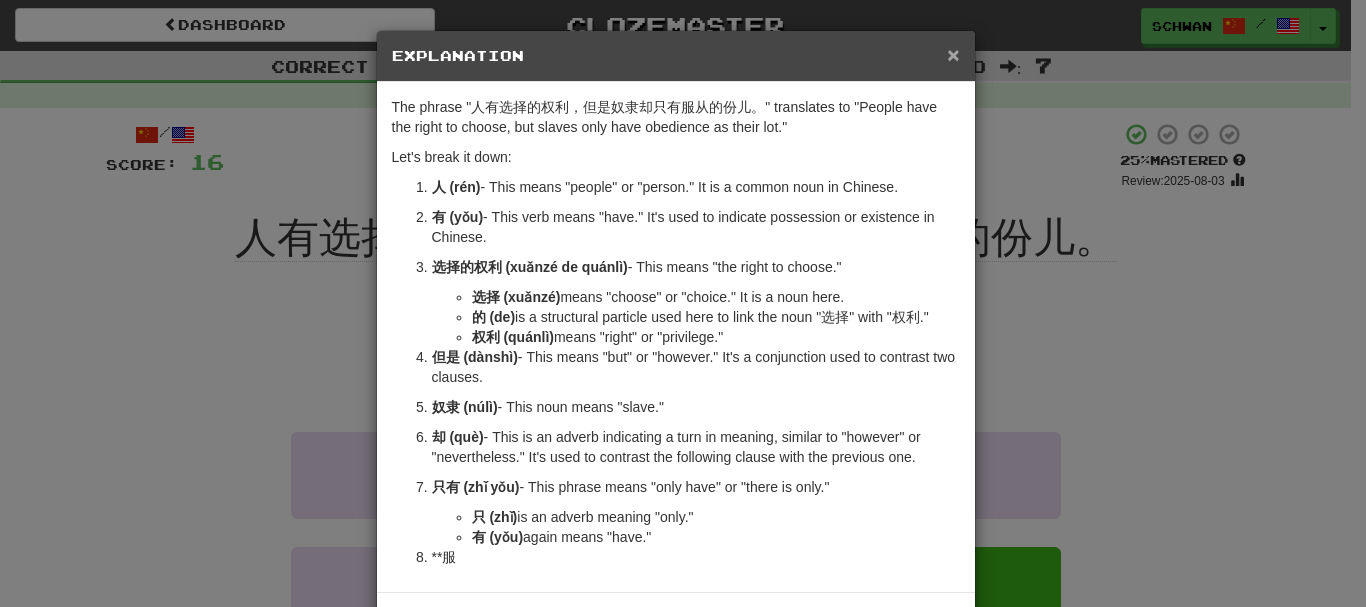 click on "×" at bounding box center [953, 54] 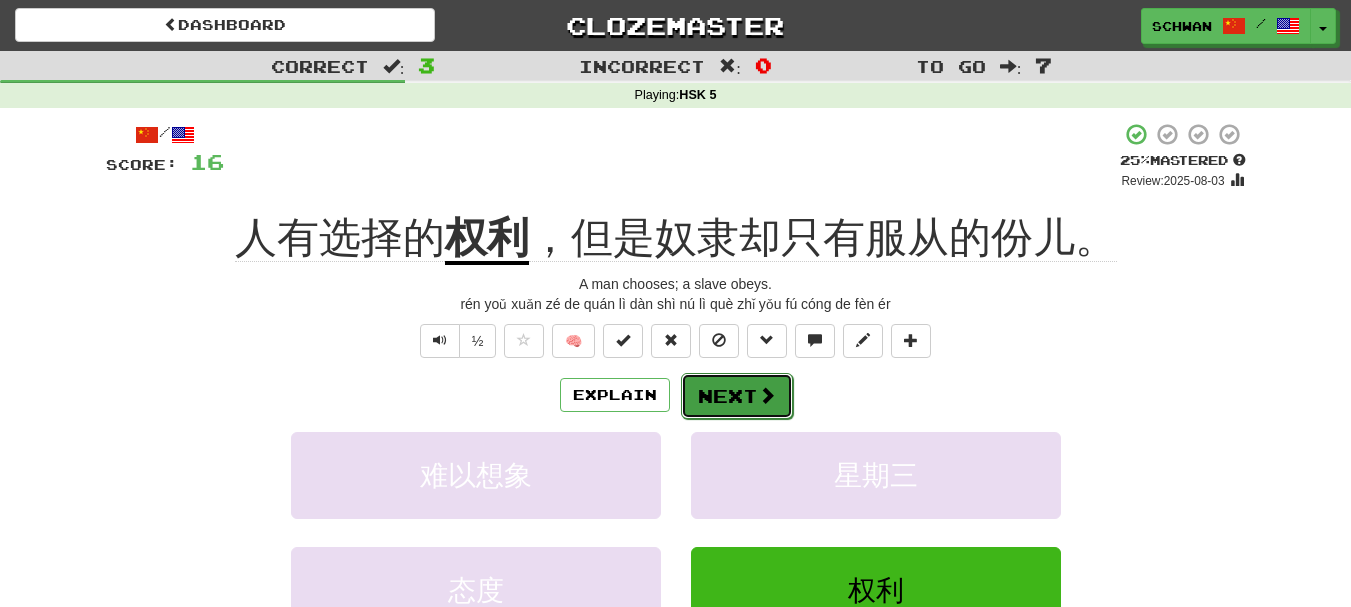 click at bounding box center (767, 395) 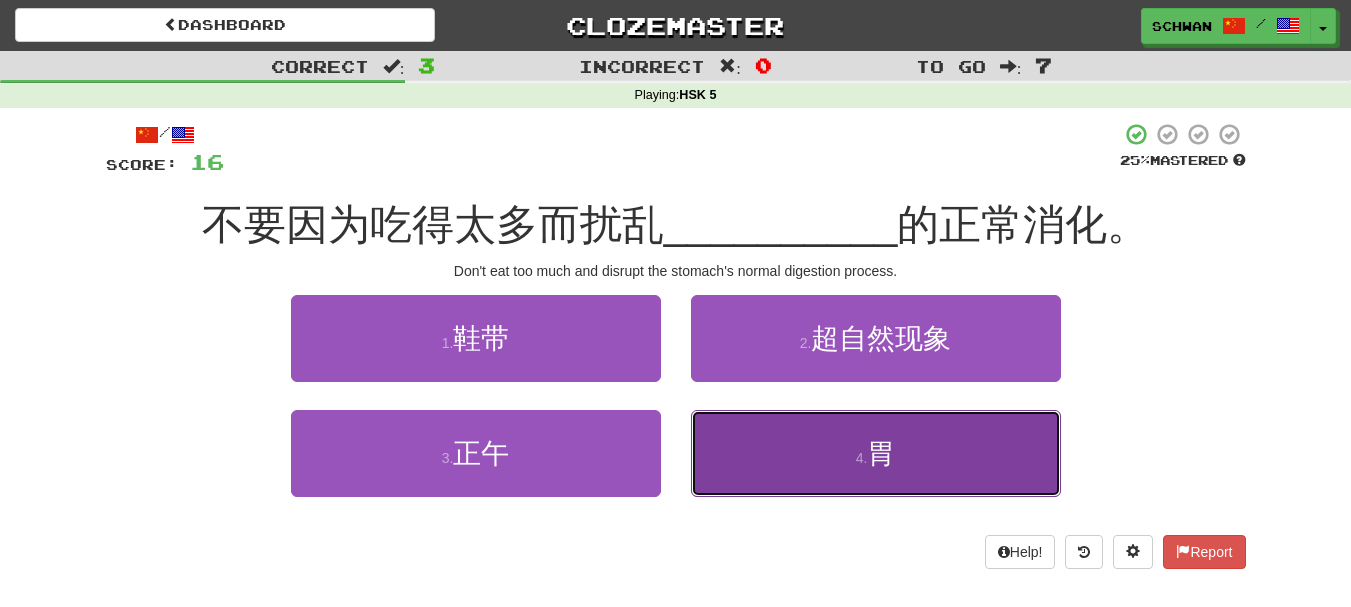 click on "4 .  胃" at bounding box center [876, 453] 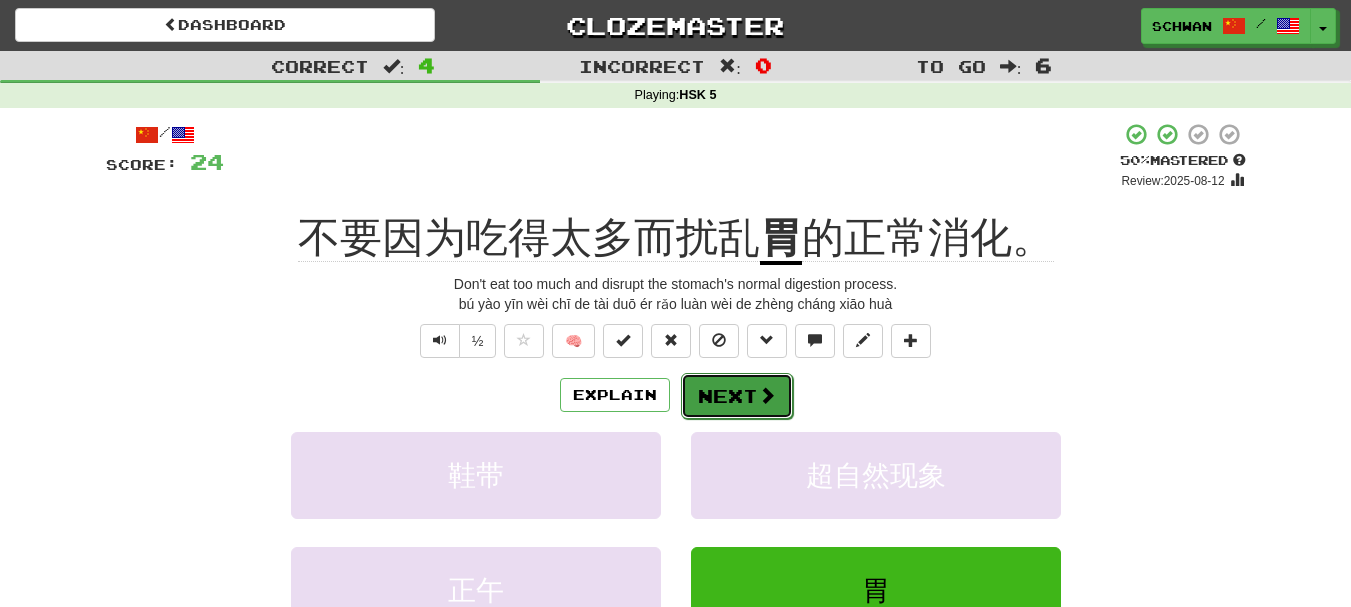 click on "Next" at bounding box center (737, 396) 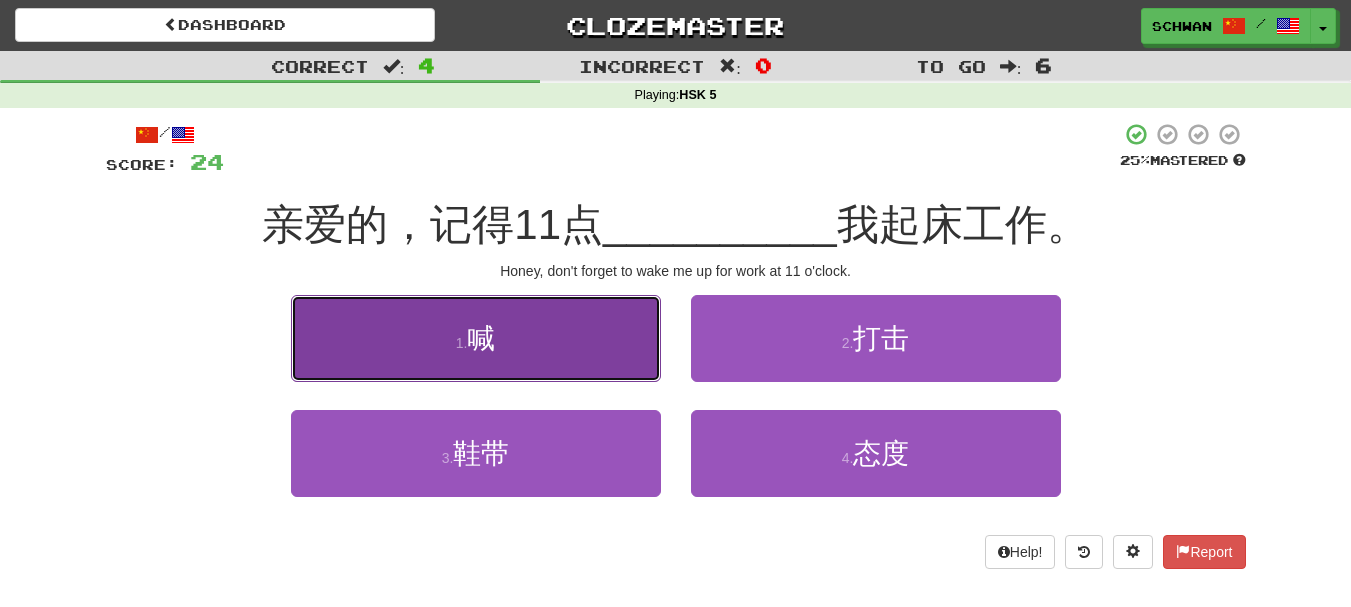 click on "1 .  喊" at bounding box center [476, 338] 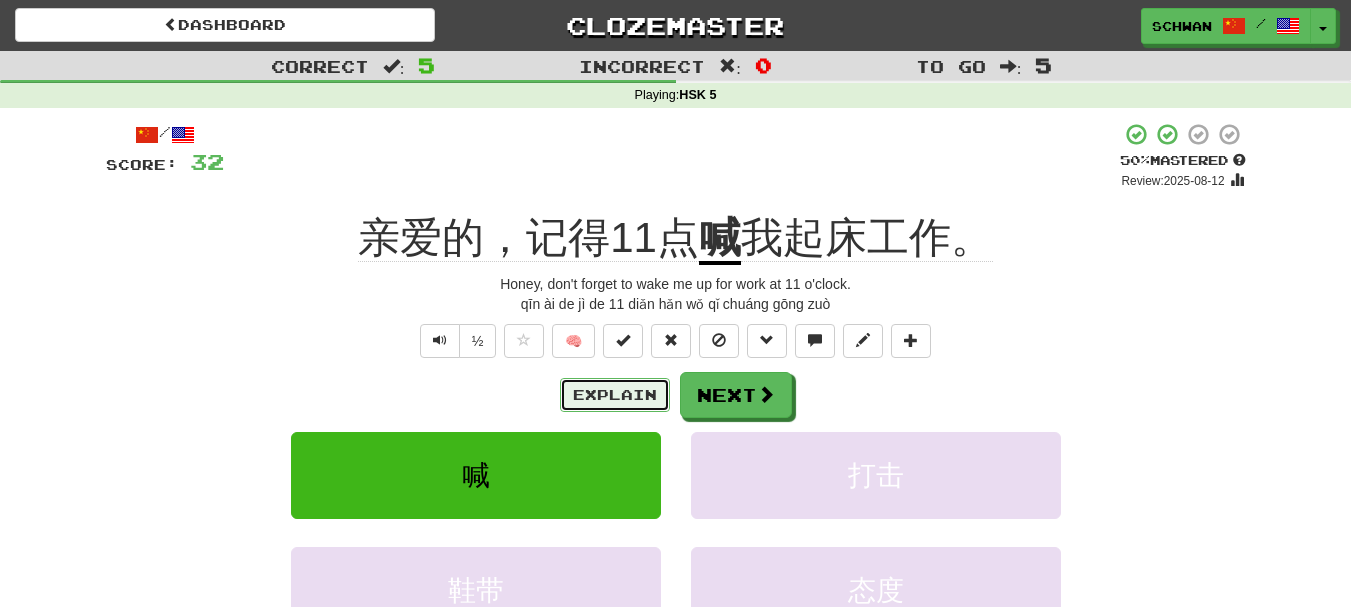 click on "Explain" at bounding box center [615, 395] 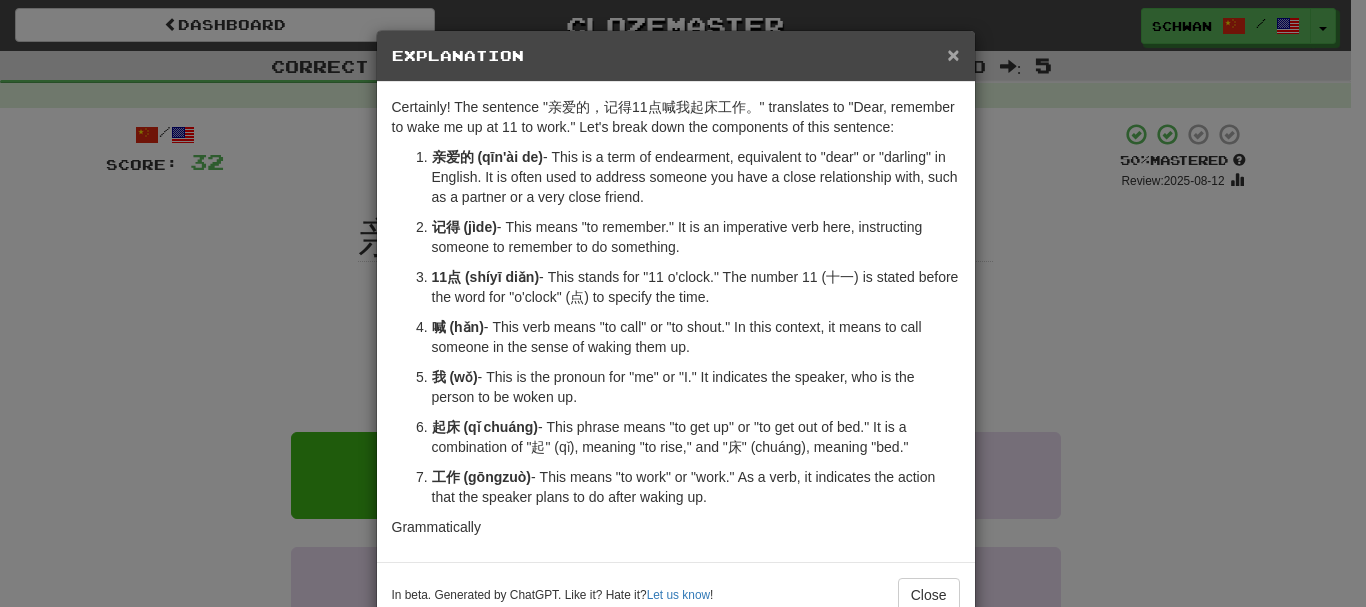 click on "×" at bounding box center [953, 54] 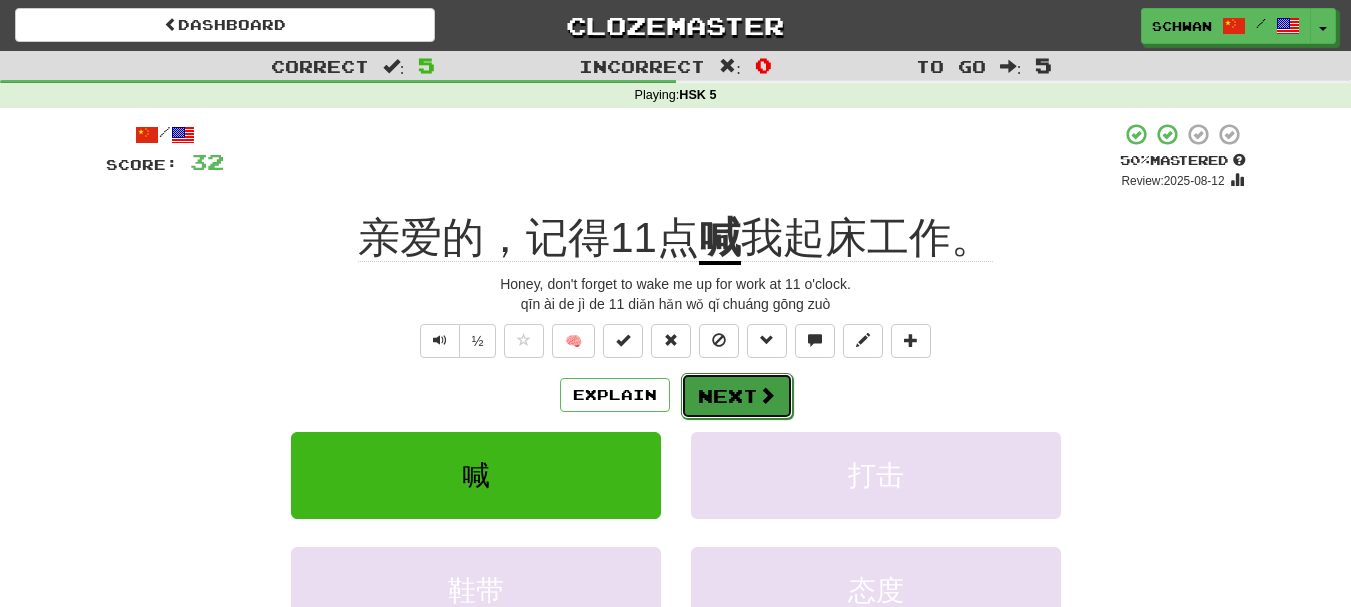 click on "Next" at bounding box center [737, 396] 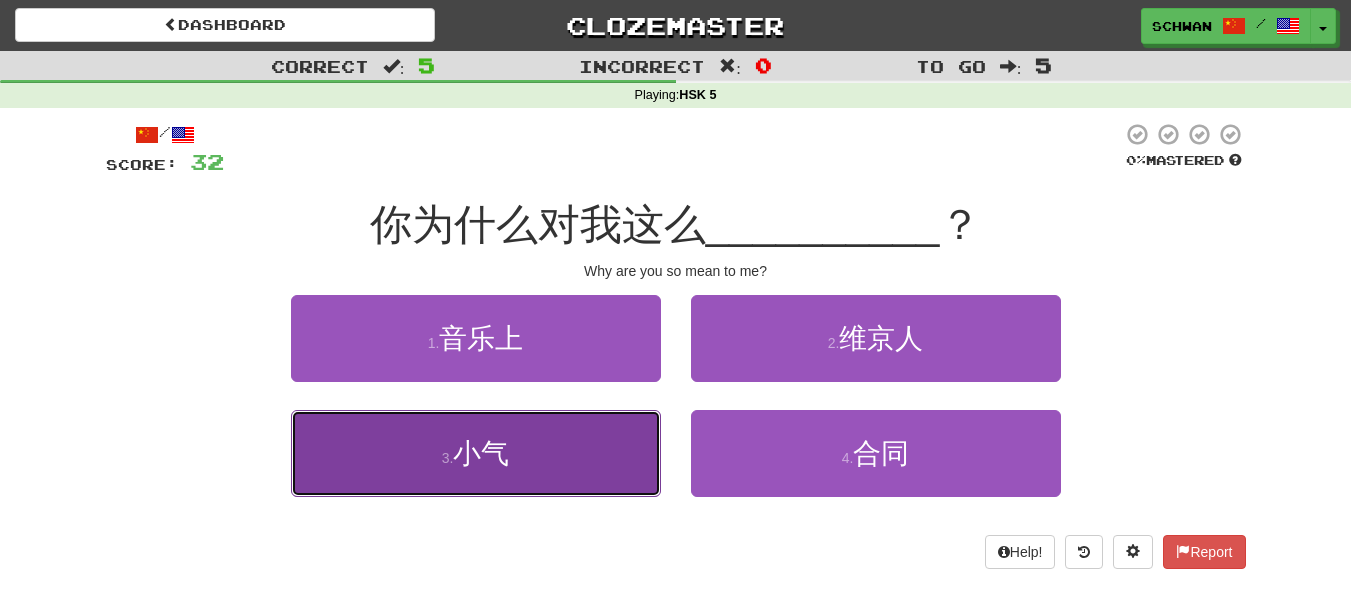 click on "小气" at bounding box center (481, 453) 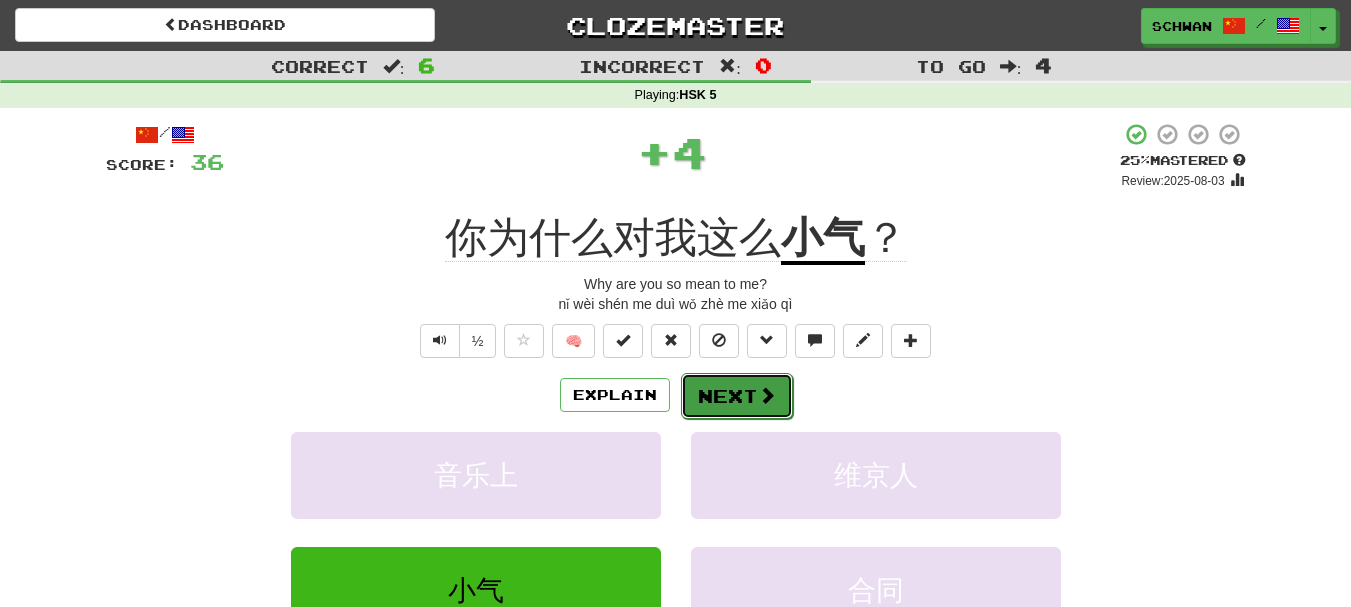 click on "Next" at bounding box center (737, 396) 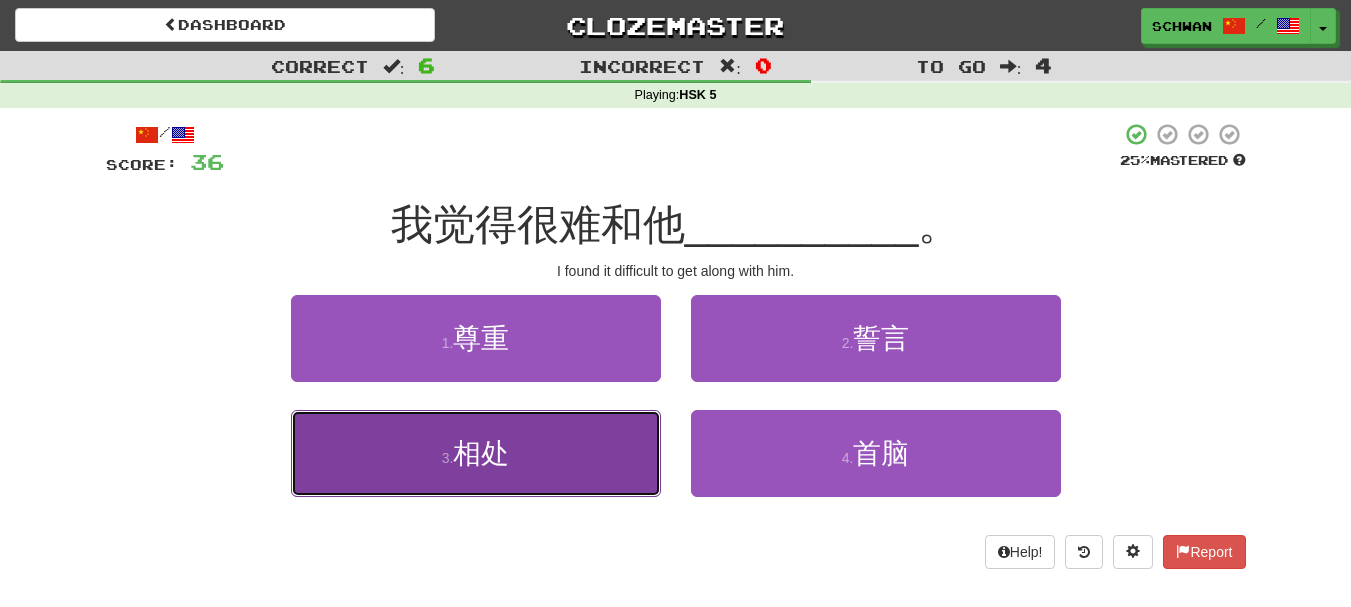 click on "3 .  相处" at bounding box center [476, 453] 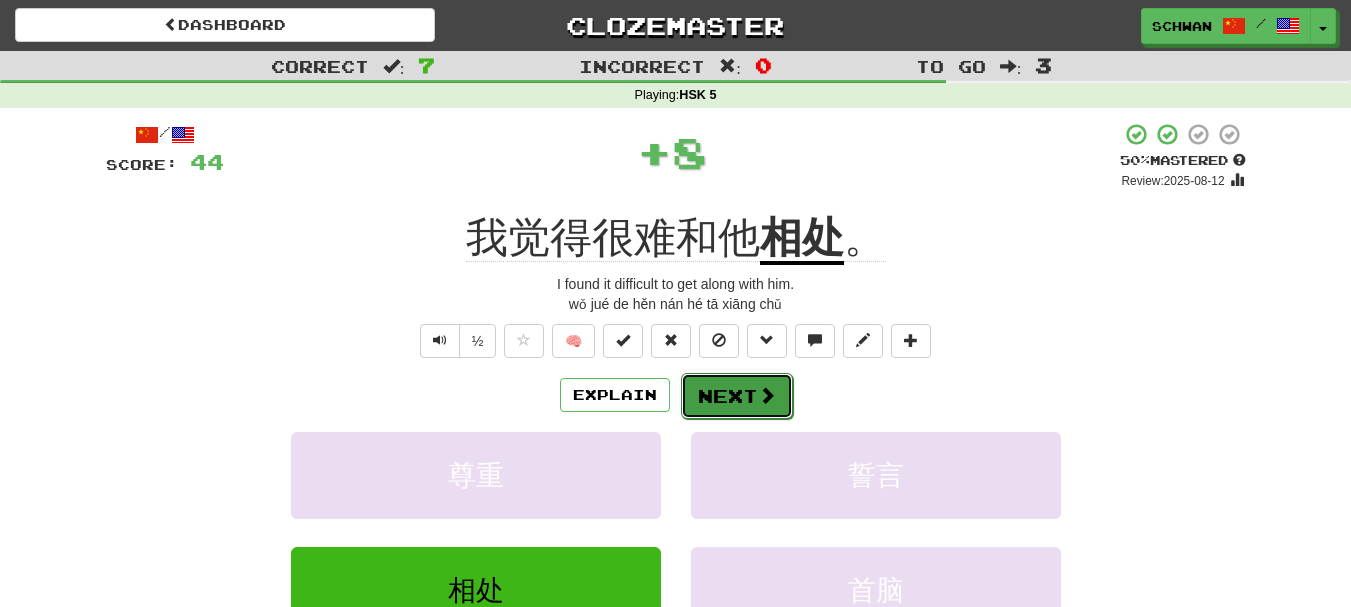 click on "Next" at bounding box center [737, 396] 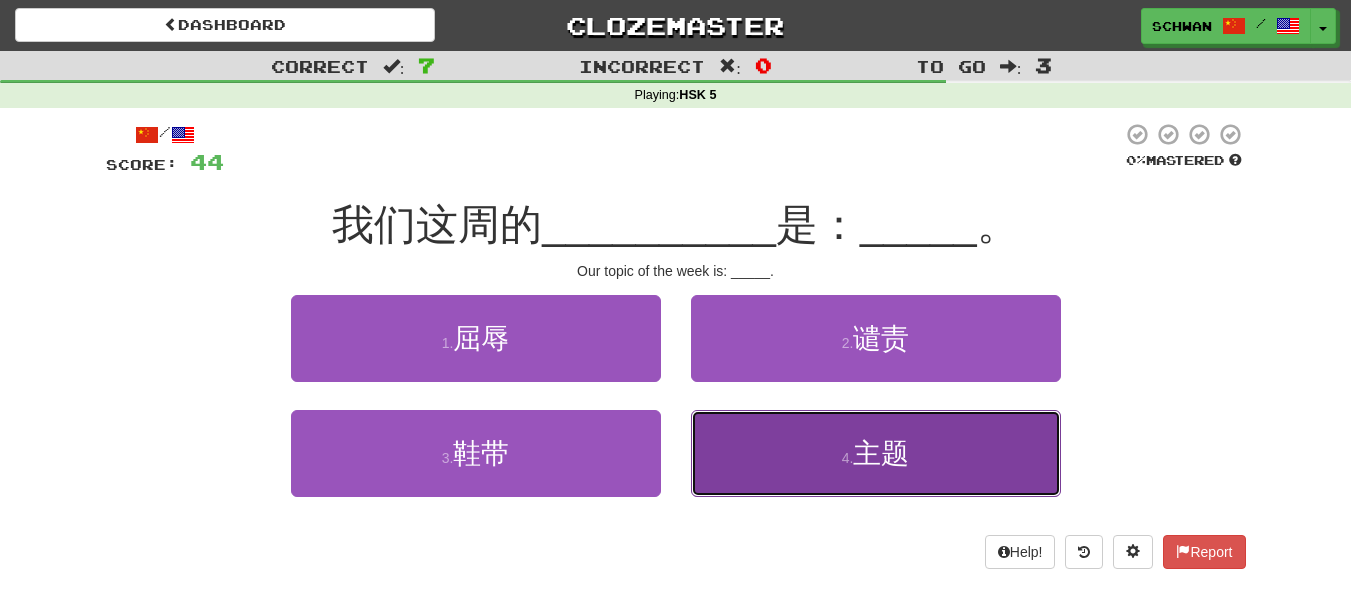 click on "4 .  主题" at bounding box center [876, 453] 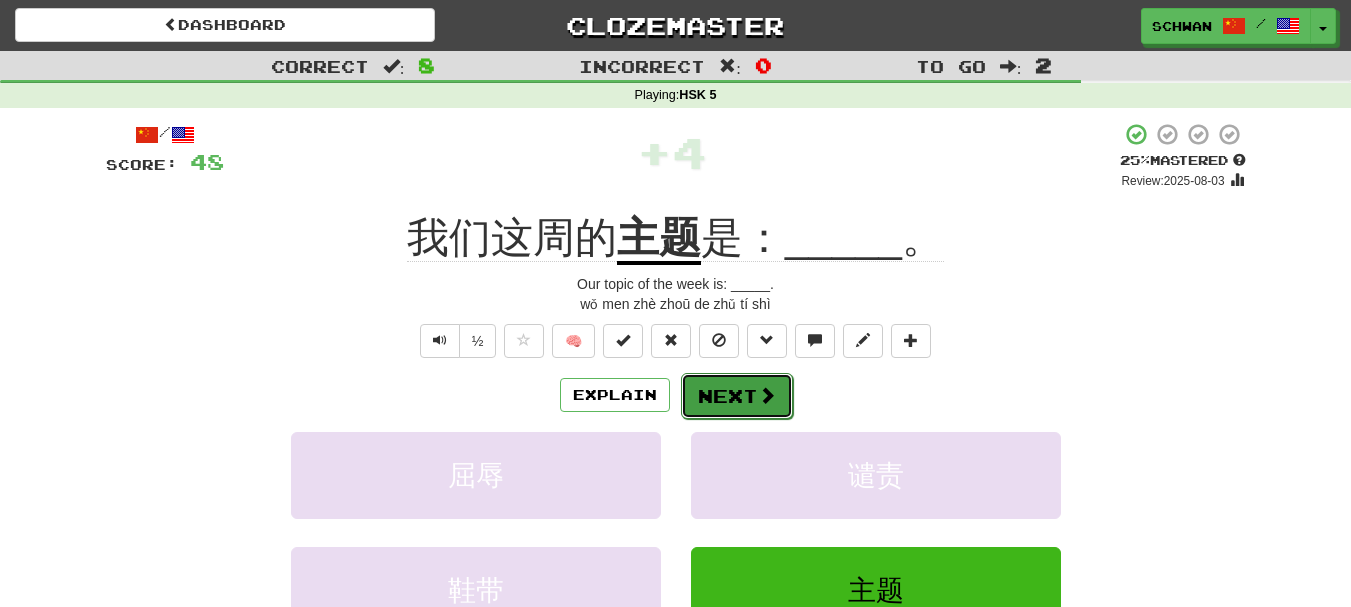 click on "Next" at bounding box center (737, 396) 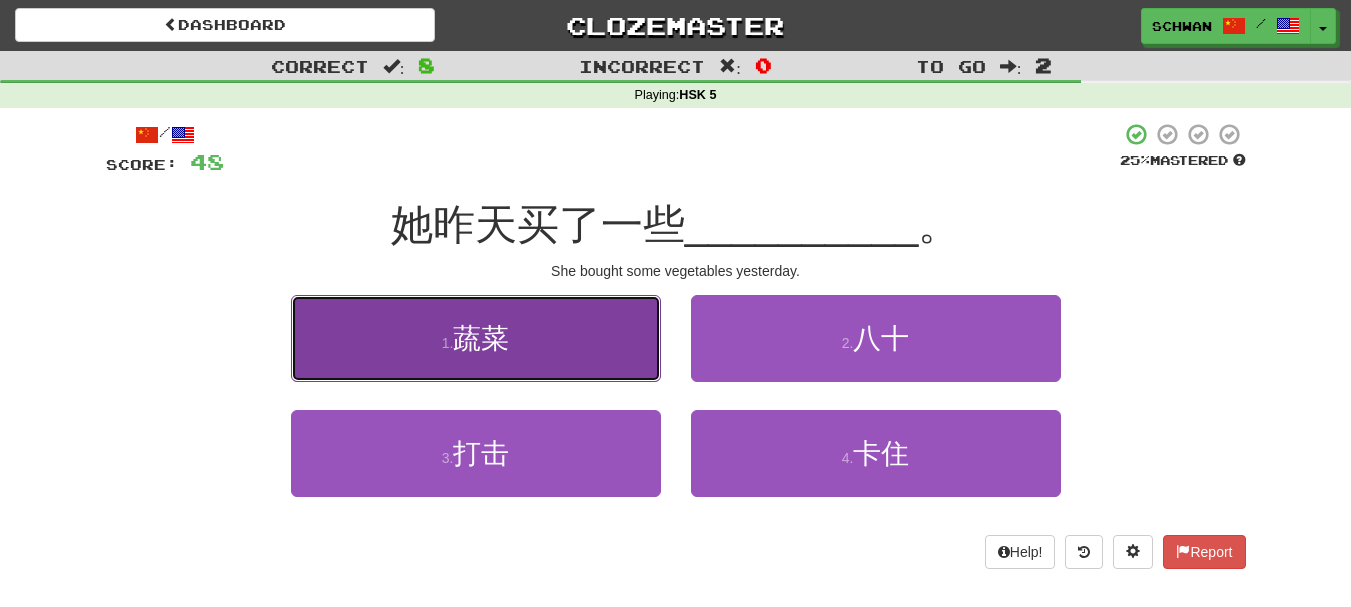 click on "1 .  蔬菜" at bounding box center [476, 338] 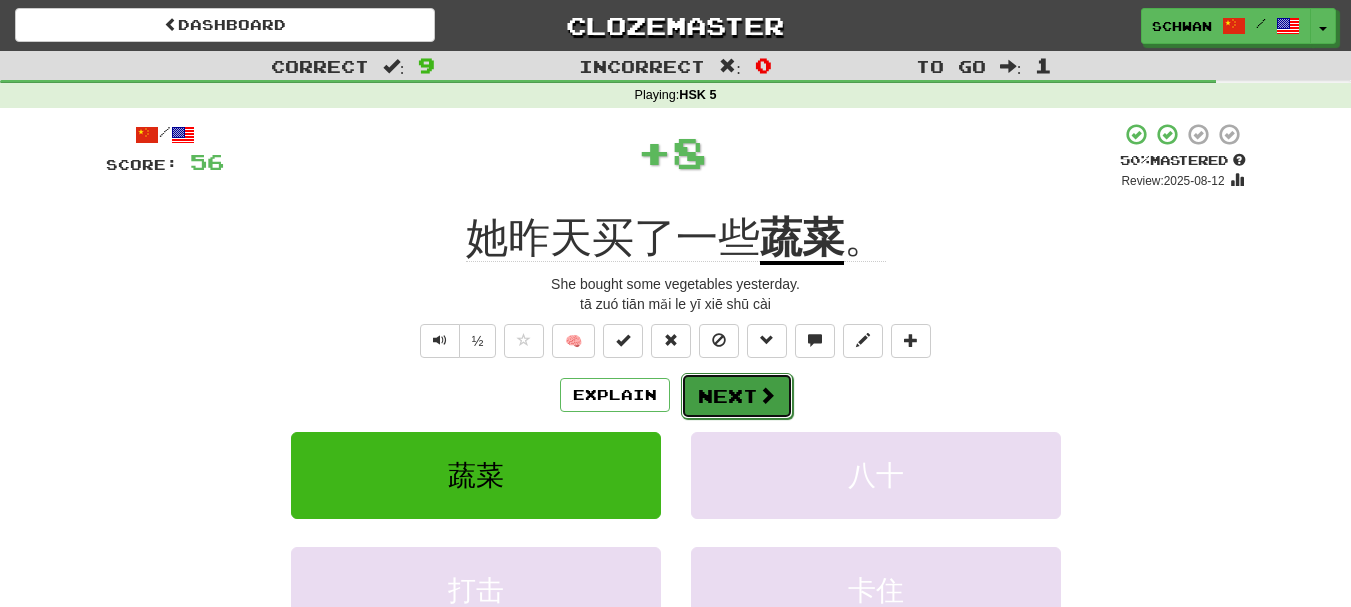 click on "Next" at bounding box center (737, 396) 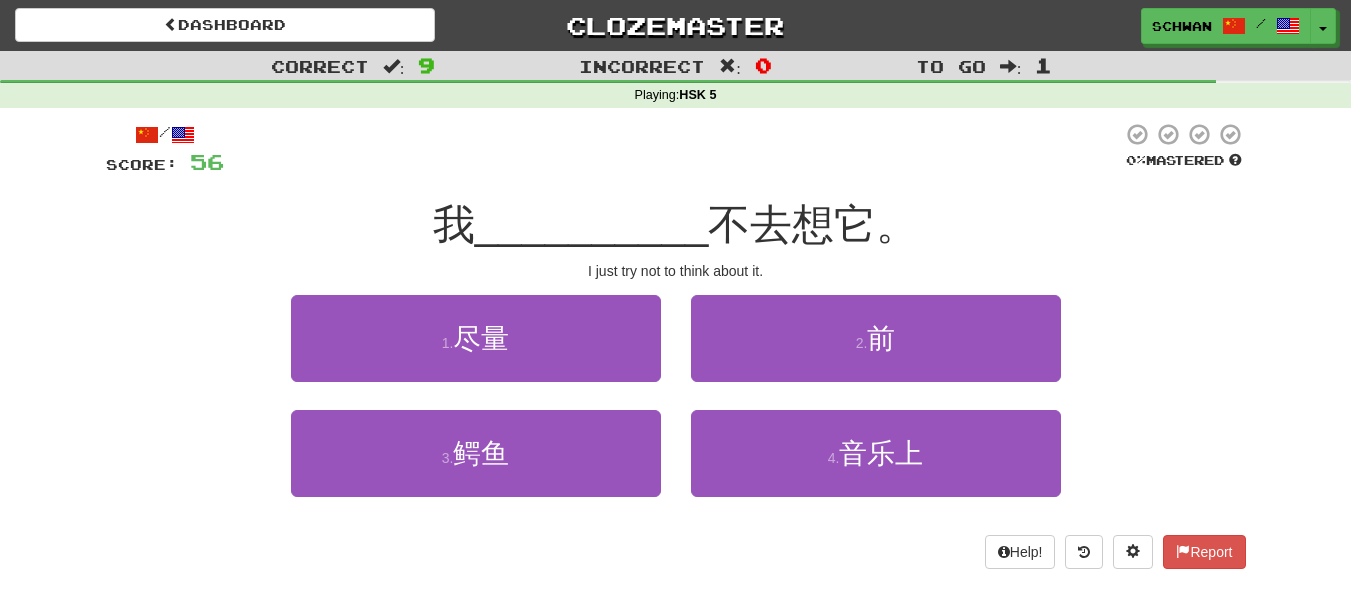 click on "1 .  尽量" at bounding box center (476, 352) 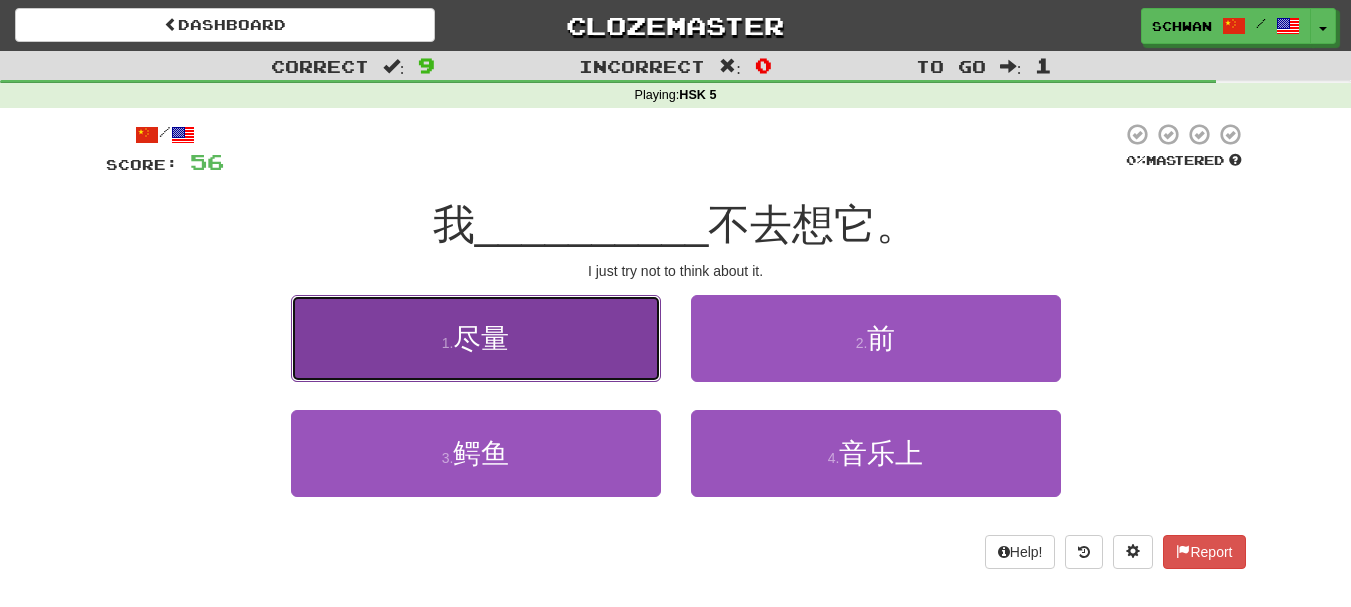 click on "1 .  尽量" at bounding box center [476, 338] 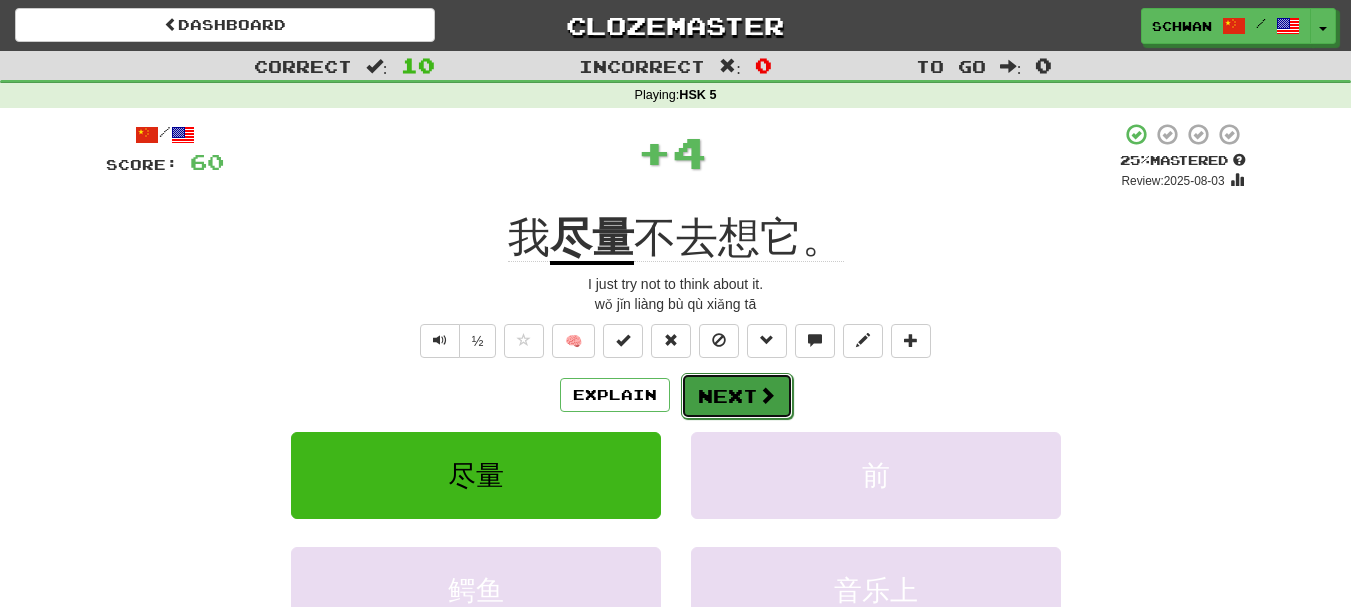 click on "Next" at bounding box center (737, 396) 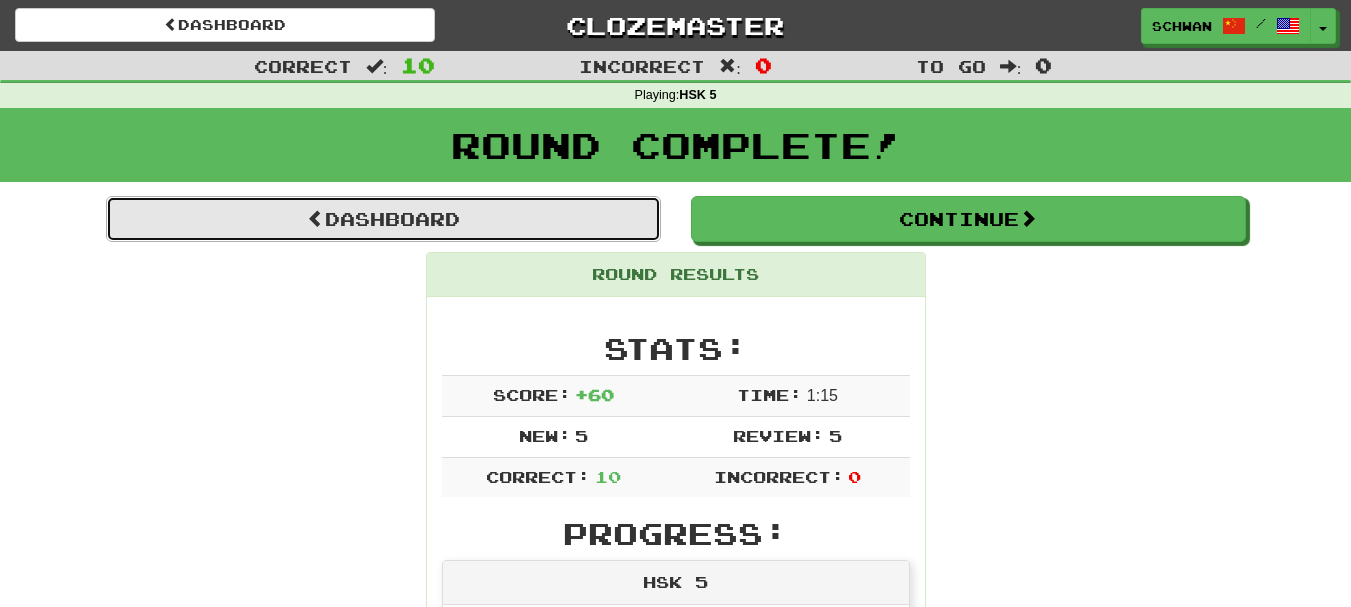 click on "Dashboard" at bounding box center [383, 219] 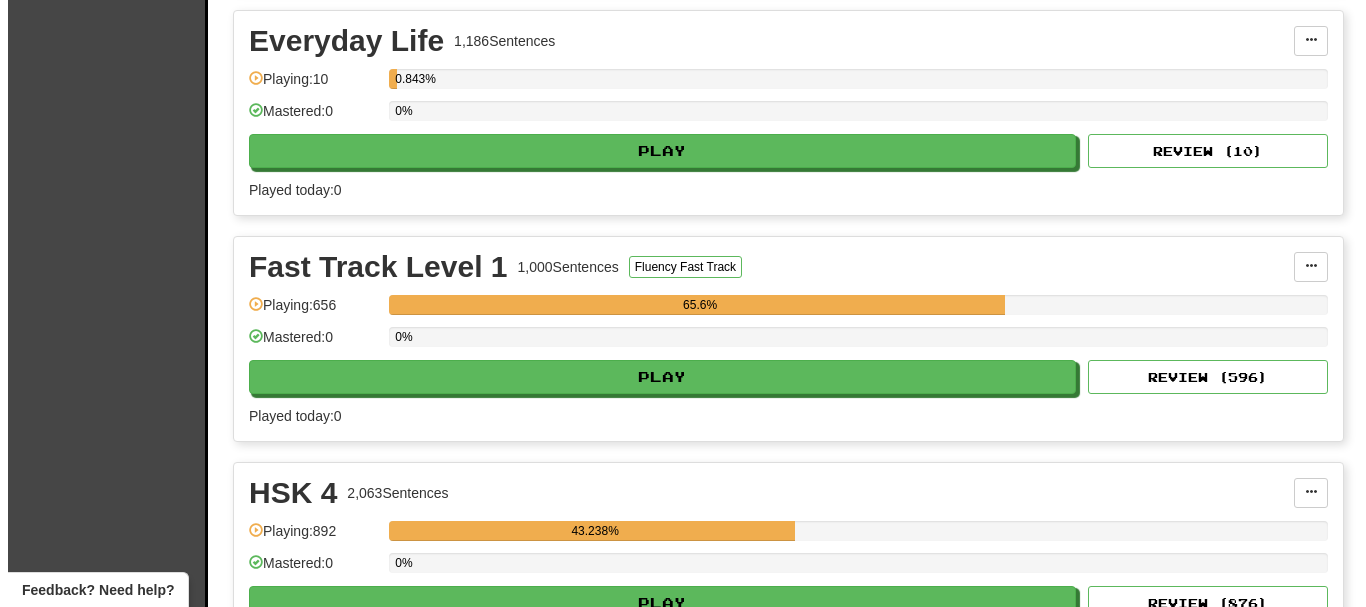 scroll, scrollTop: 700, scrollLeft: 0, axis: vertical 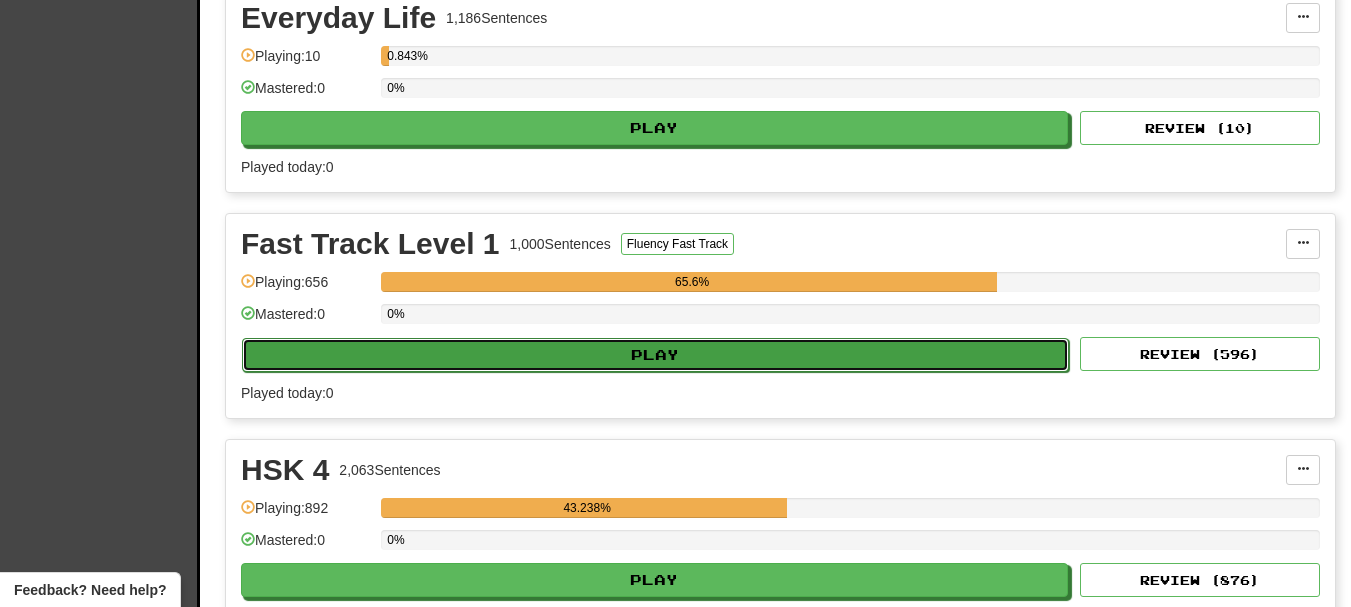 click on "Play" at bounding box center [655, 355] 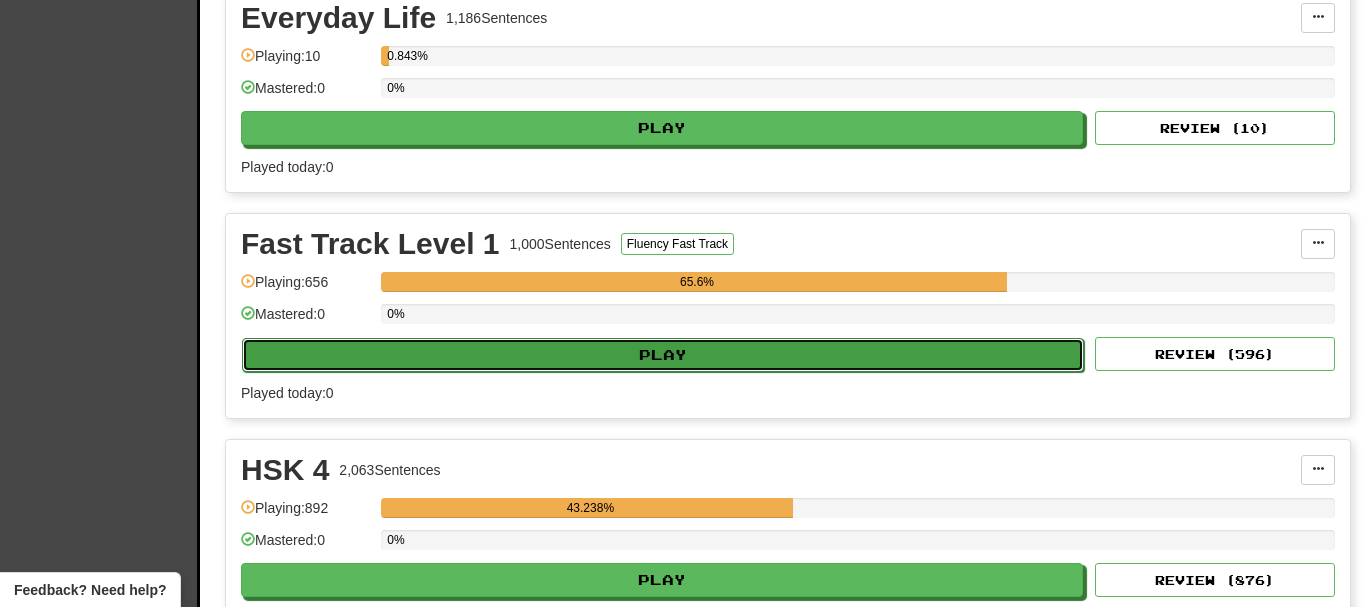 select on "**" 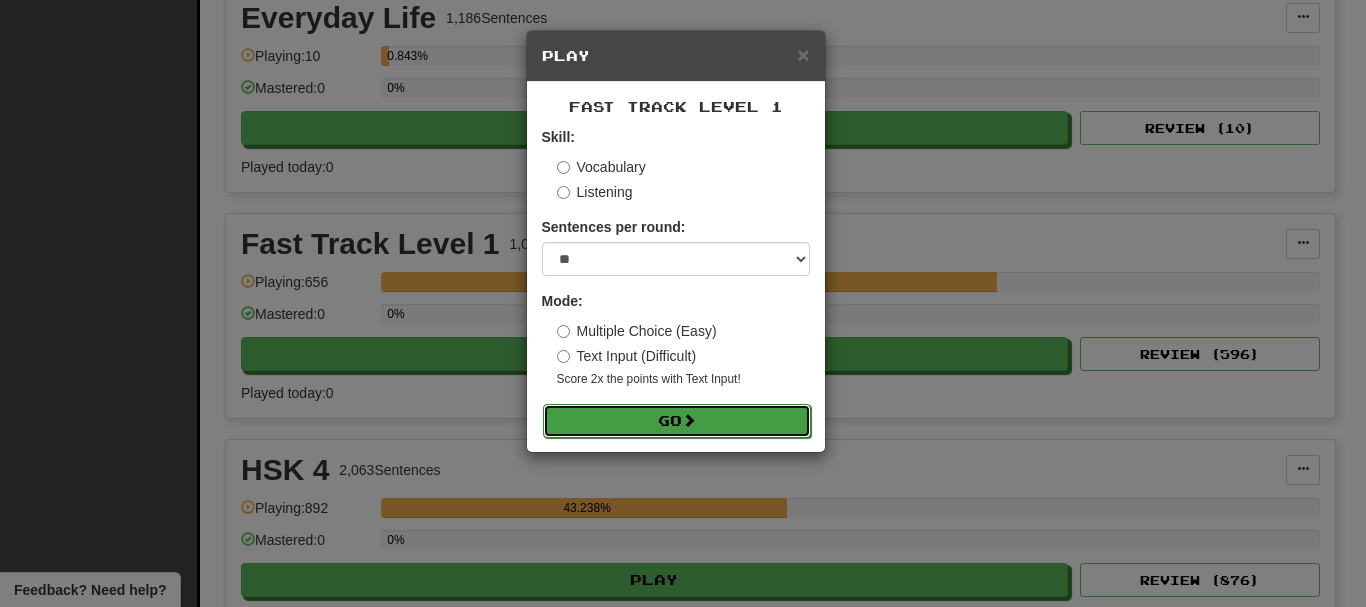 click on "Go" at bounding box center (677, 421) 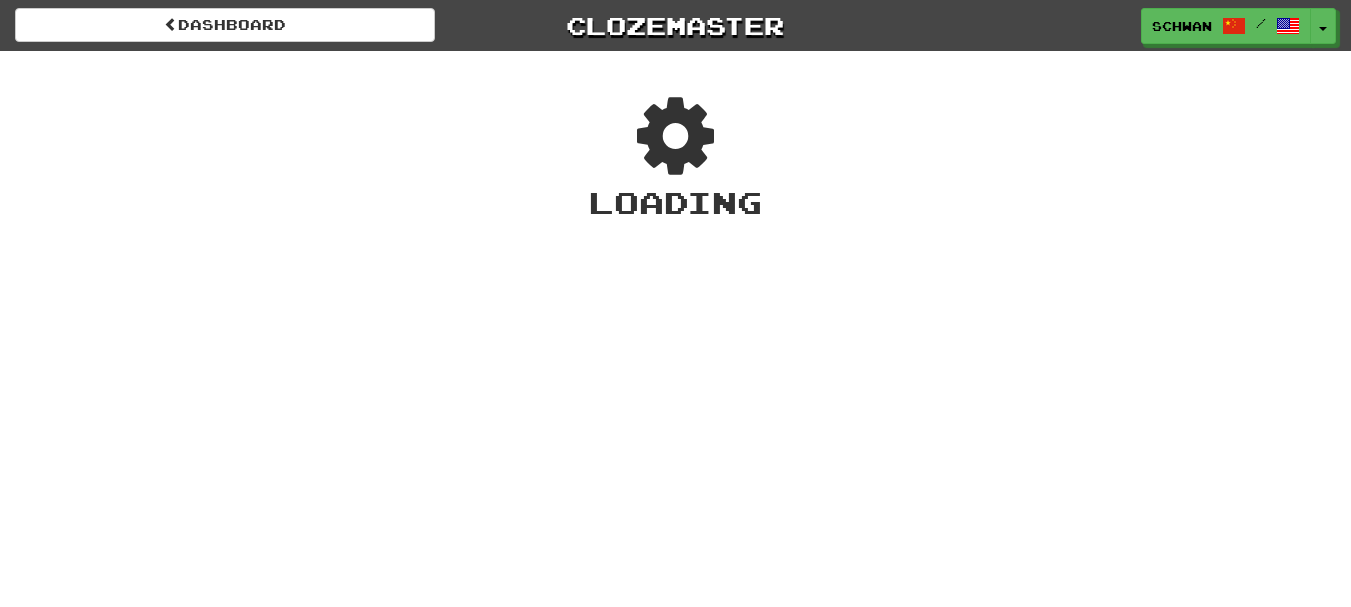 scroll, scrollTop: 0, scrollLeft: 0, axis: both 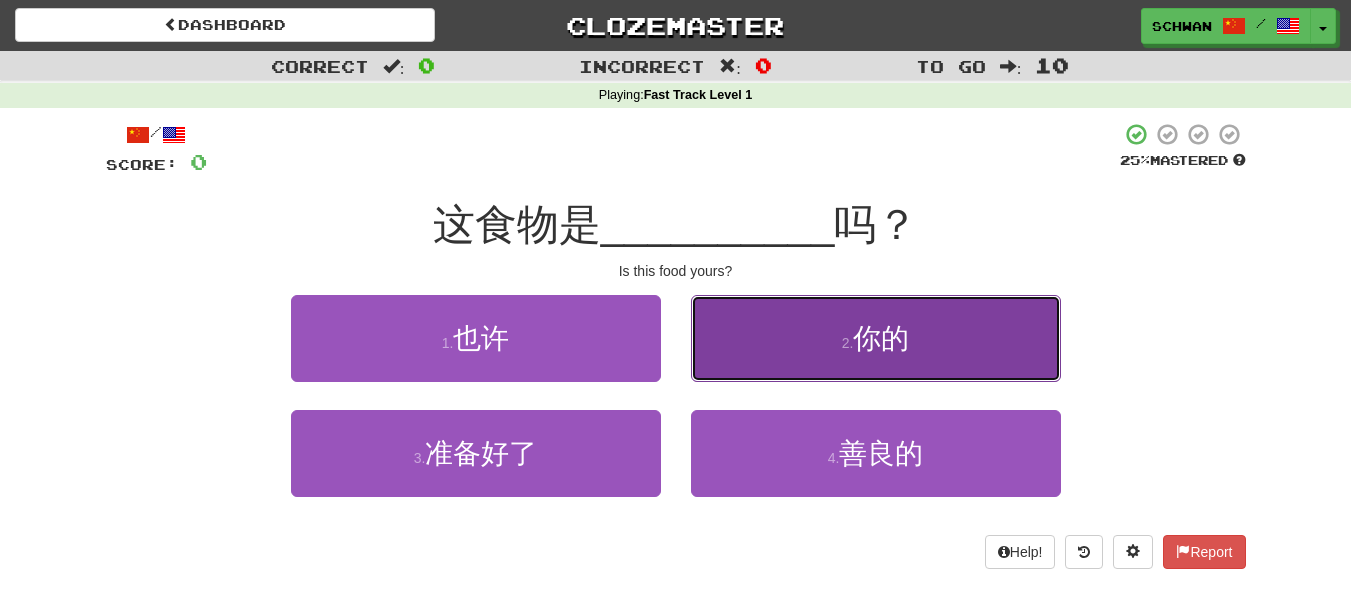 click on "2 .  你的" at bounding box center (876, 338) 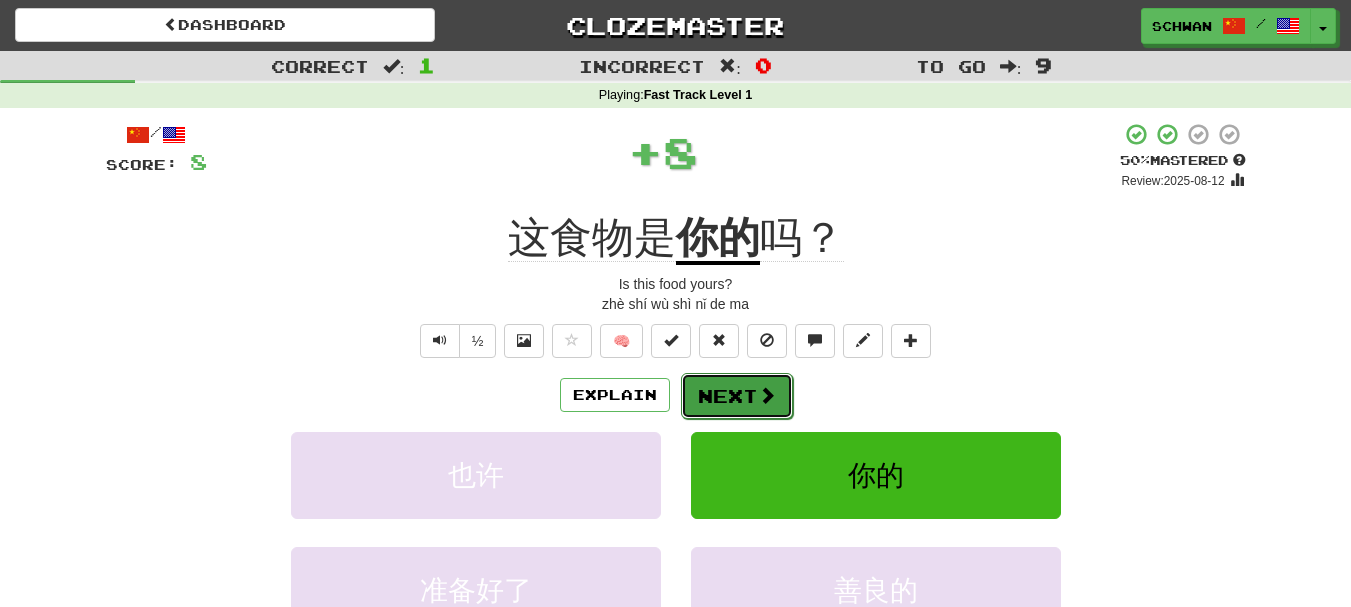 click on "Next" at bounding box center [737, 396] 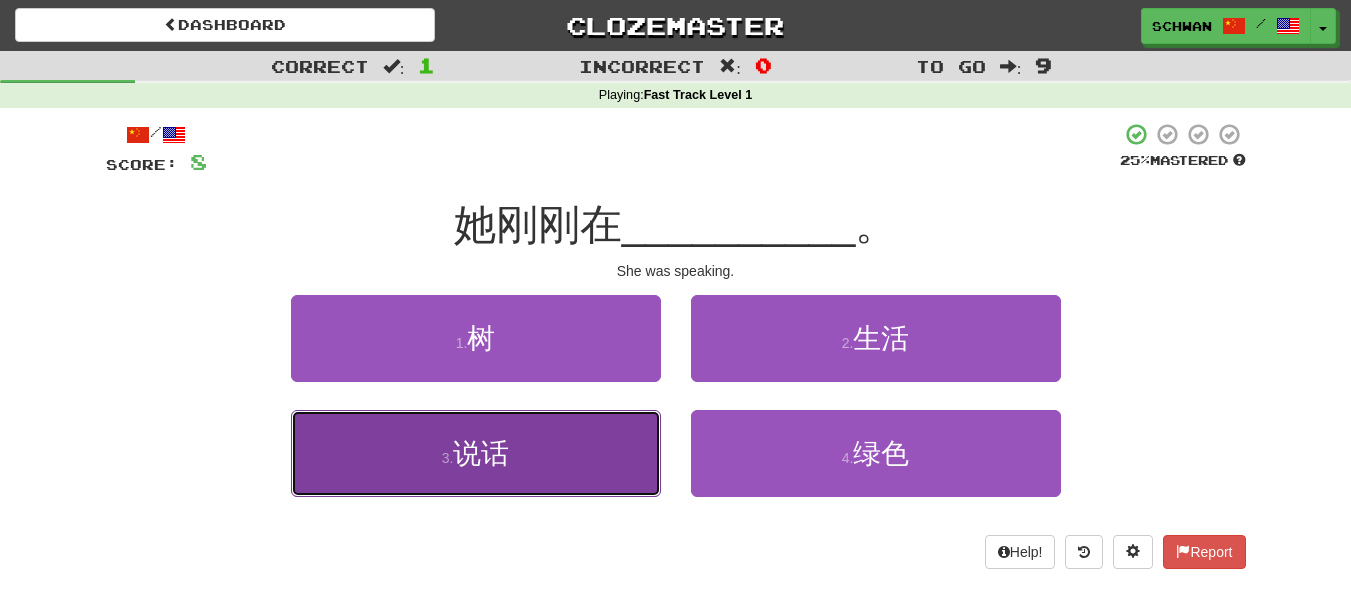 click on "3 .  说话" at bounding box center [476, 453] 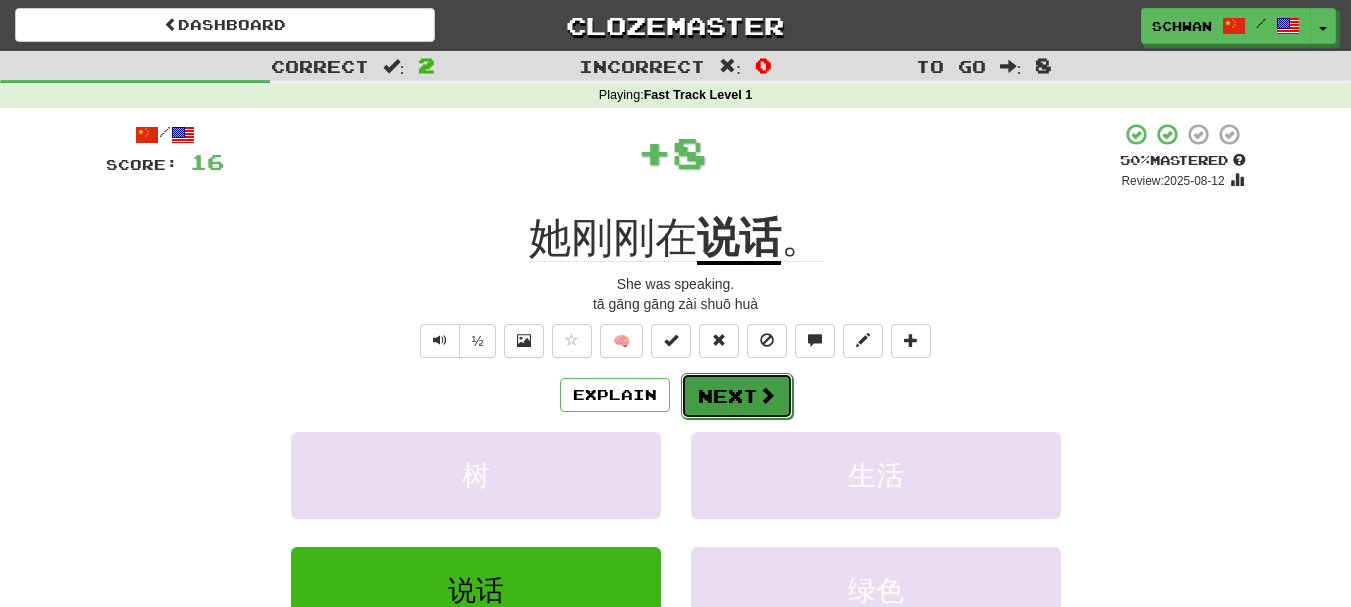 click on "Next" at bounding box center [737, 396] 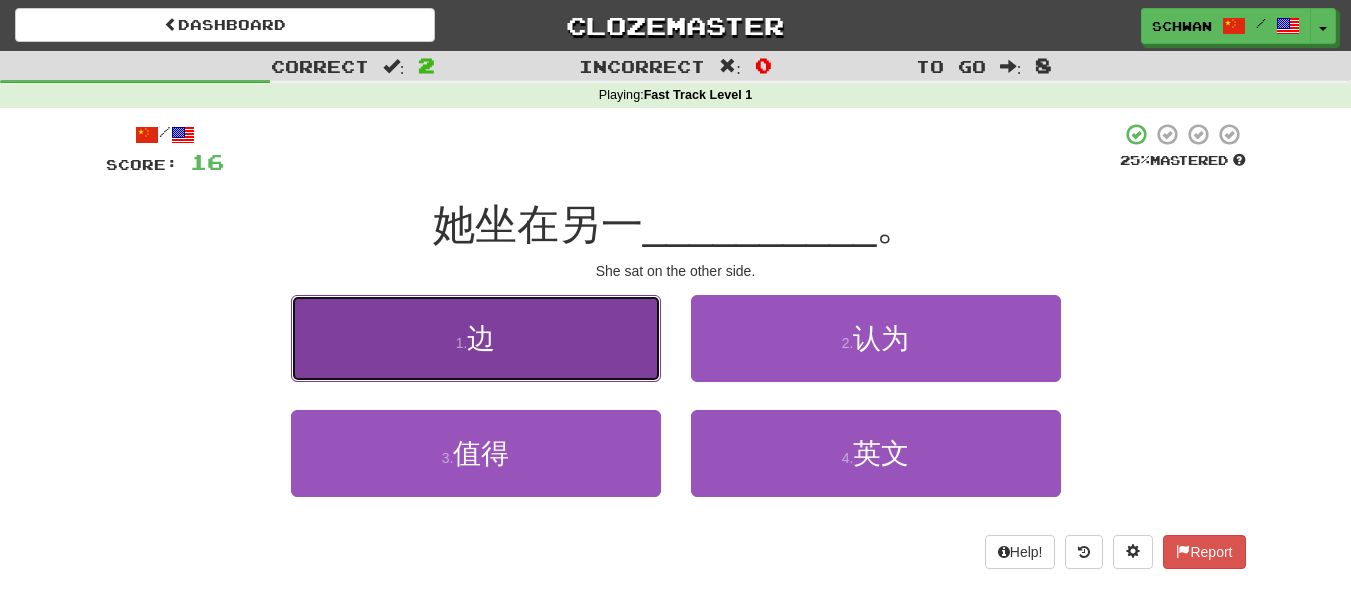 click on "1 .  边" at bounding box center [476, 338] 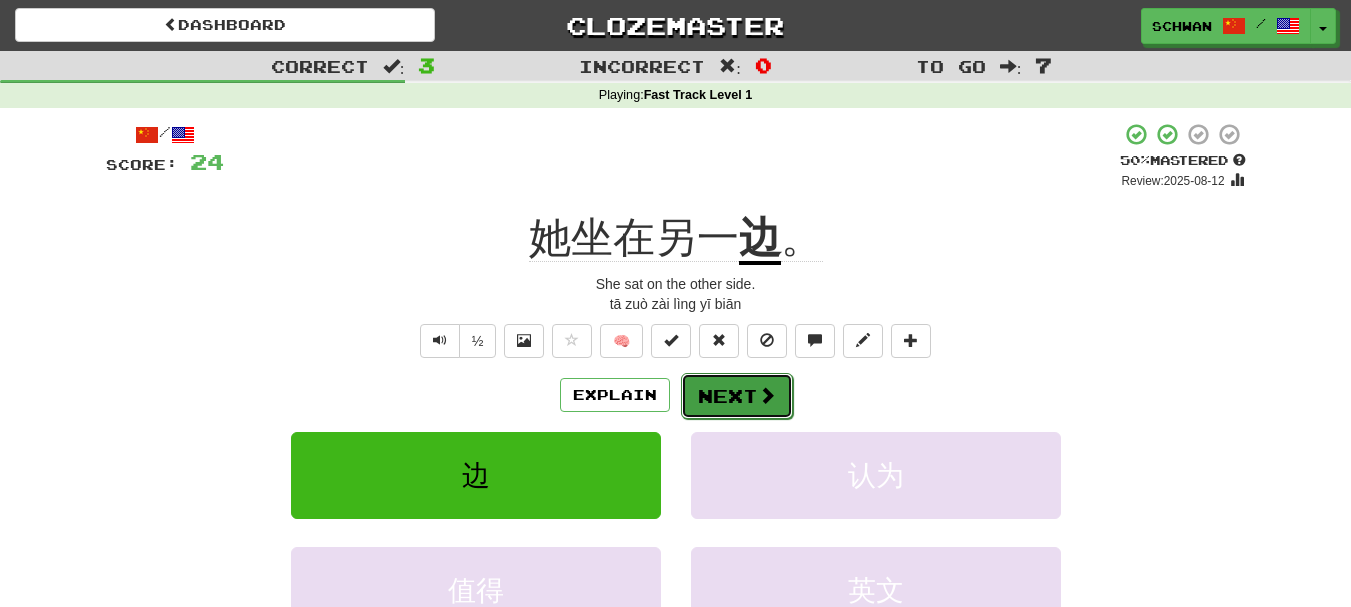 click on "Next" at bounding box center (737, 396) 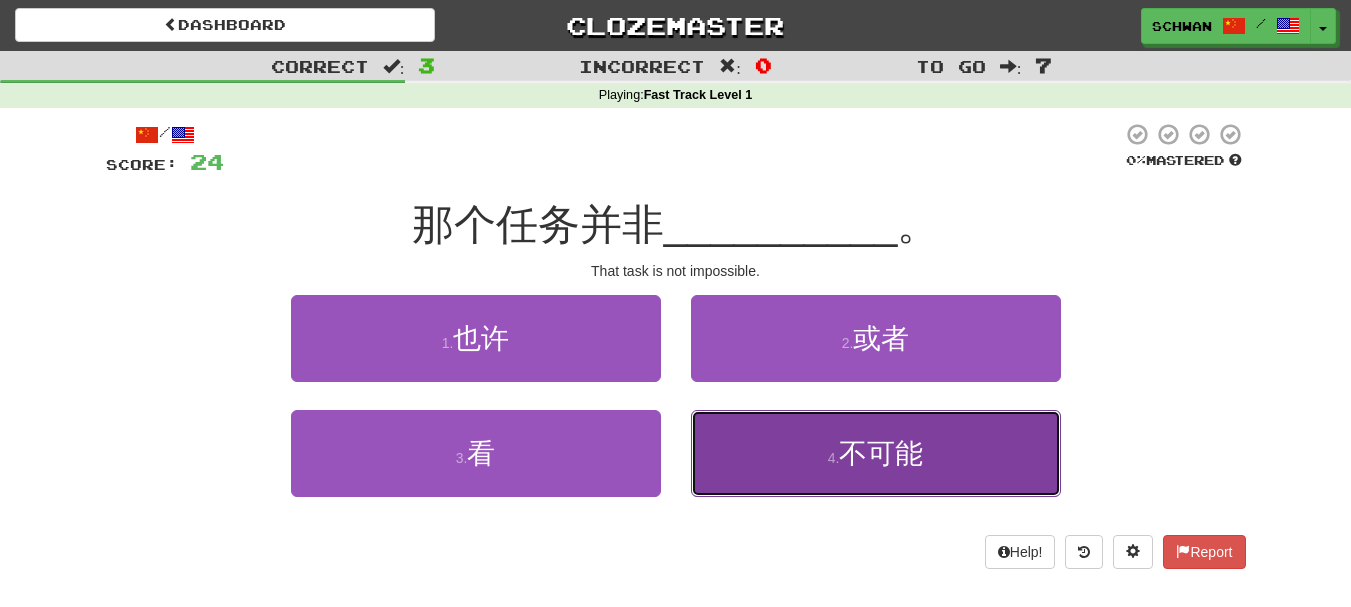 click on "4 .  不可能" at bounding box center [876, 453] 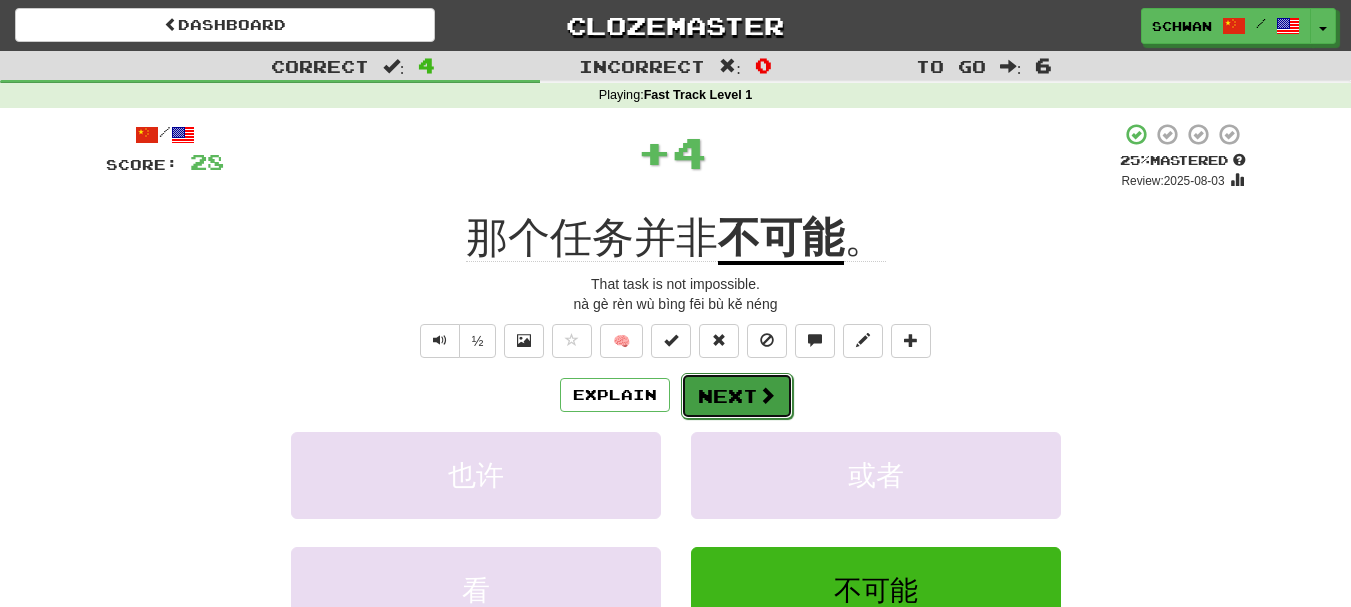 click on "Next" at bounding box center (737, 396) 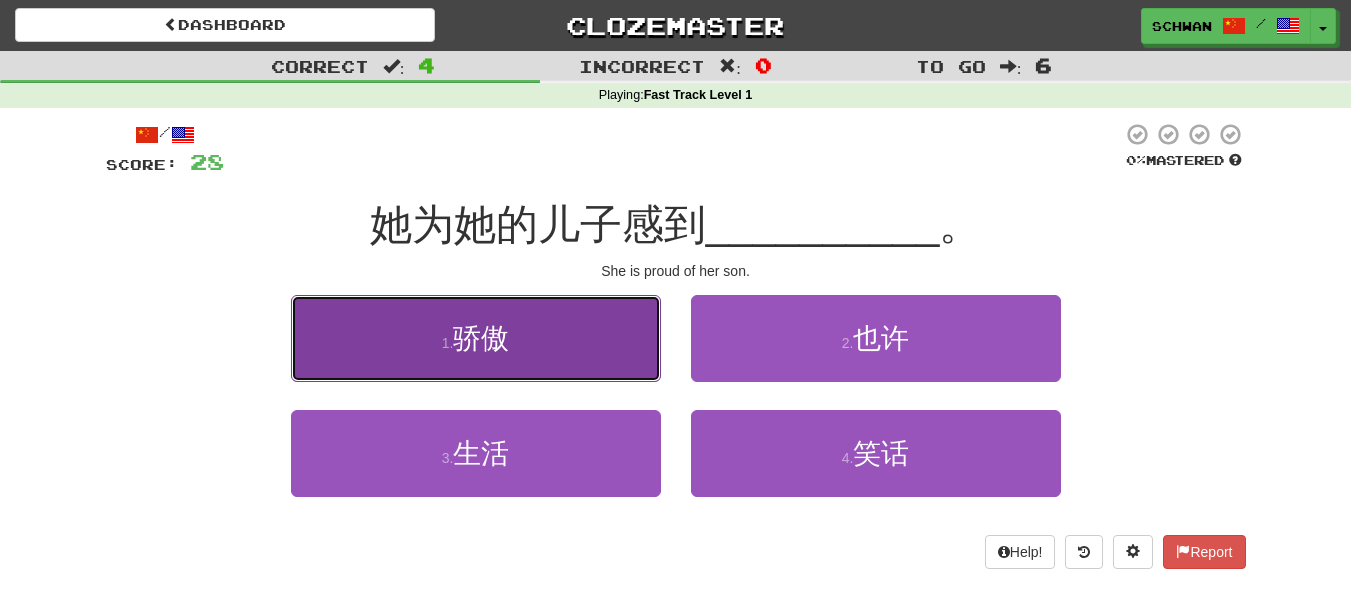 click on "1 .  骄傲" at bounding box center (476, 338) 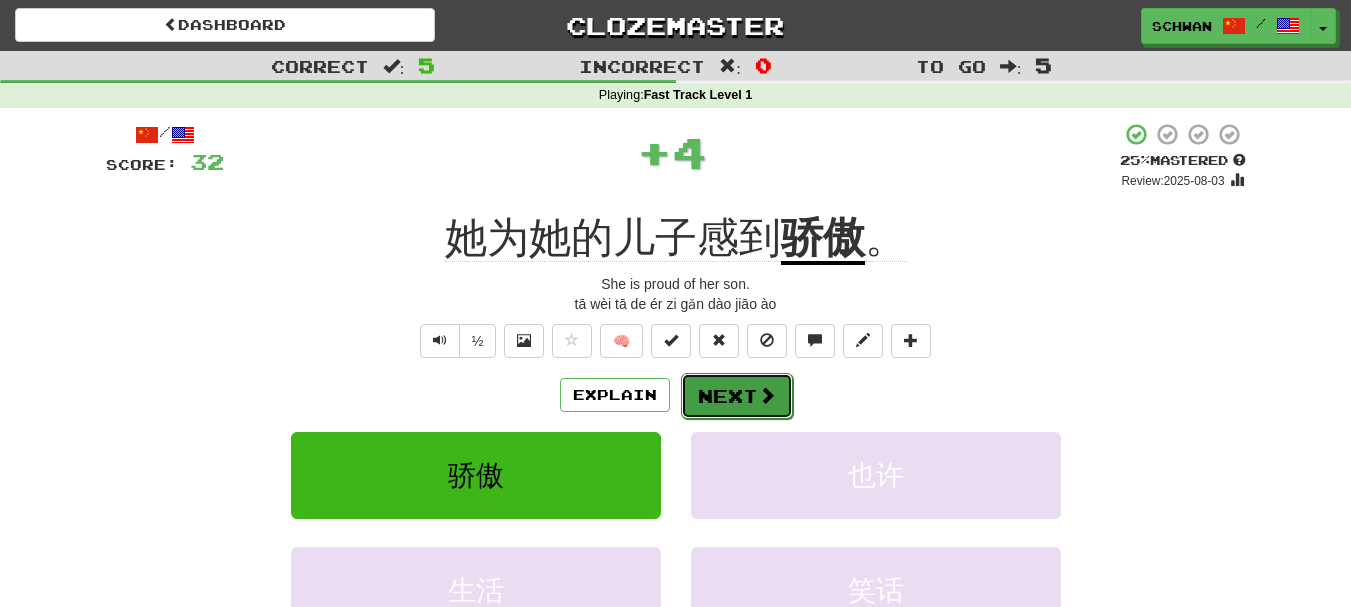 click on "Next" at bounding box center [737, 396] 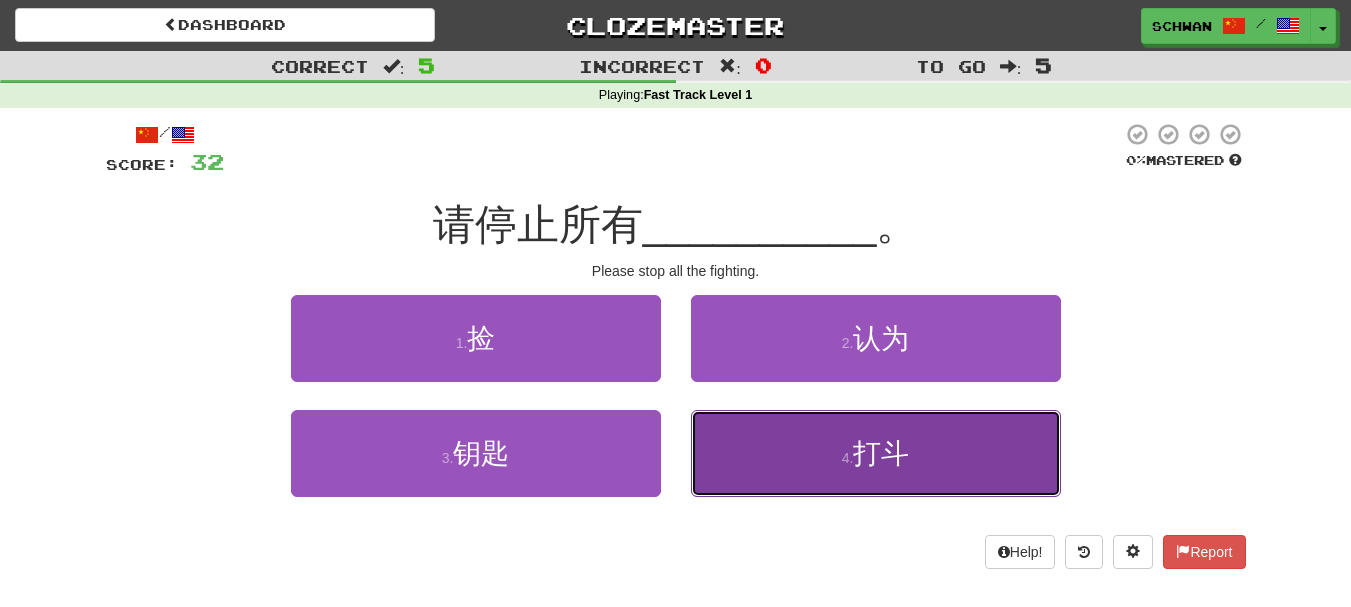 click on "4 .  打斗" at bounding box center (876, 453) 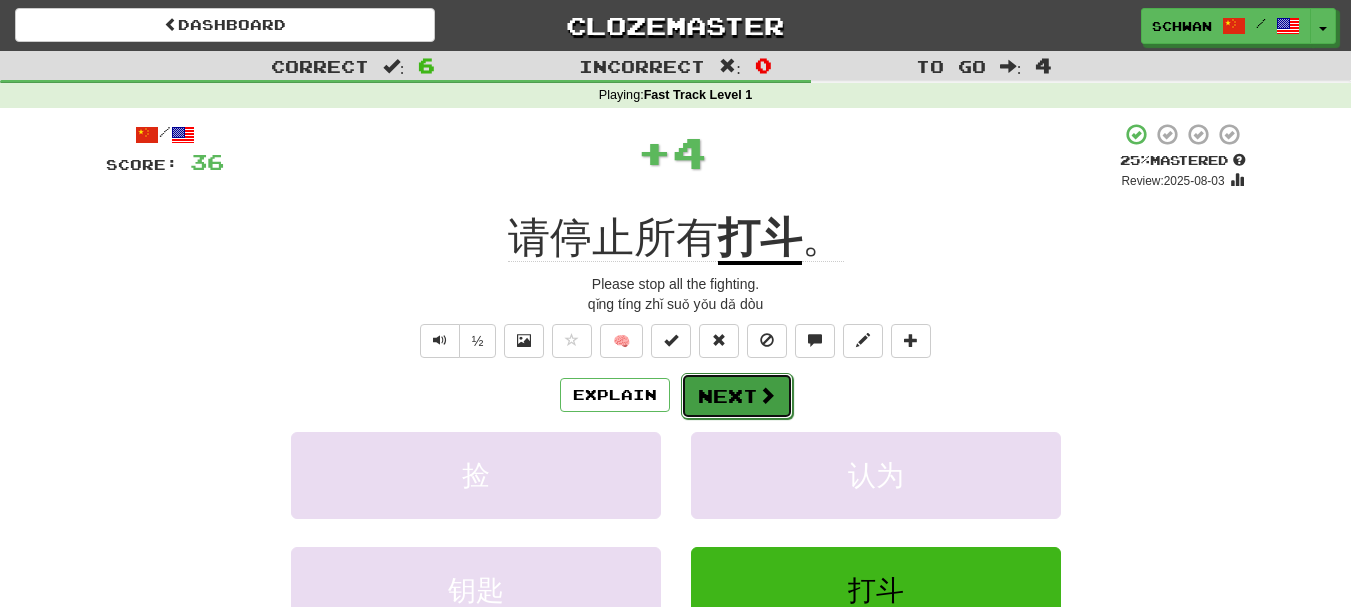 click on "Next" at bounding box center (737, 396) 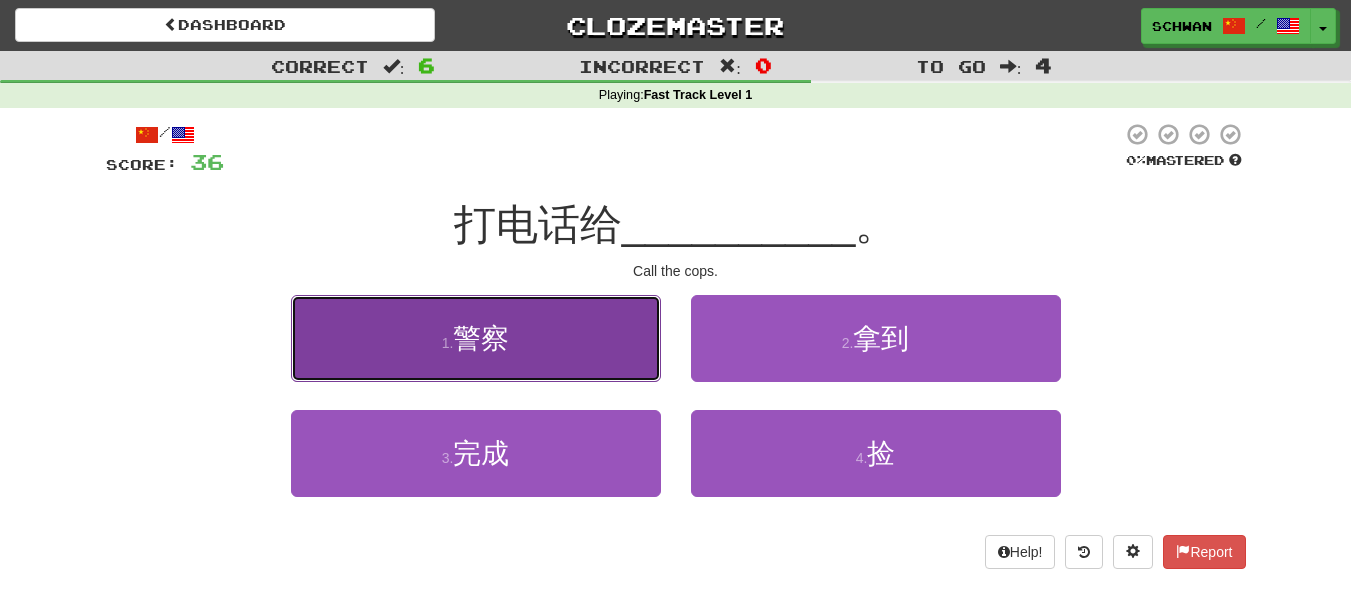 click on "1 .  警察" at bounding box center (476, 338) 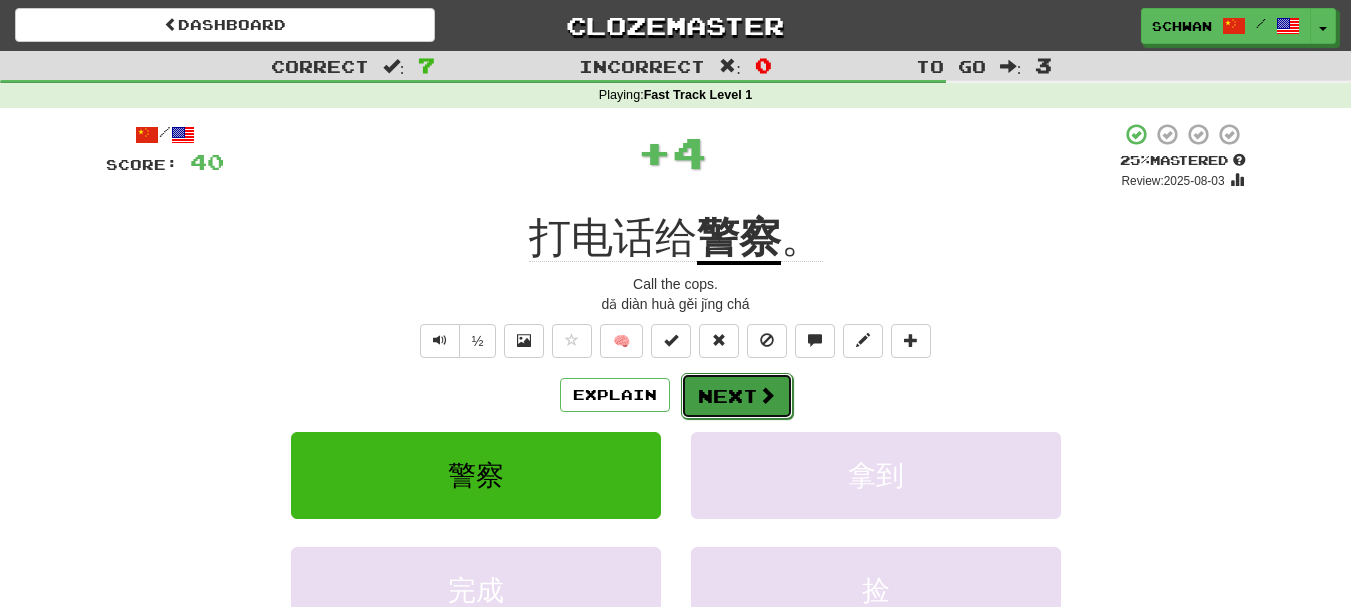click on "Next" at bounding box center [737, 396] 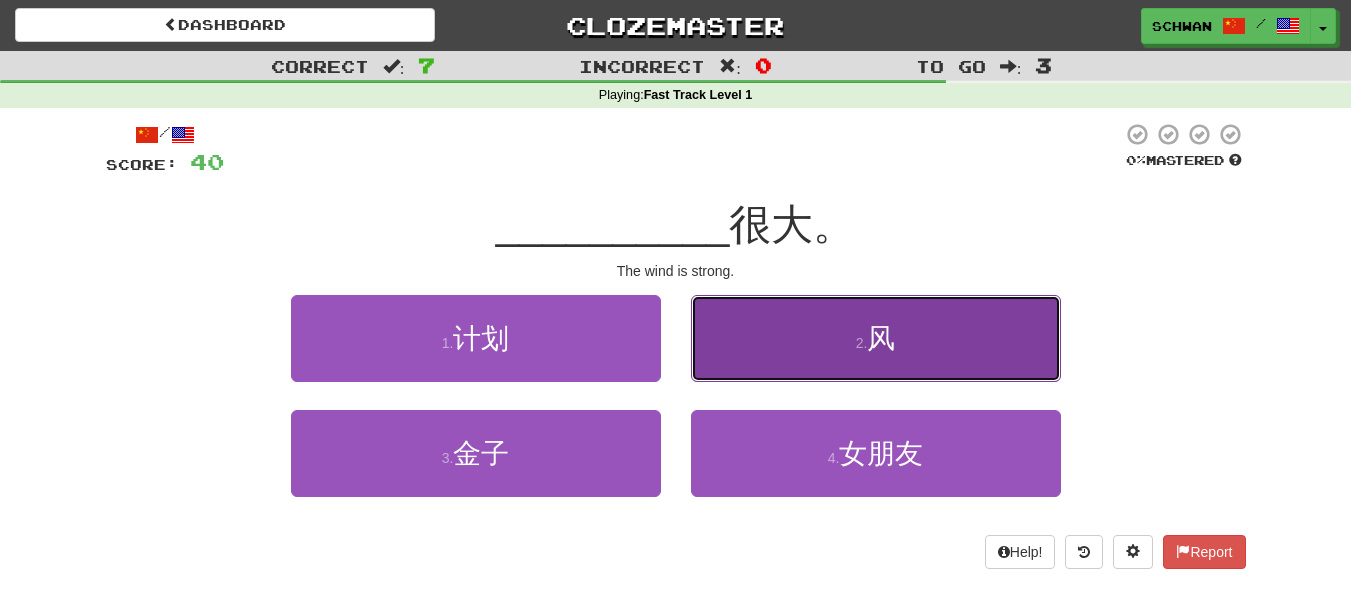 click on "2 .  风" at bounding box center [876, 338] 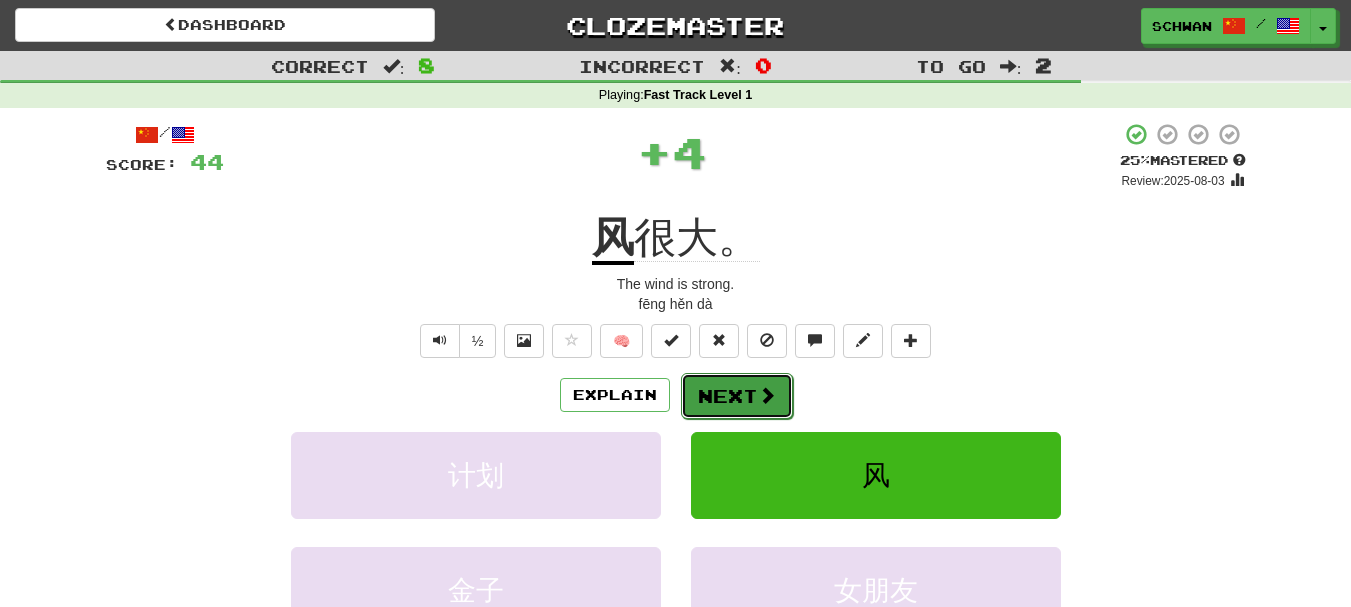 click on "Next" at bounding box center [737, 396] 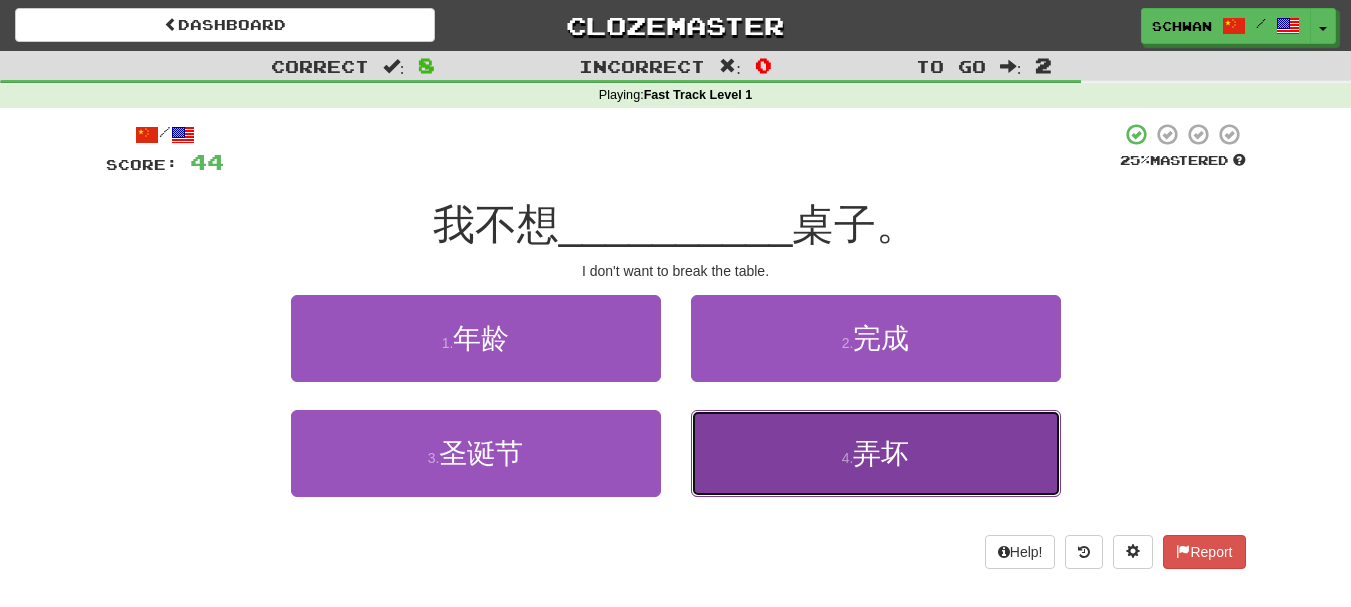 click on "4 .  弄坏" at bounding box center [876, 453] 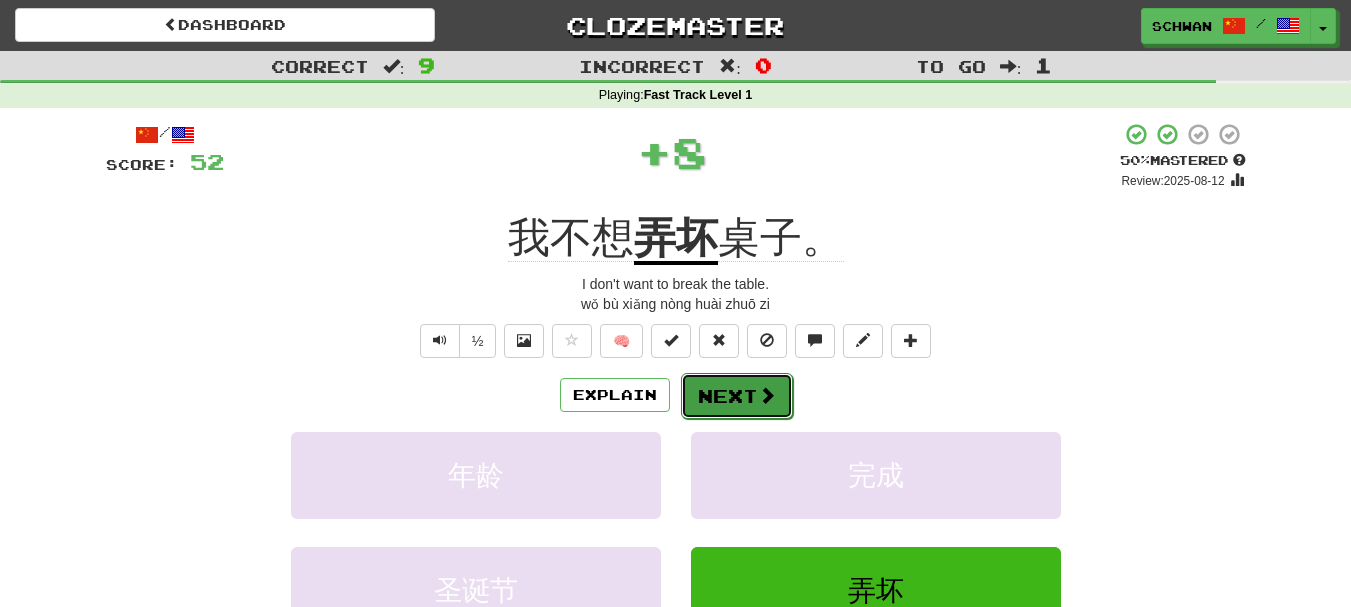 click on "Next" at bounding box center (737, 396) 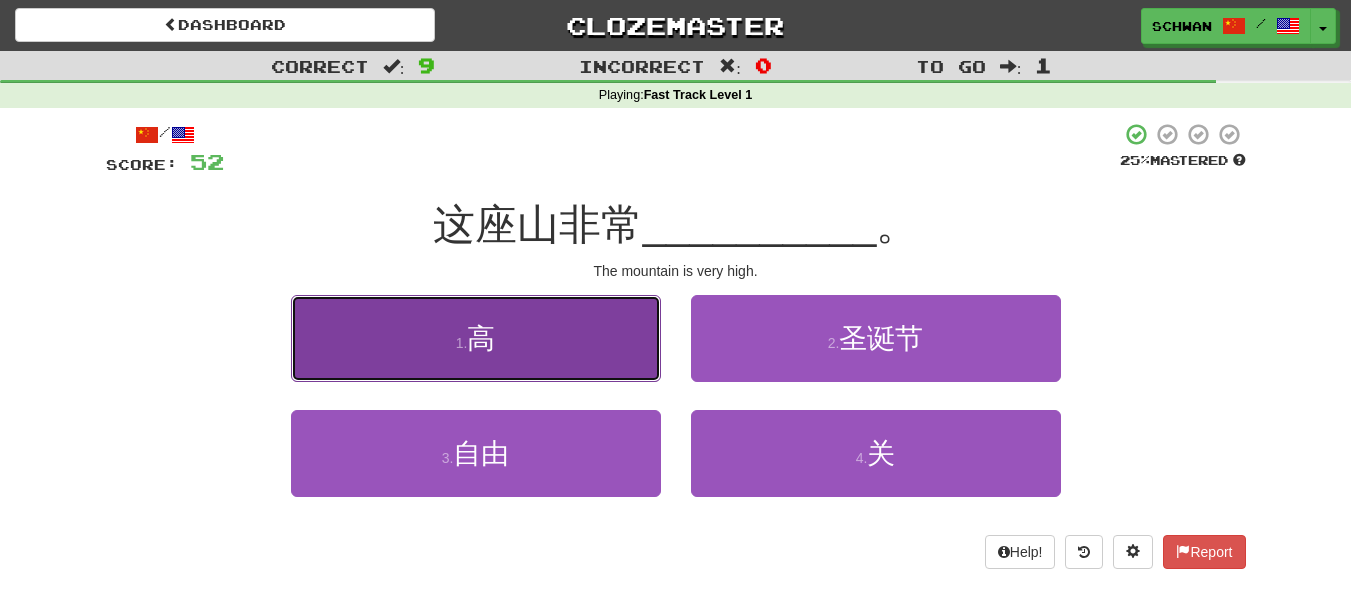 click on "1 .  高" at bounding box center (476, 338) 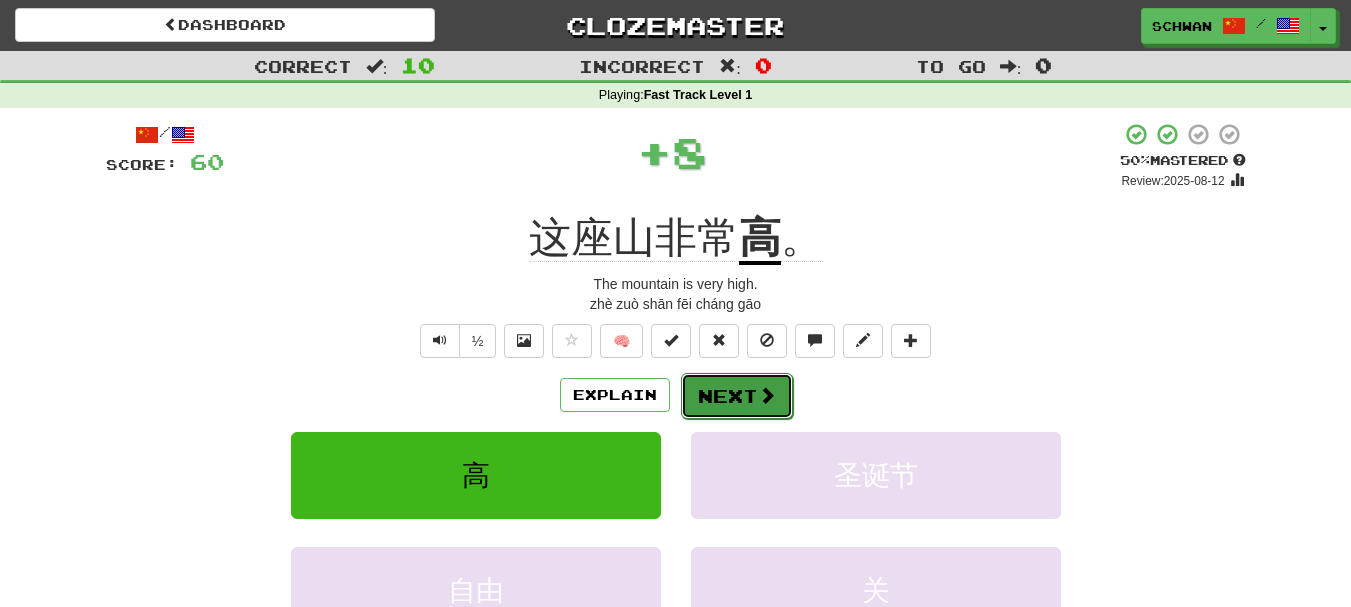click on "Next" at bounding box center (737, 396) 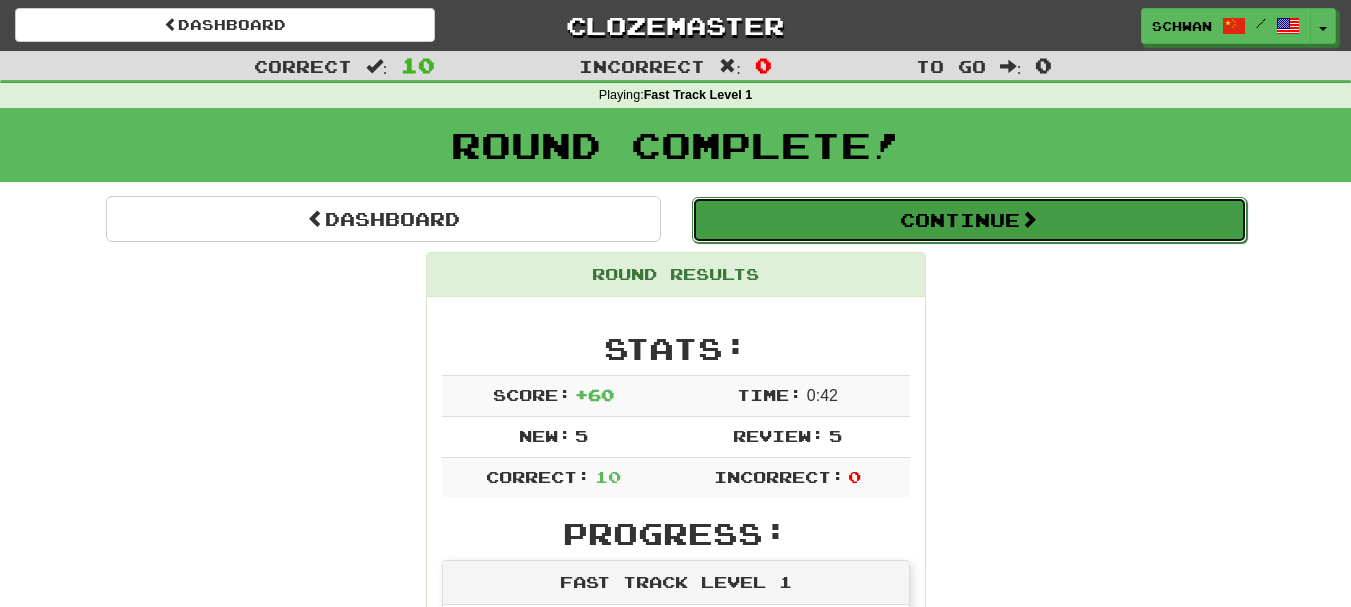 click on "Continue" at bounding box center (969, 220) 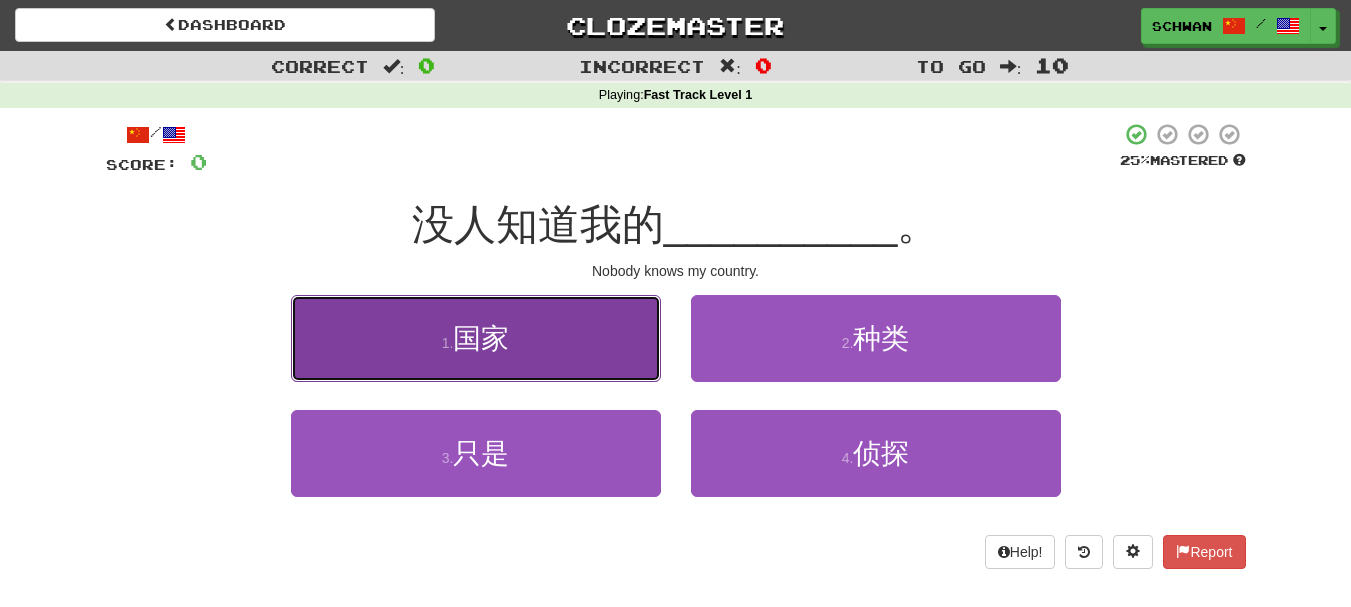 click on "1 .  国家" at bounding box center (476, 338) 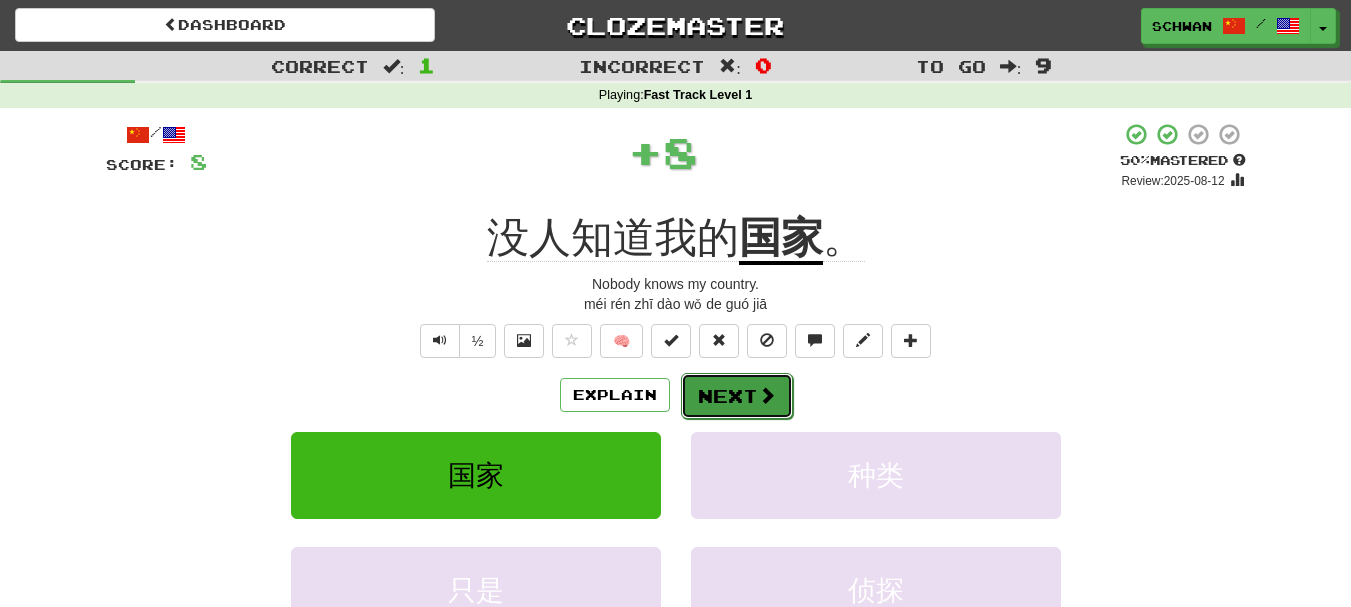 click on "Next" at bounding box center [737, 396] 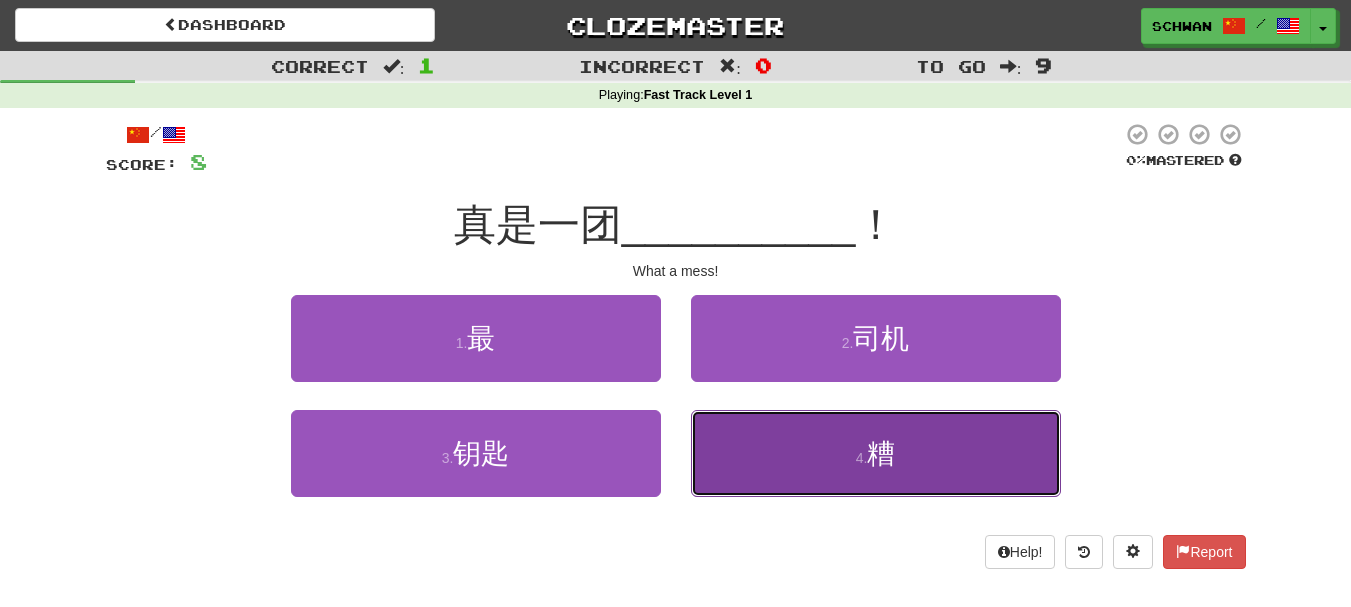 click on "4 .  糟" at bounding box center [876, 453] 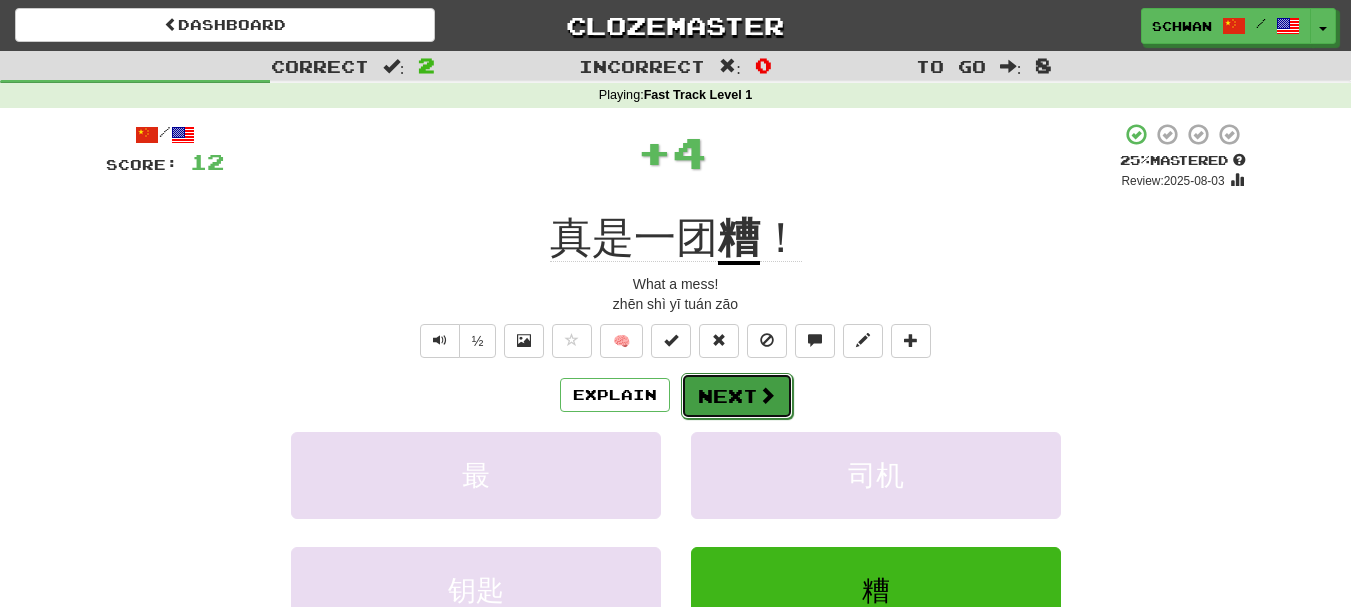 click on "Next" at bounding box center (737, 396) 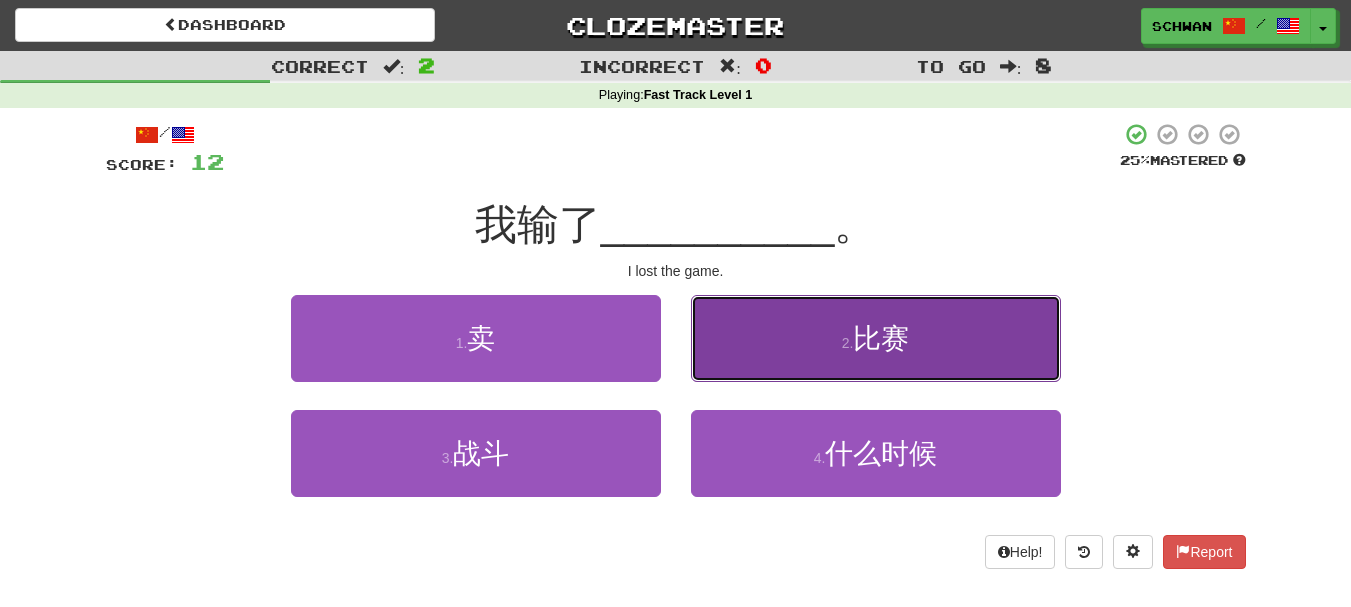 click on "2 .  比赛" at bounding box center [876, 338] 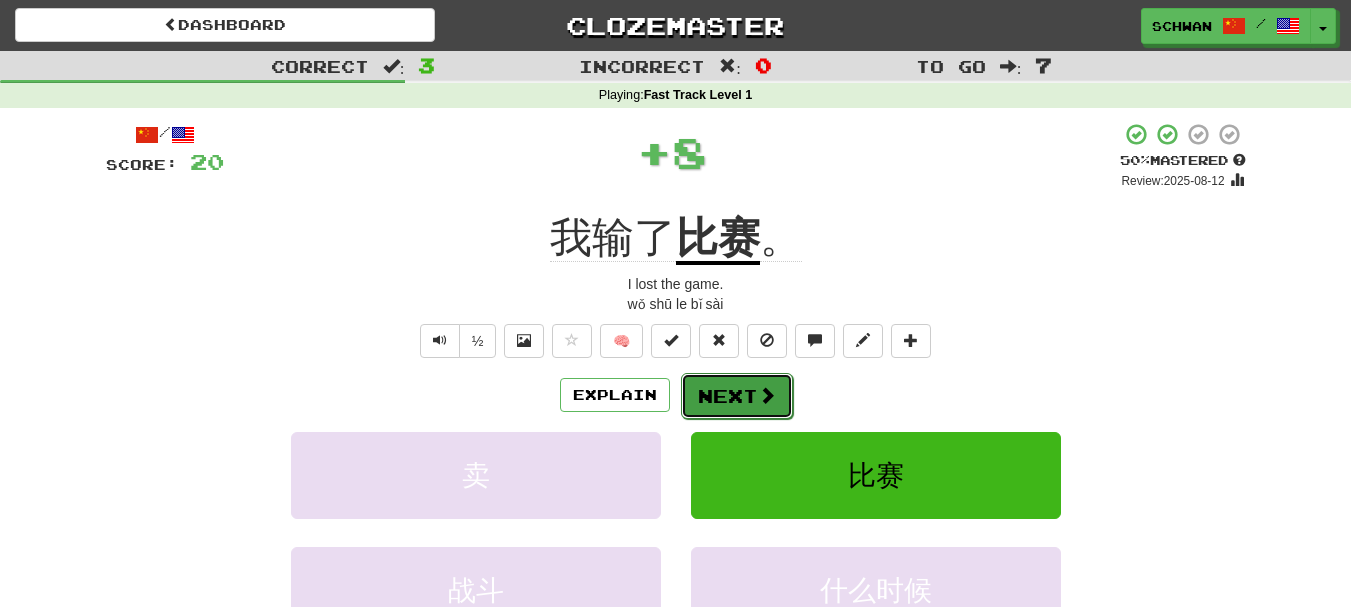 click on "Next" at bounding box center [737, 396] 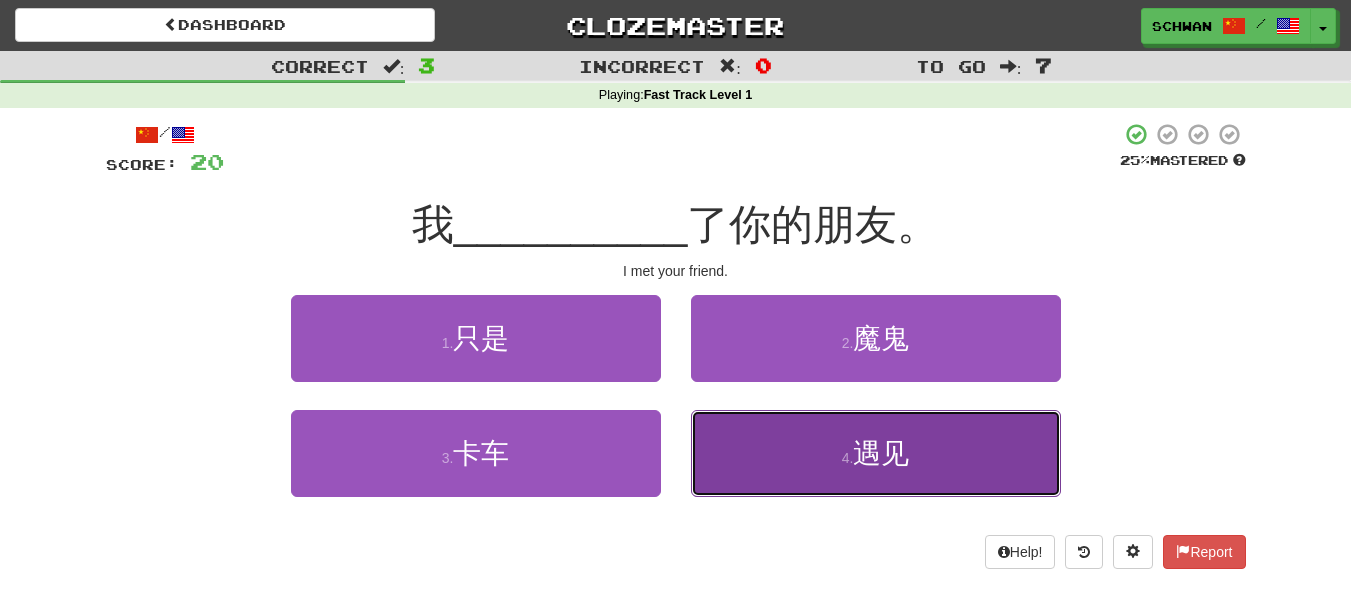 click on "4 .  遇见" at bounding box center (876, 453) 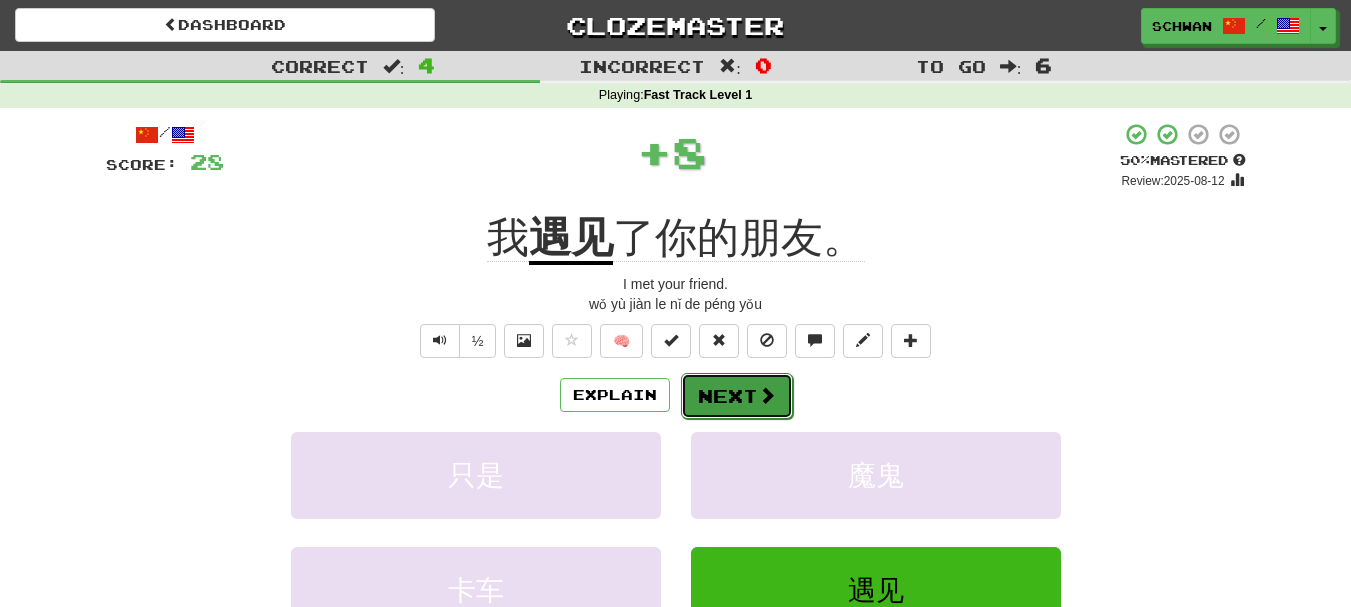click on "Next" at bounding box center (737, 396) 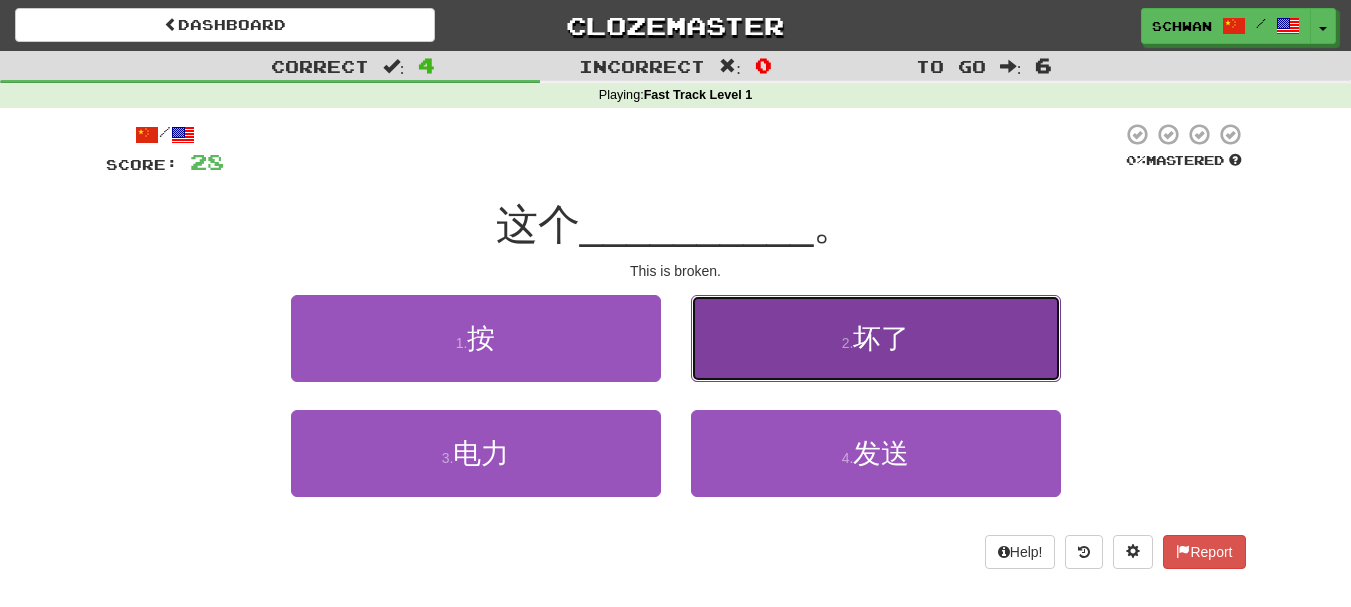 click on "2 .  坏了" at bounding box center (876, 338) 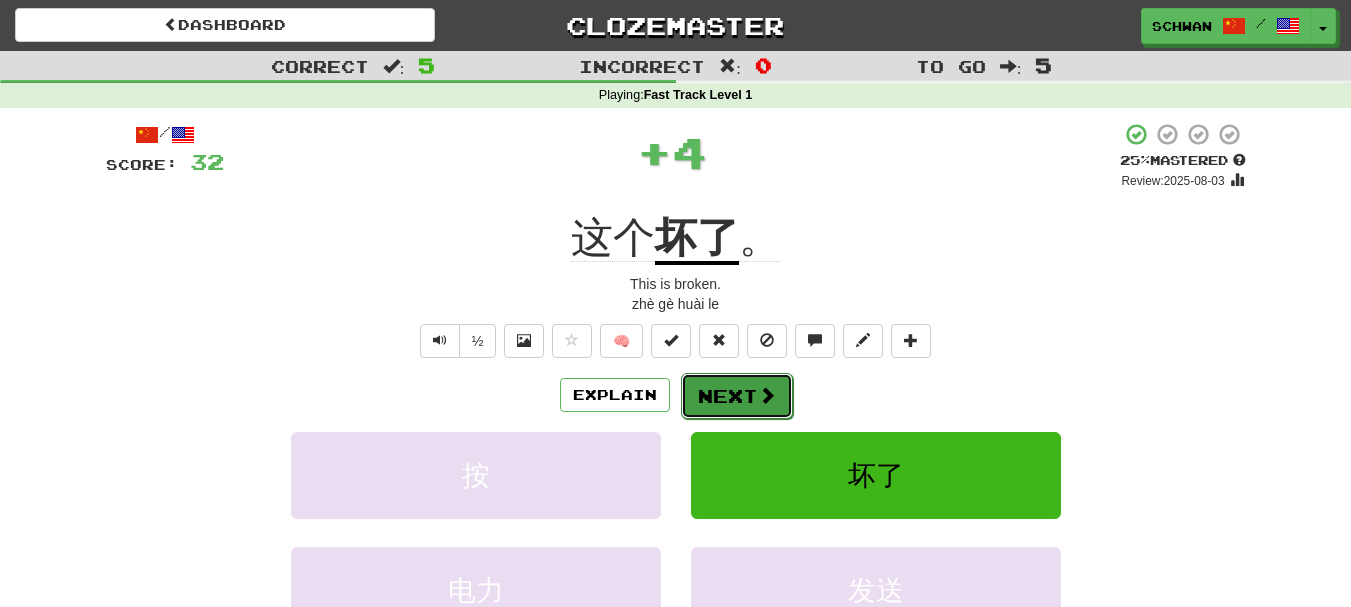 click on "Next" at bounding box center [737, 396] 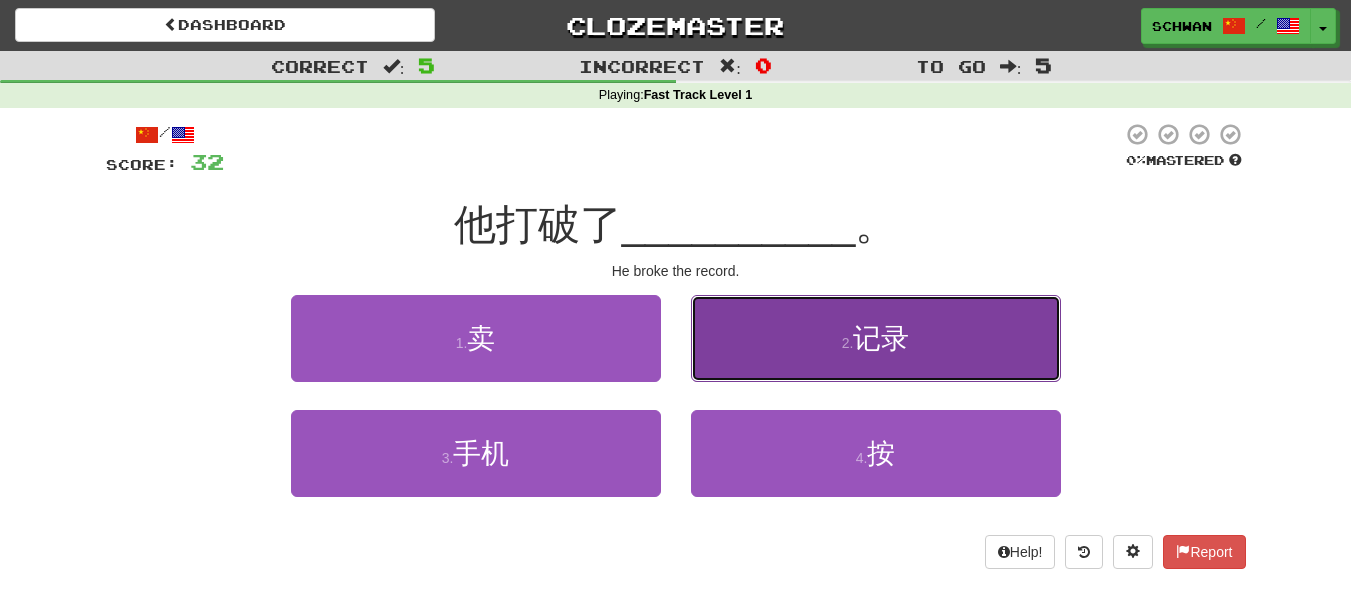 click on "2 .  记录" at bounding box center (876, 338) 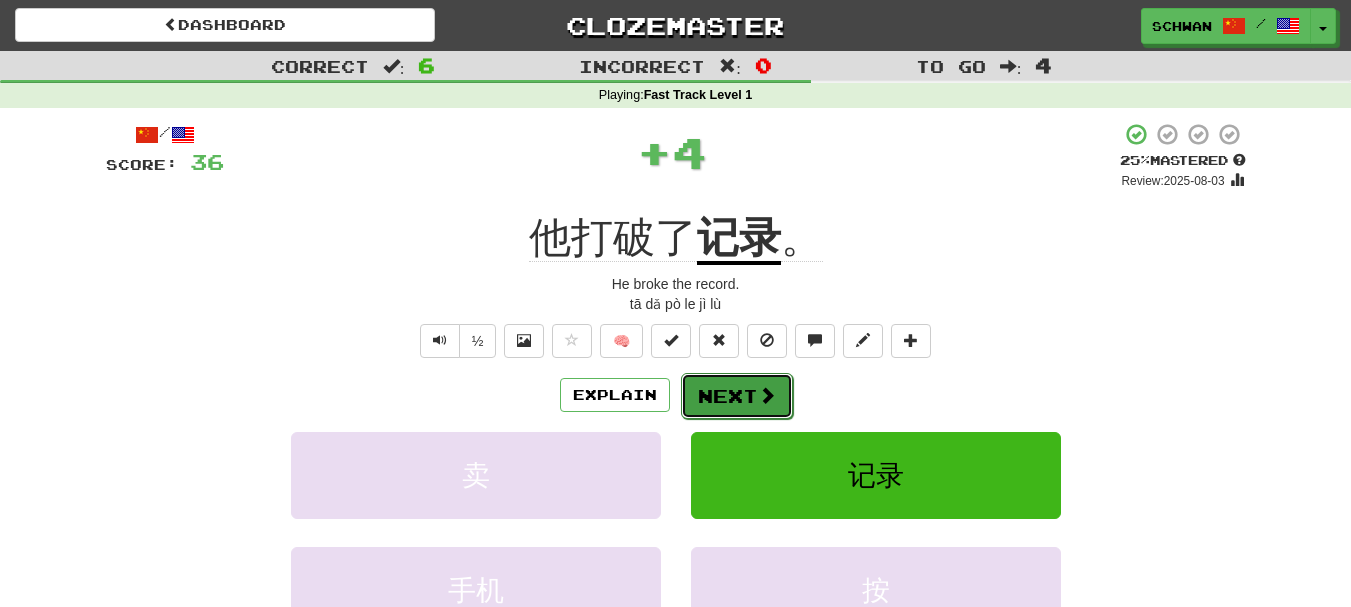 click on "Next" at bounding box center [737, 396] 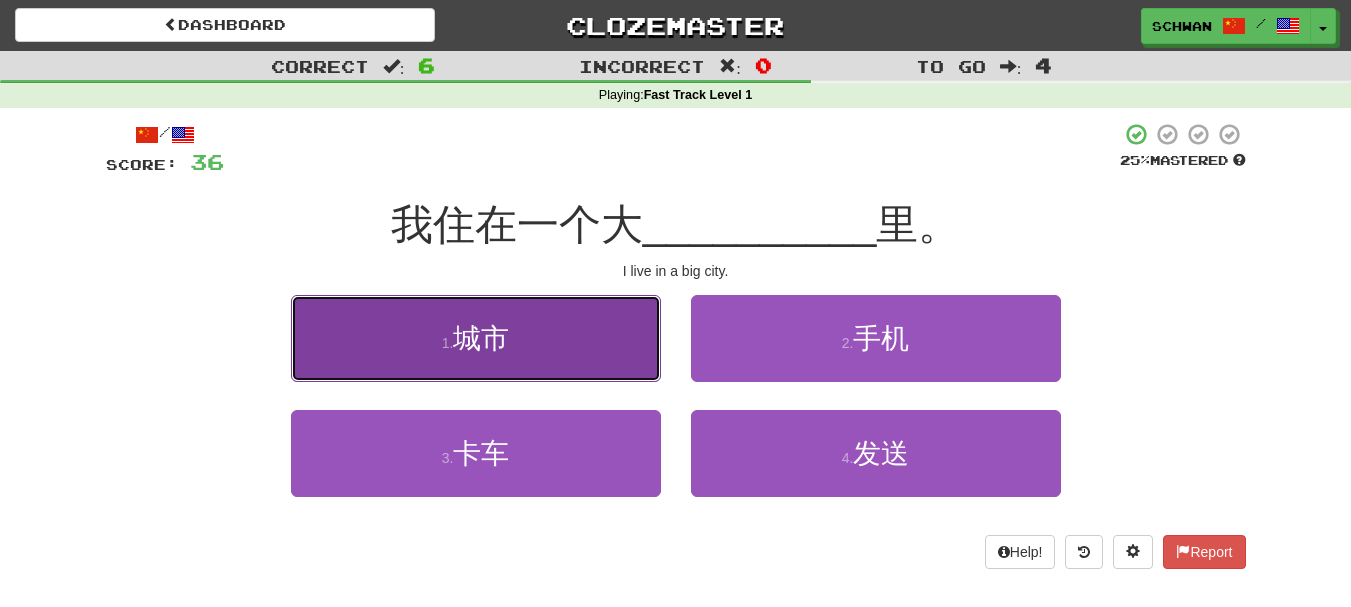 click on "1 .  城市" at bounding box center (476, 338) 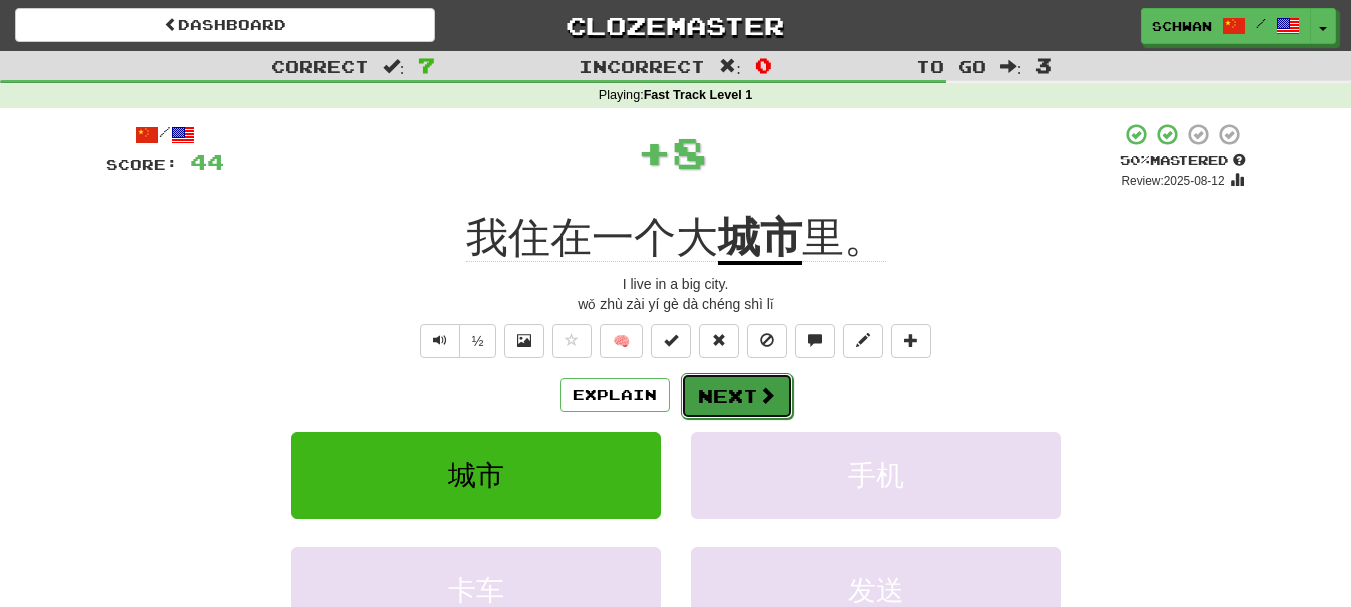 click on "Next" at bounding box center (737, 396) 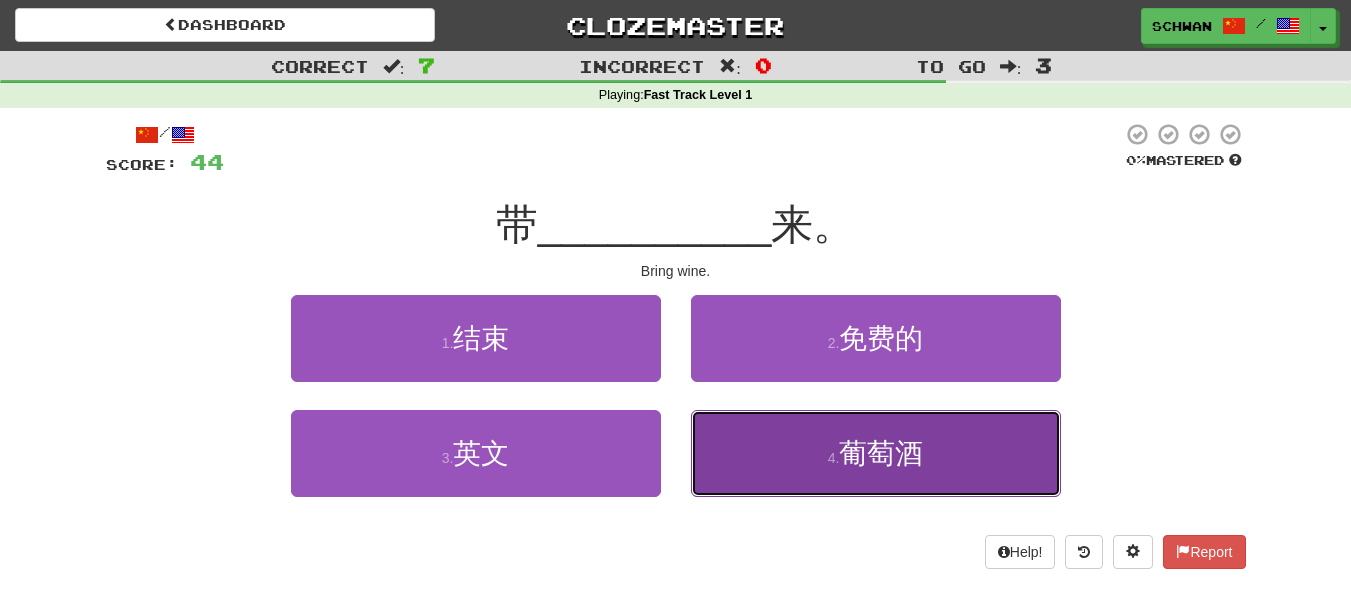 click on "4 .  葡萄酒" at bounding box center [876, 453] 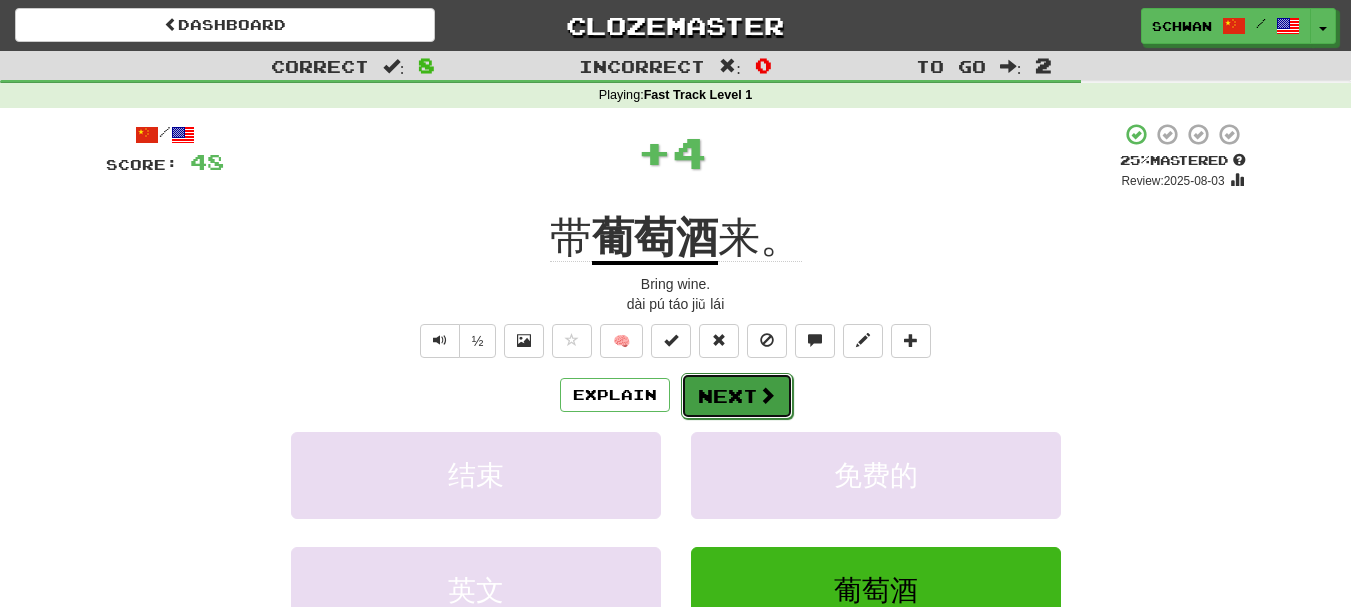 click on "Next" at bounding box center (737, 396) 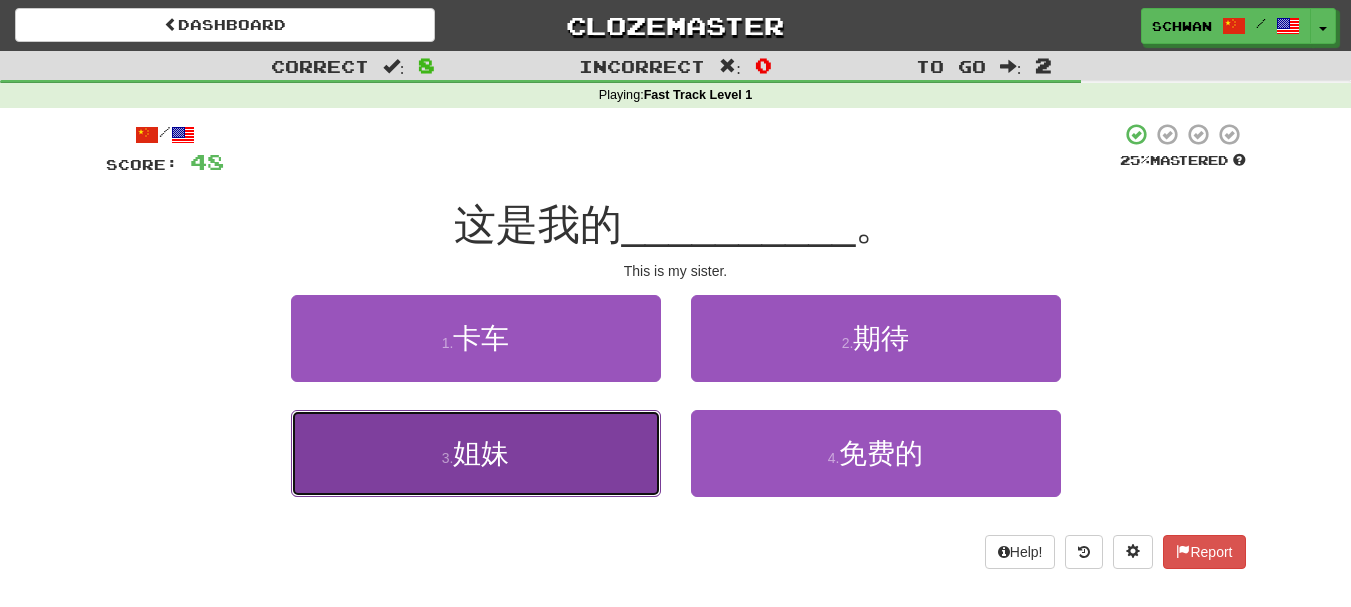 click on "3 .  姐妹" at bounding box center (476, 453) 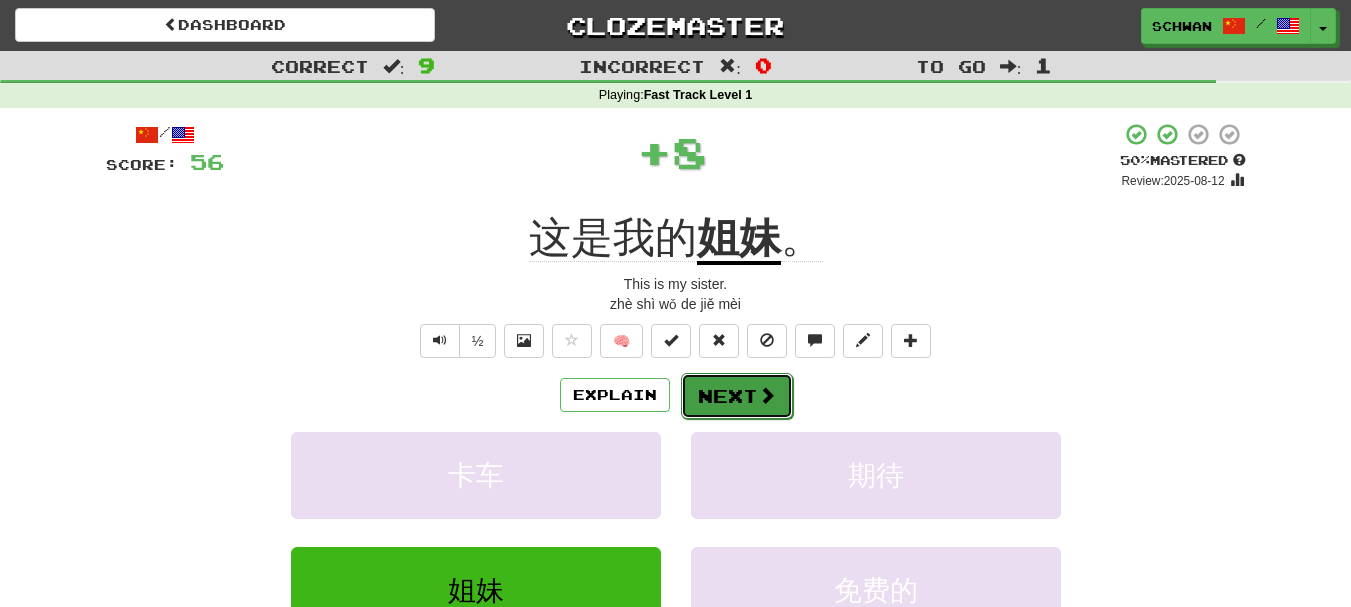 click on "Next" at bounding box center (737, 396) 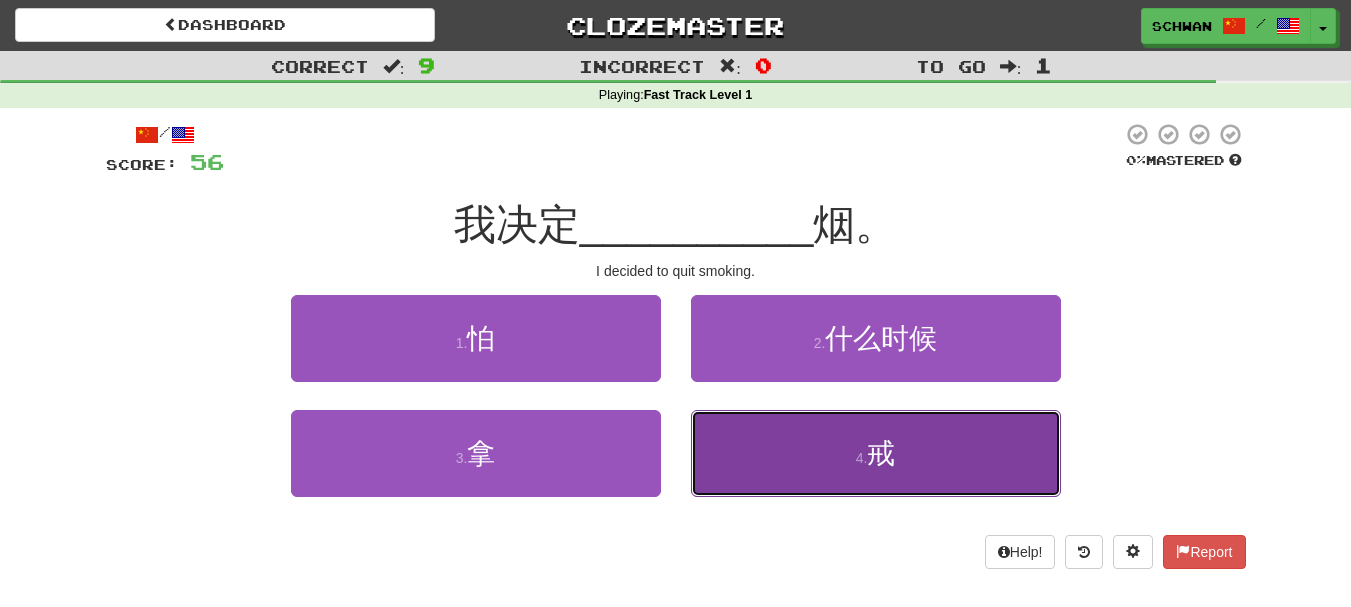click on "4 .  戒" at bounding box center (876, 453) 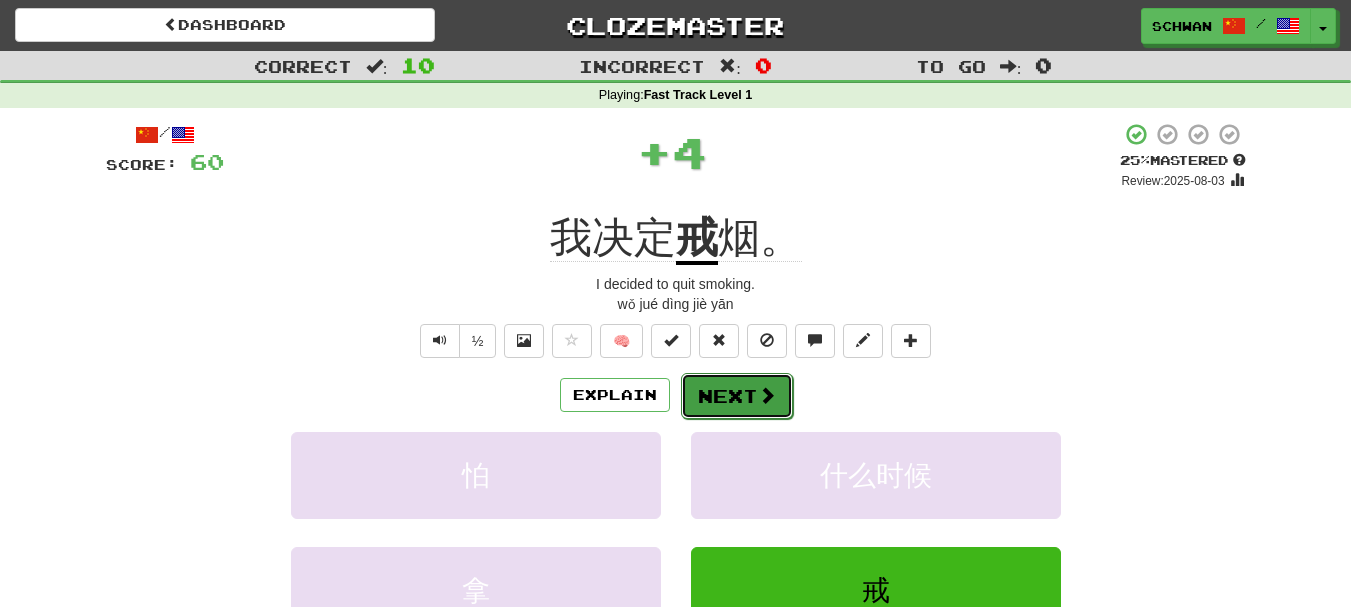 click on "Next" at bounding box center (737, 396) 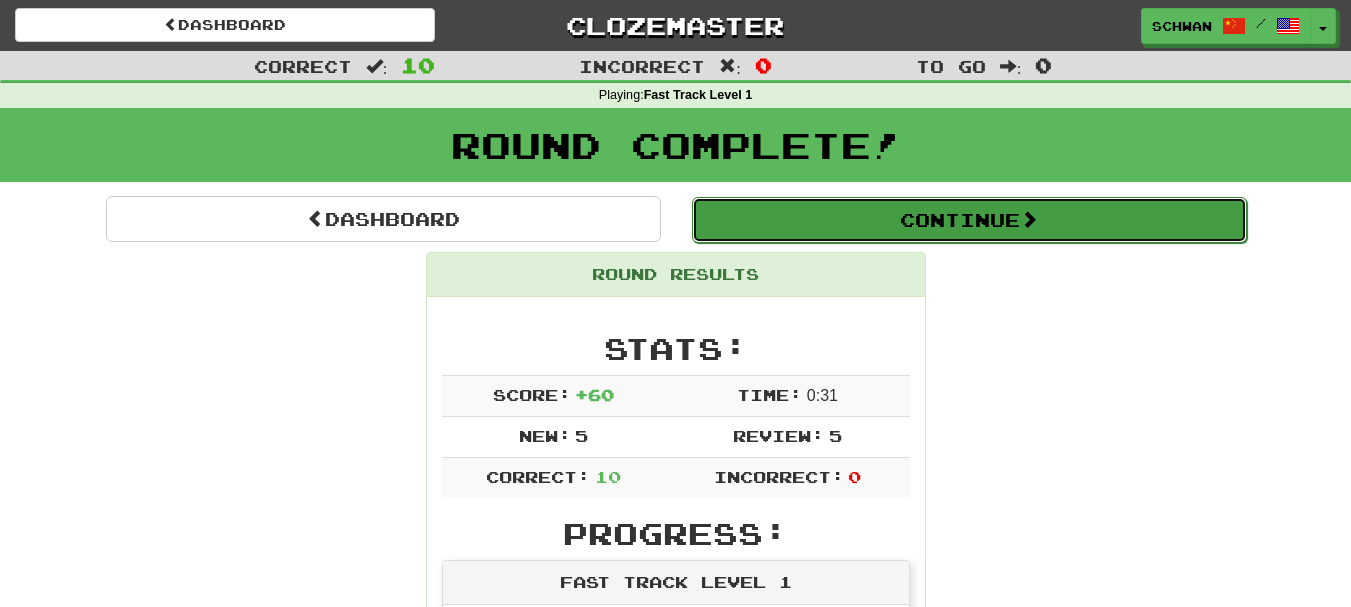click on "Continue" at bounding box center (969, 220) 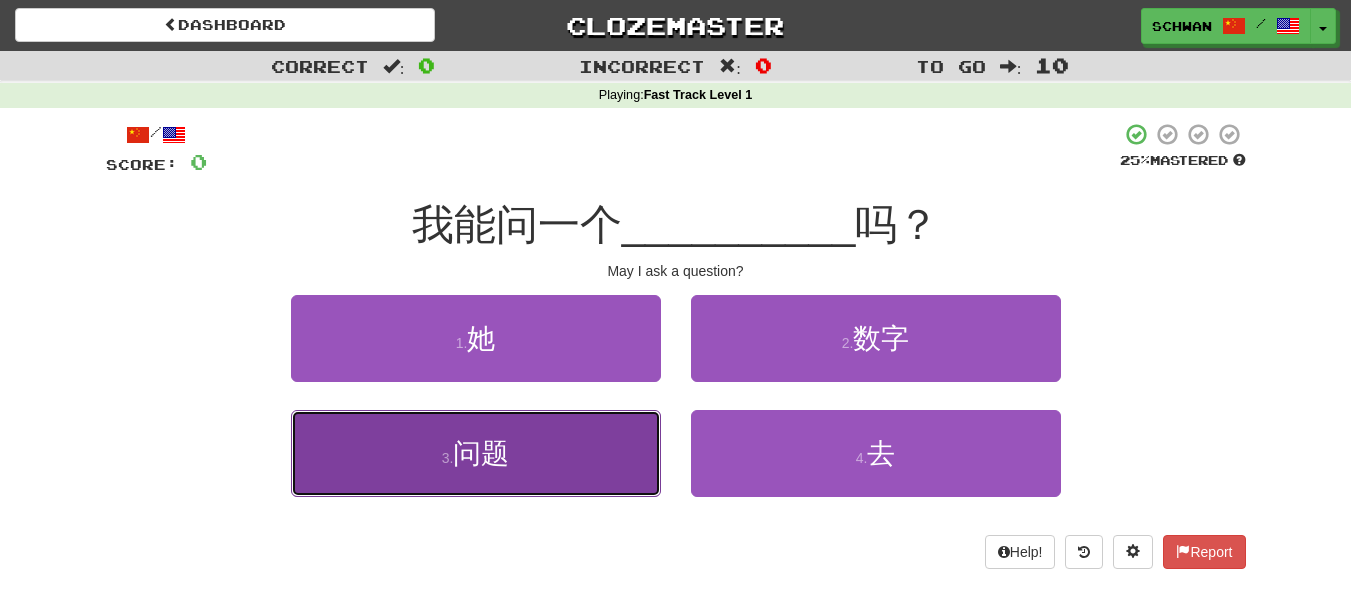 click on "3 .  问题" at bounding box center (476, 453) 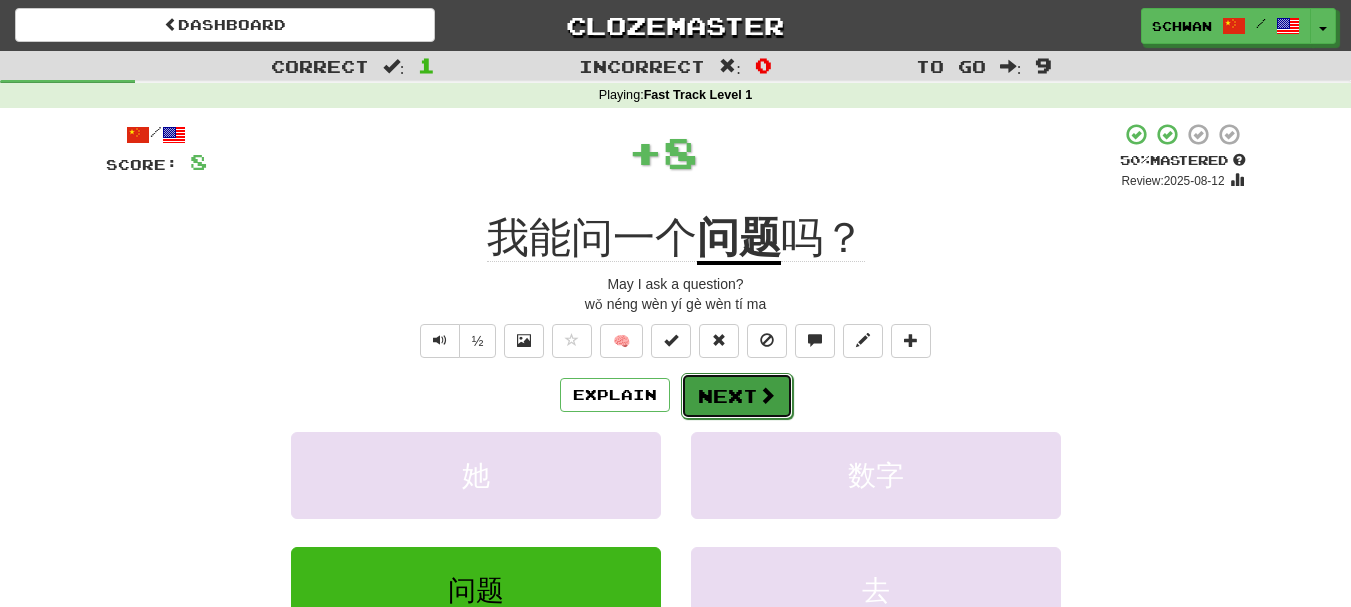 click on "Next" at bounding box center [737, 396] 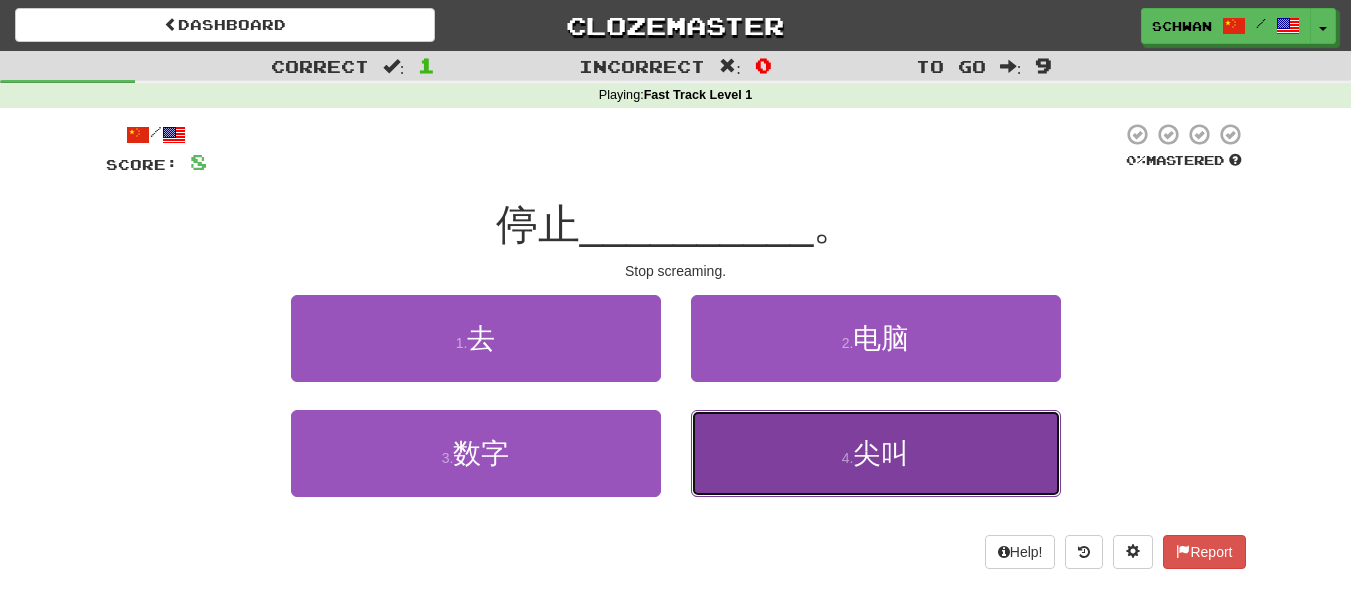 click on "4 .  尖叫" at bounding box center (876, 453) 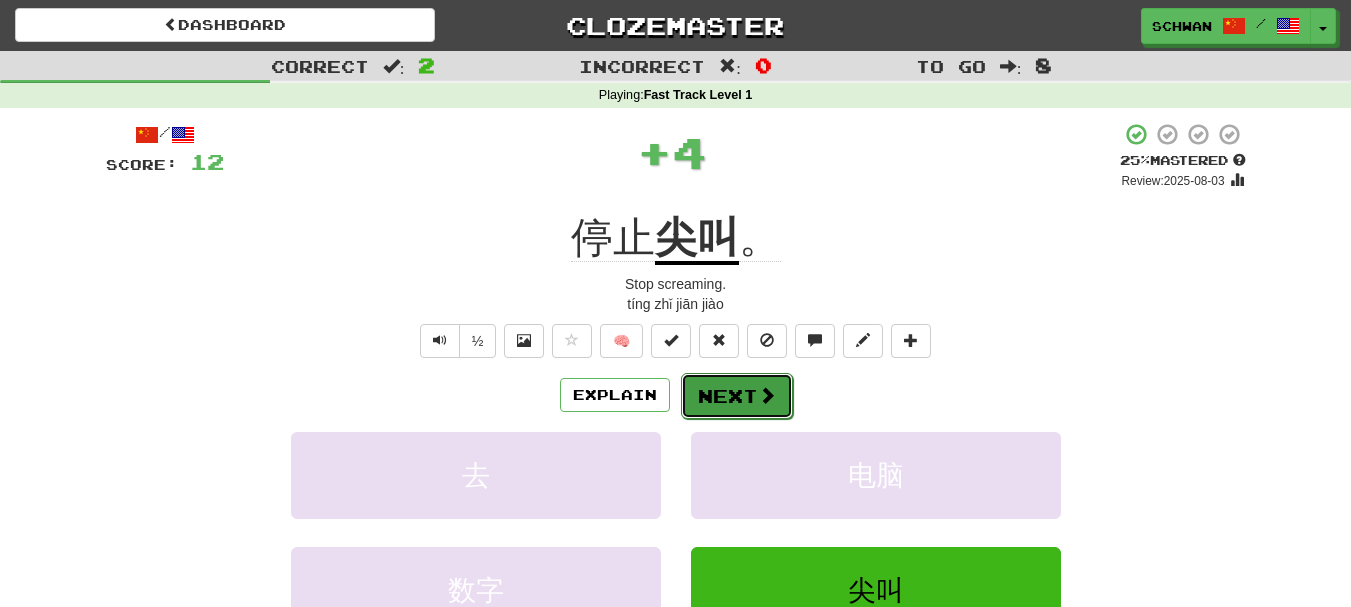 click on "Next" at bounding box center (737, 396) 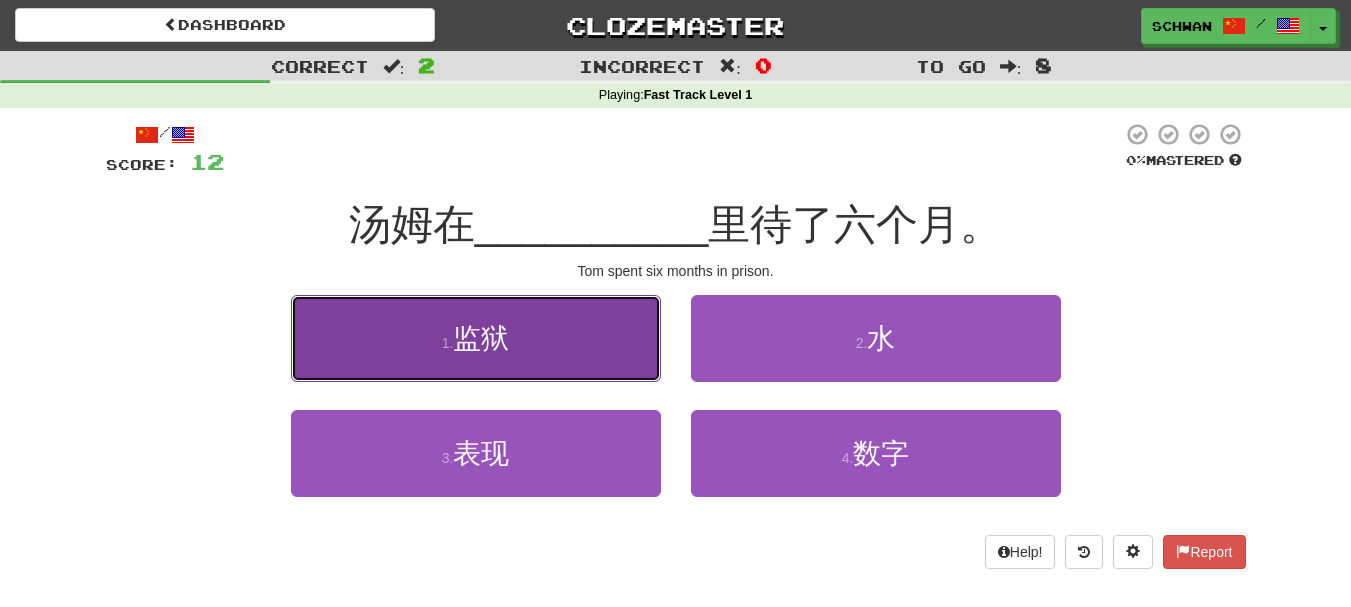 click on "1 .  监狱" at bounding box center (476, 338) 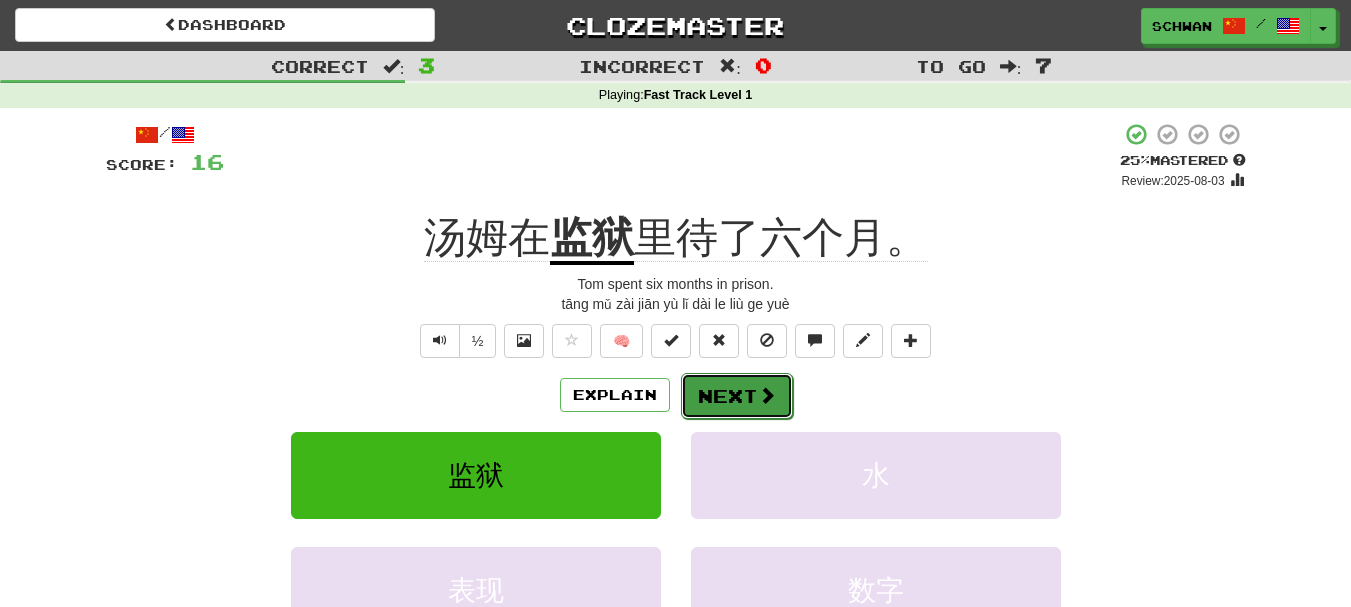 click on "Next" at bounding box center [737, 396] 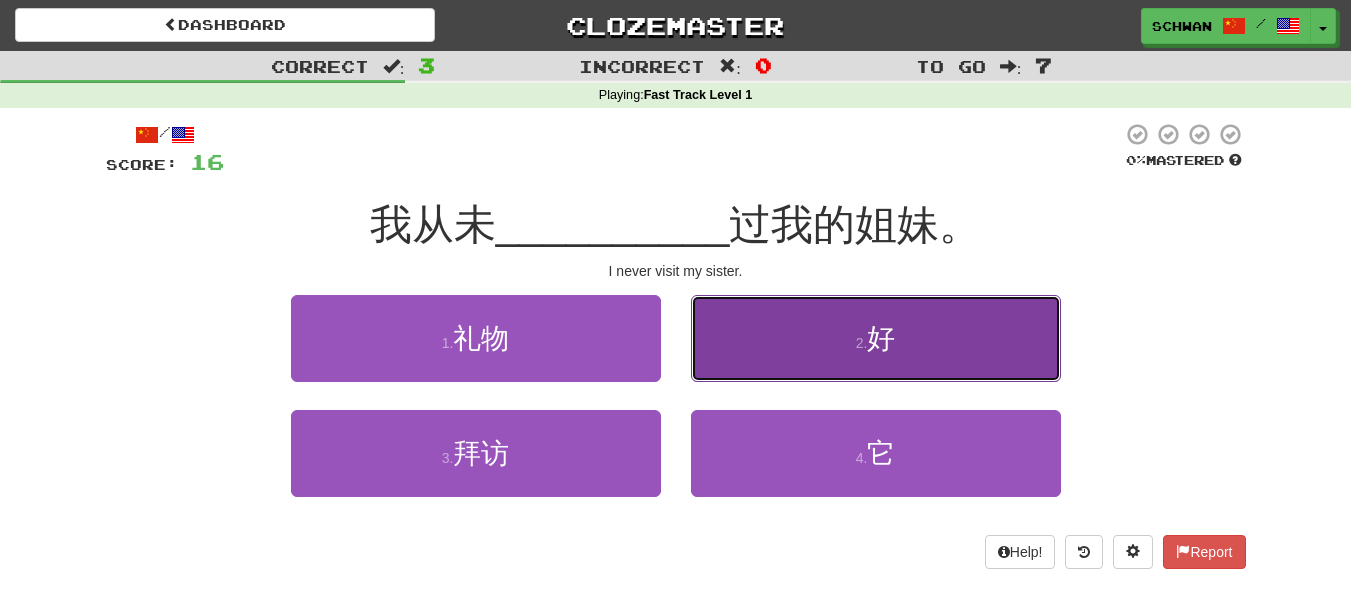 click on "2 .  好" at bounding box center (876, 338) 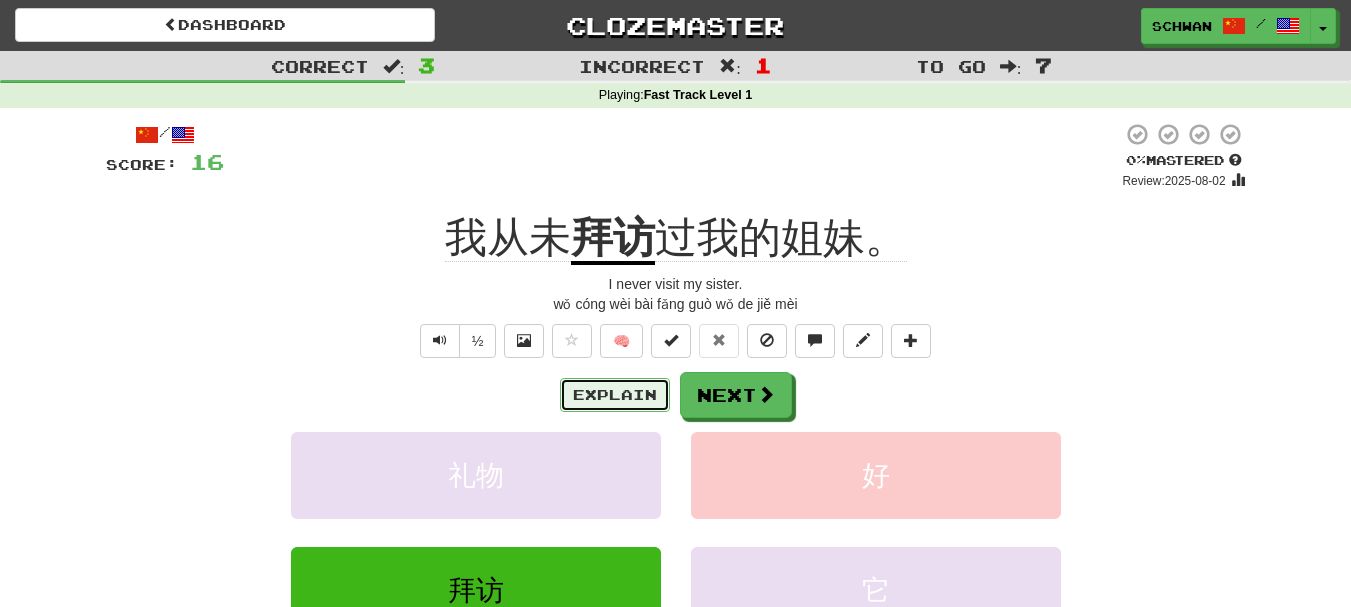 click on "Explain" at bounding box center [615, 395] 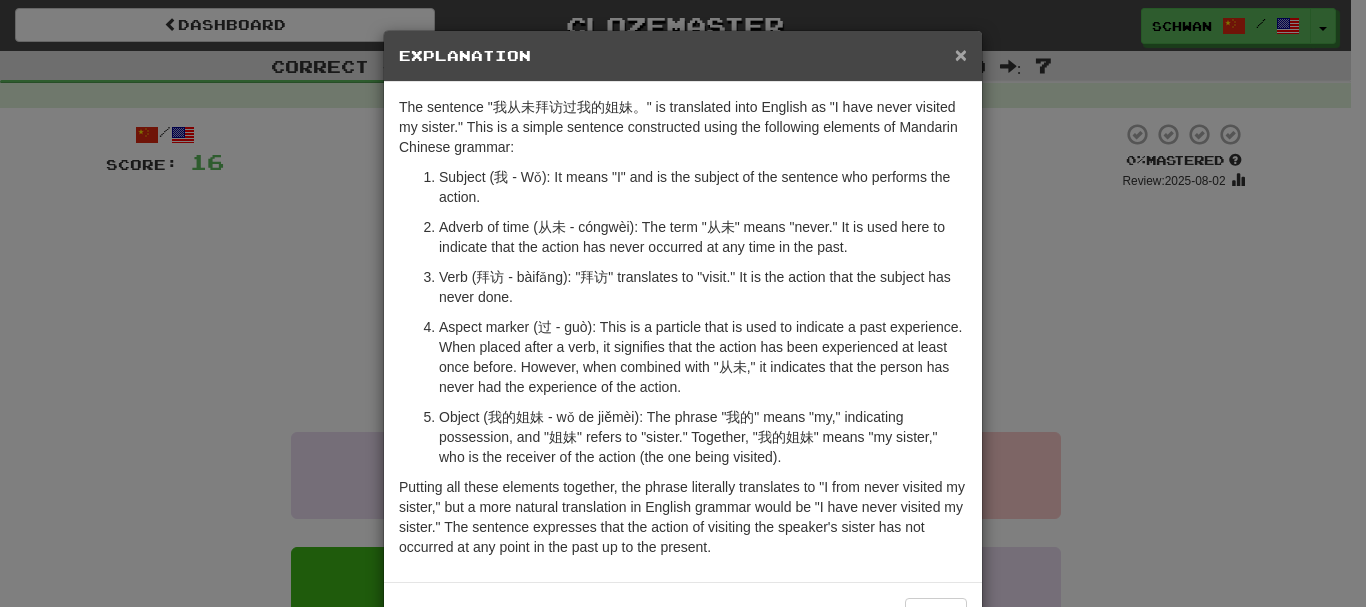 click on "×" at bounding box center (961, 54) 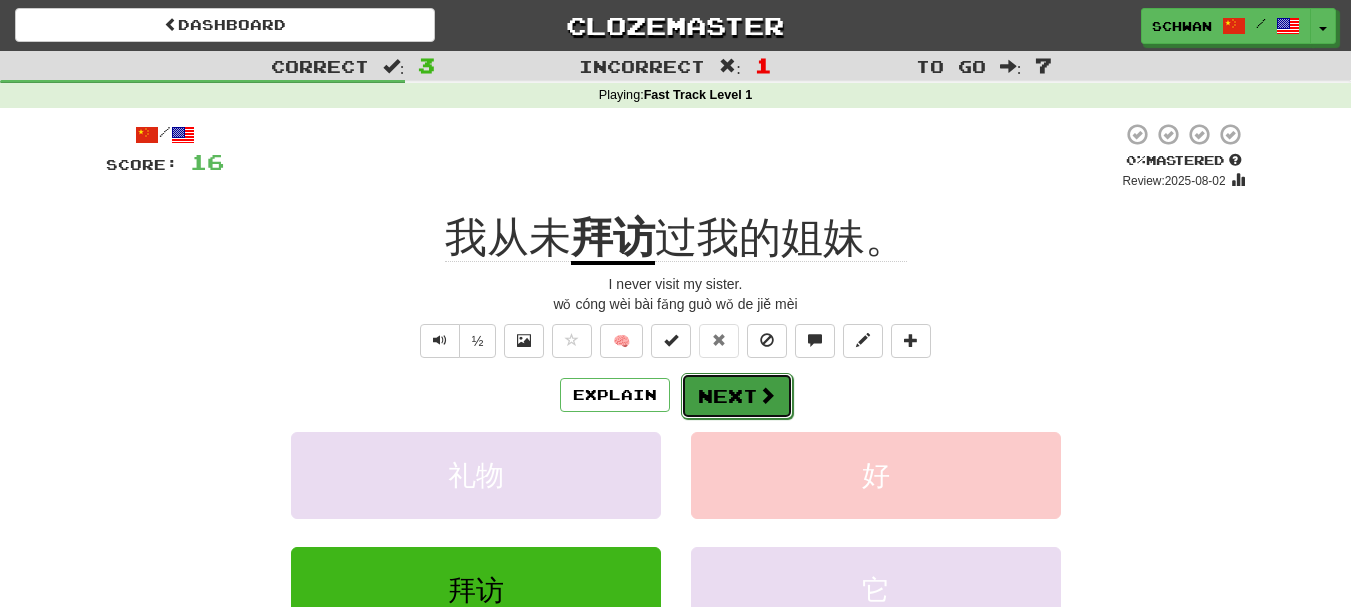 click at bounding box center [767, 395] 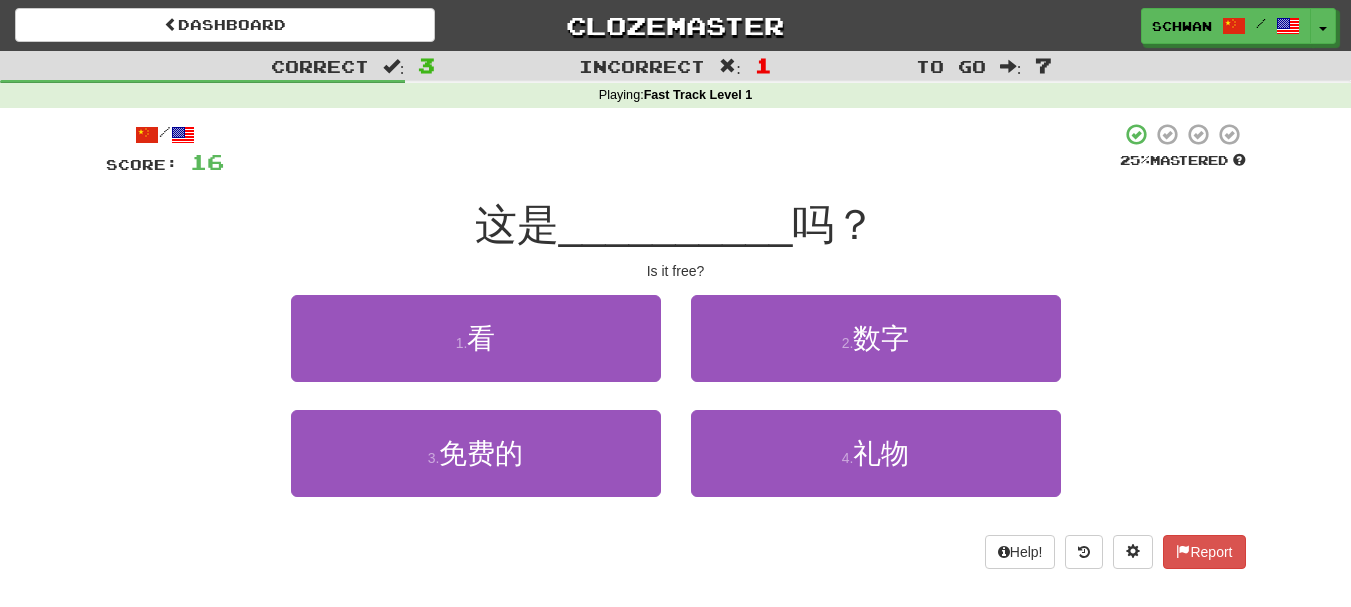 click on "2 .  数字" at bounding box center (876, 352) 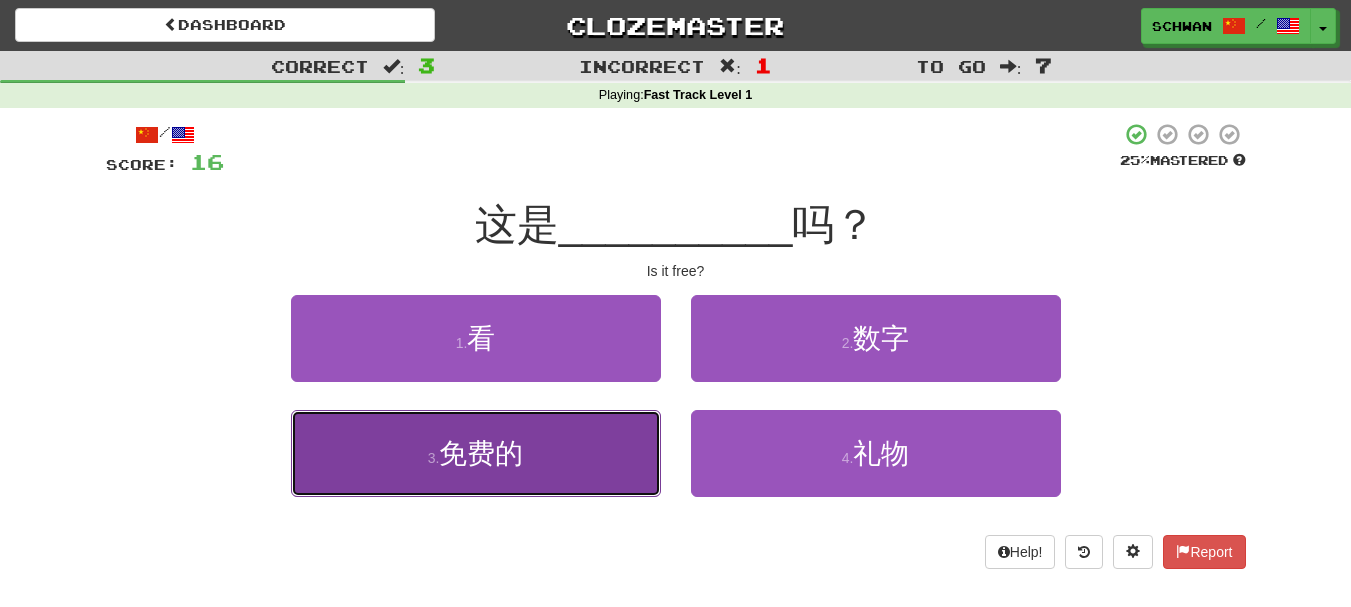click on "3 .  免费的" at bounding box center [476, 453] 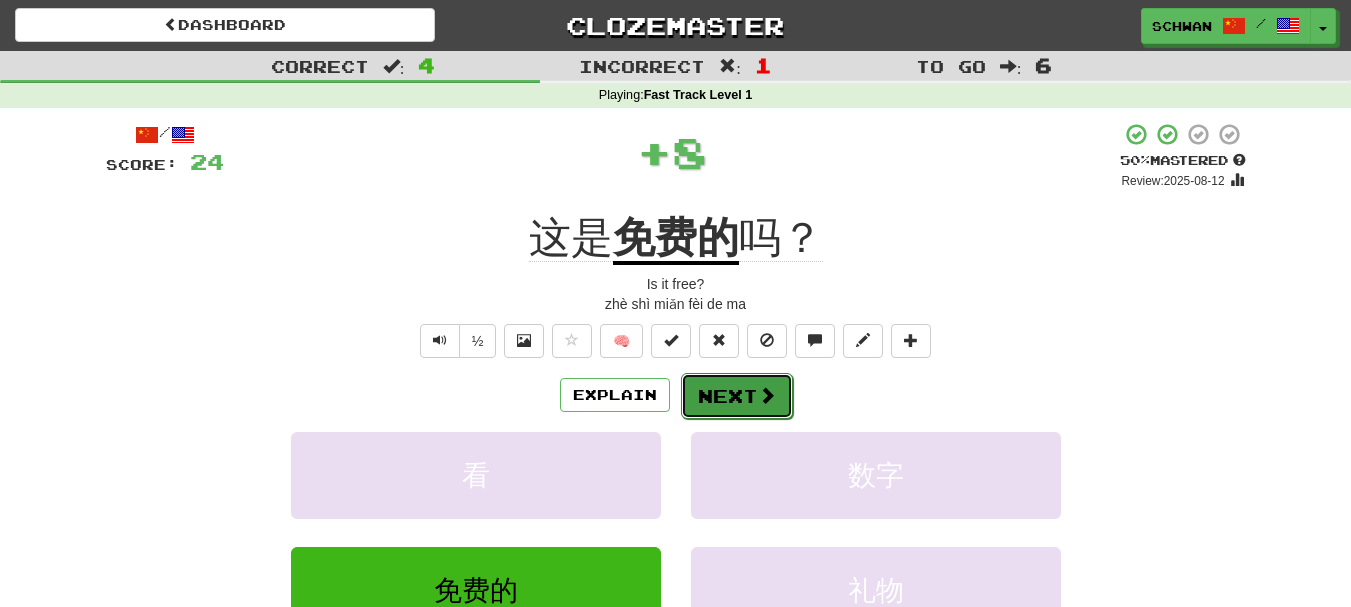 click on "Next" at bounding box center [737, 396] 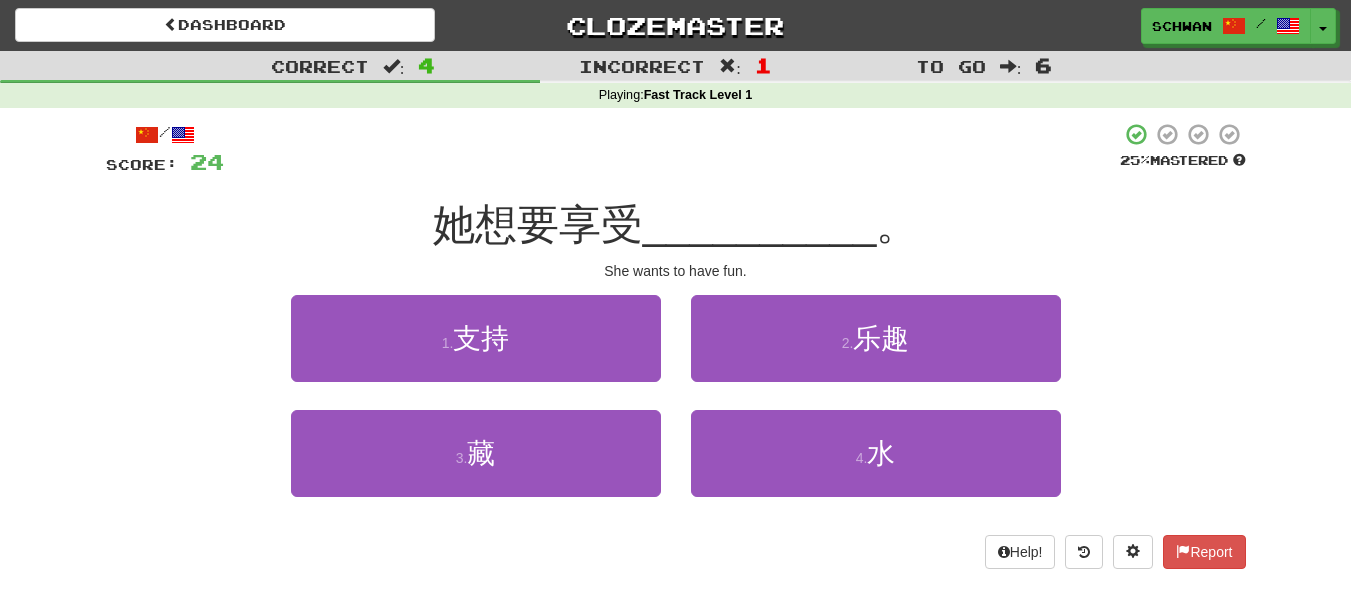 click on "2 .  乐趣" at bounding box center [876, 352] 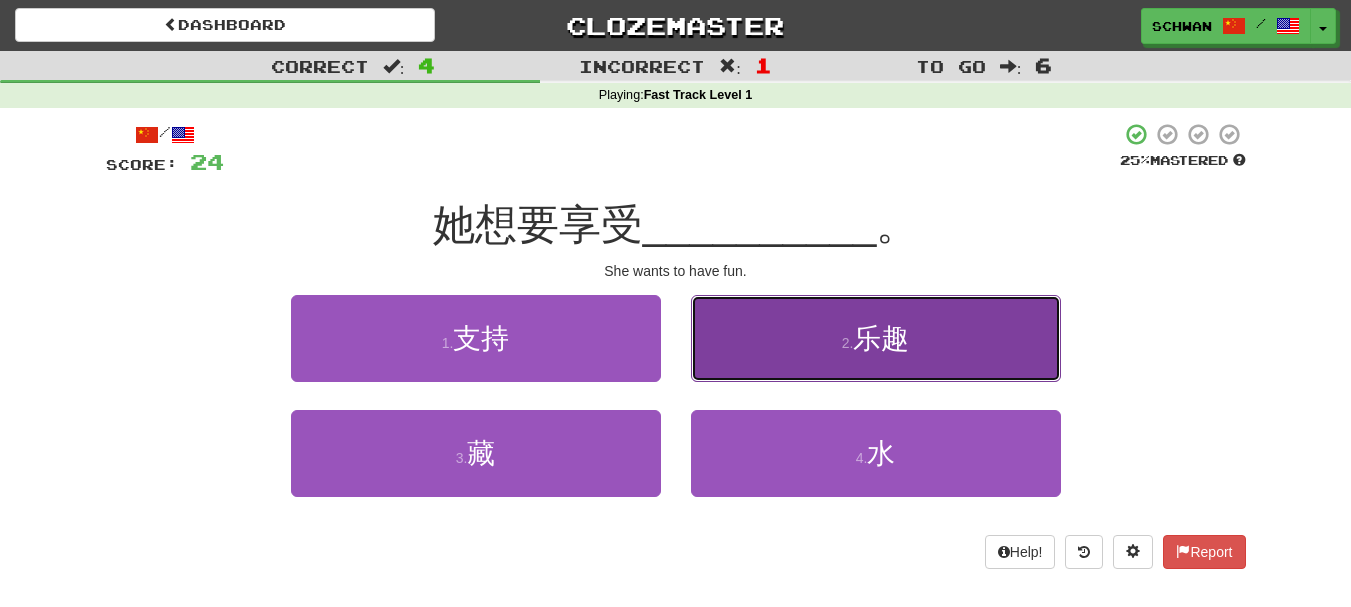 click on "2 .  乐趣" at bounding box center (876, 338) 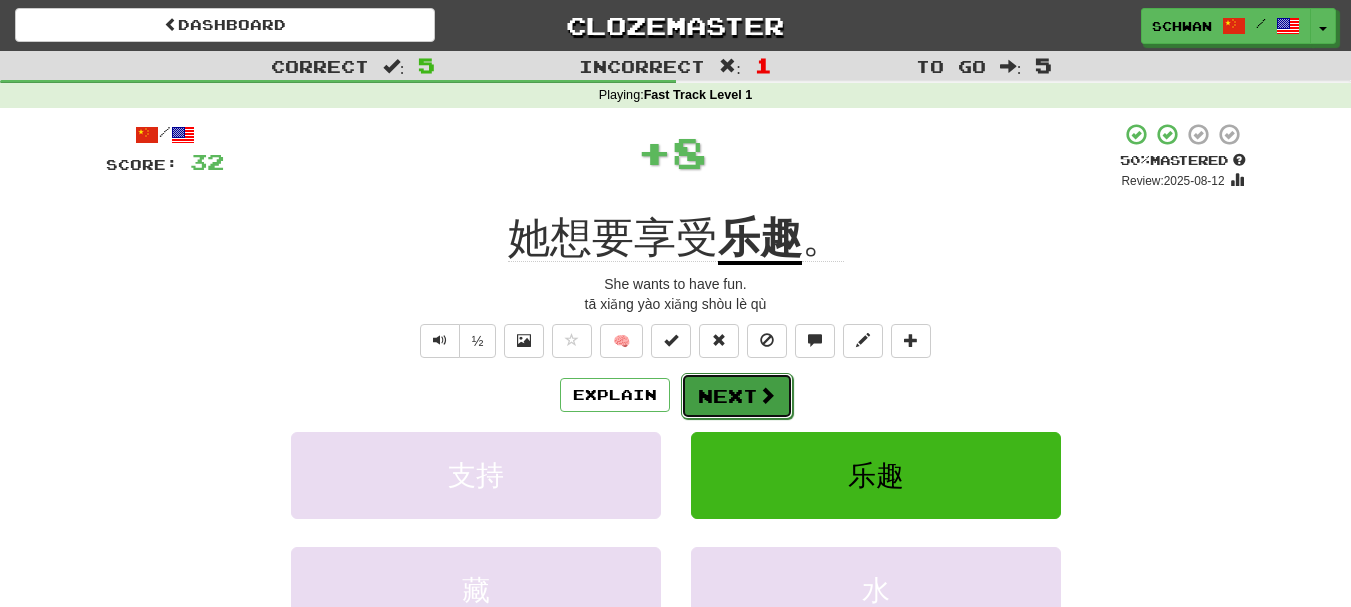 click on "Next" at bounding box center (737, 396) 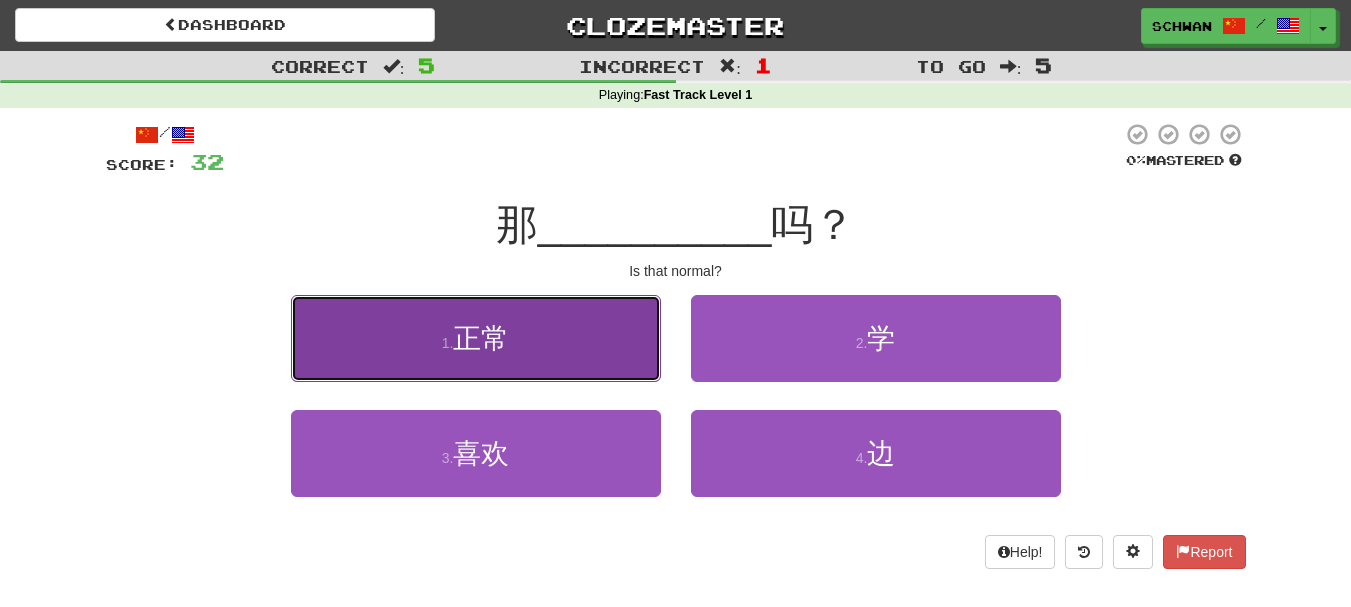 click on "1 .  正常" at bounding box center [476, 338] 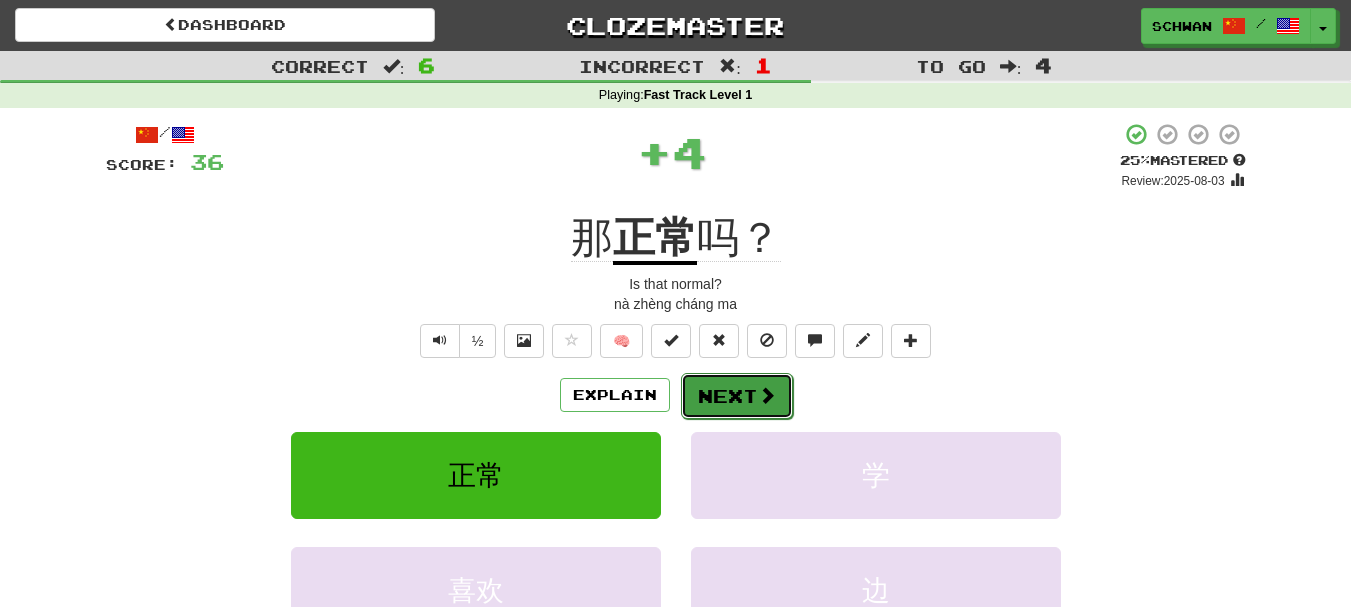 click on "Next" at bounding box center [737, 396] 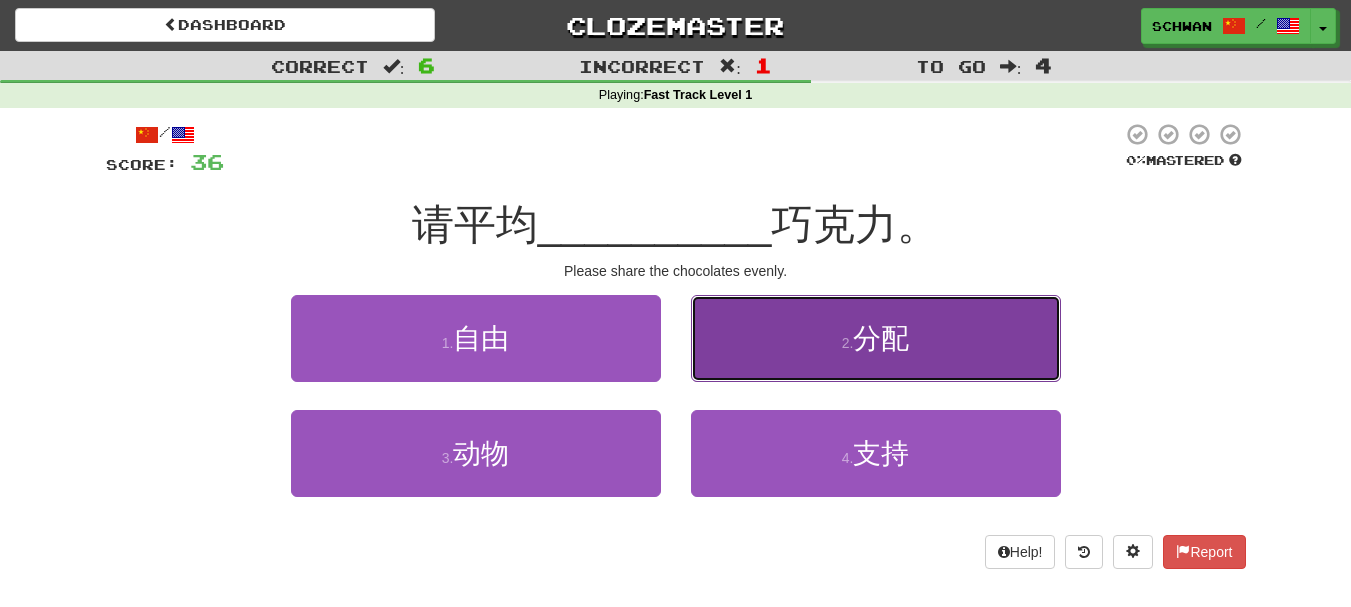 click on "2 .  分配" at bounding box center [876, 338] 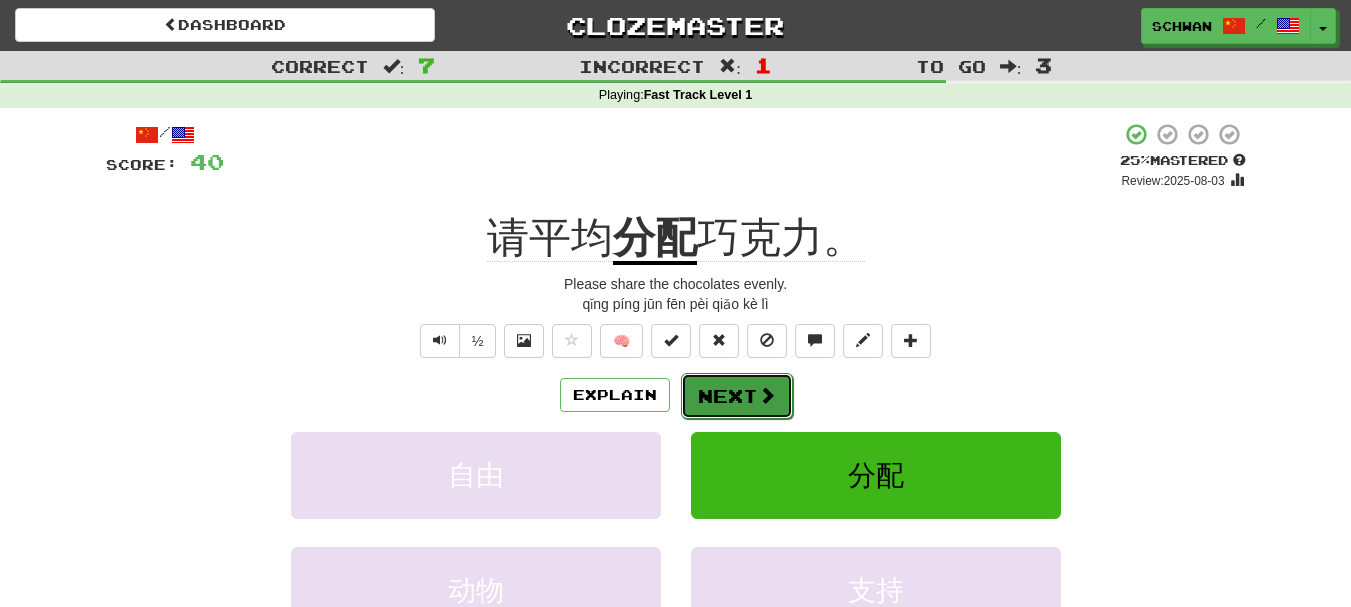 click on "Next" at bounding box center [737, 396] 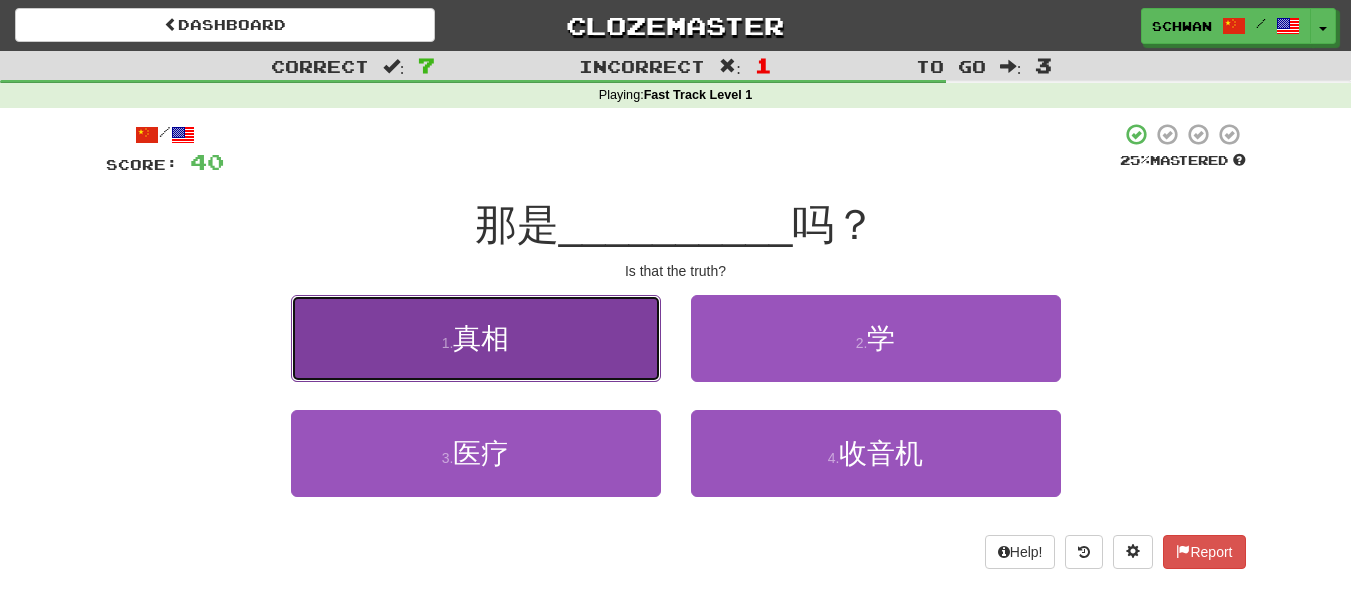 click on "1 .  真相" at bounding box center (476, 338) 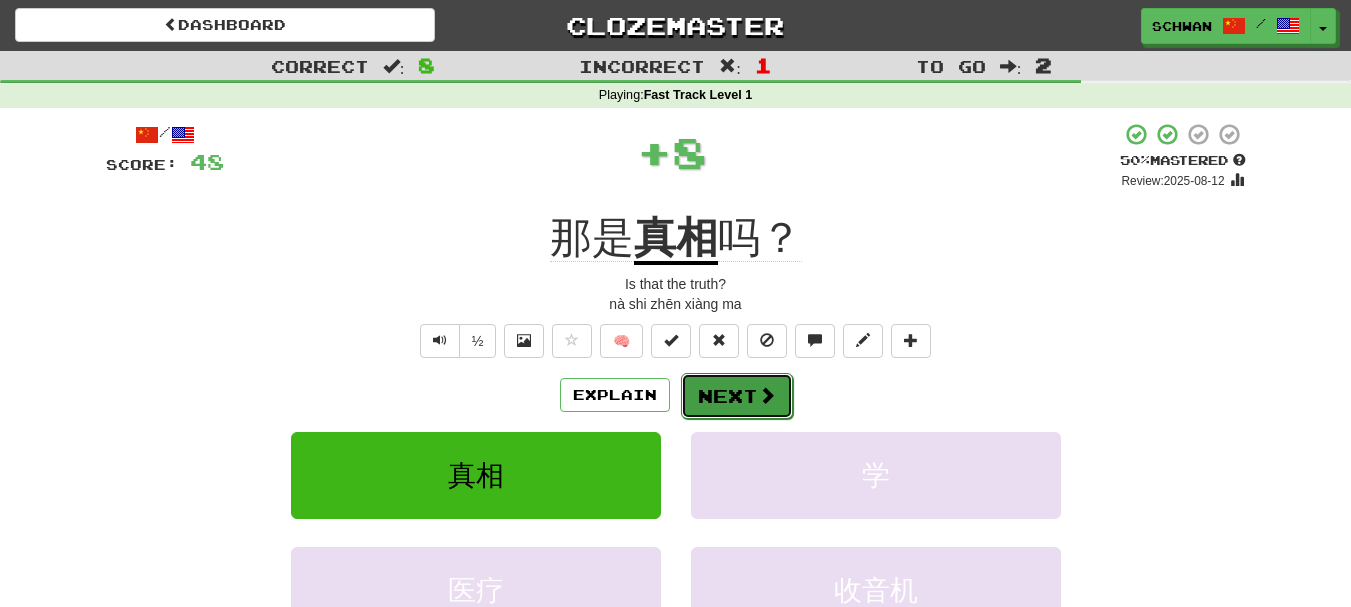 click on "Next" at bounding box center [737, 396] 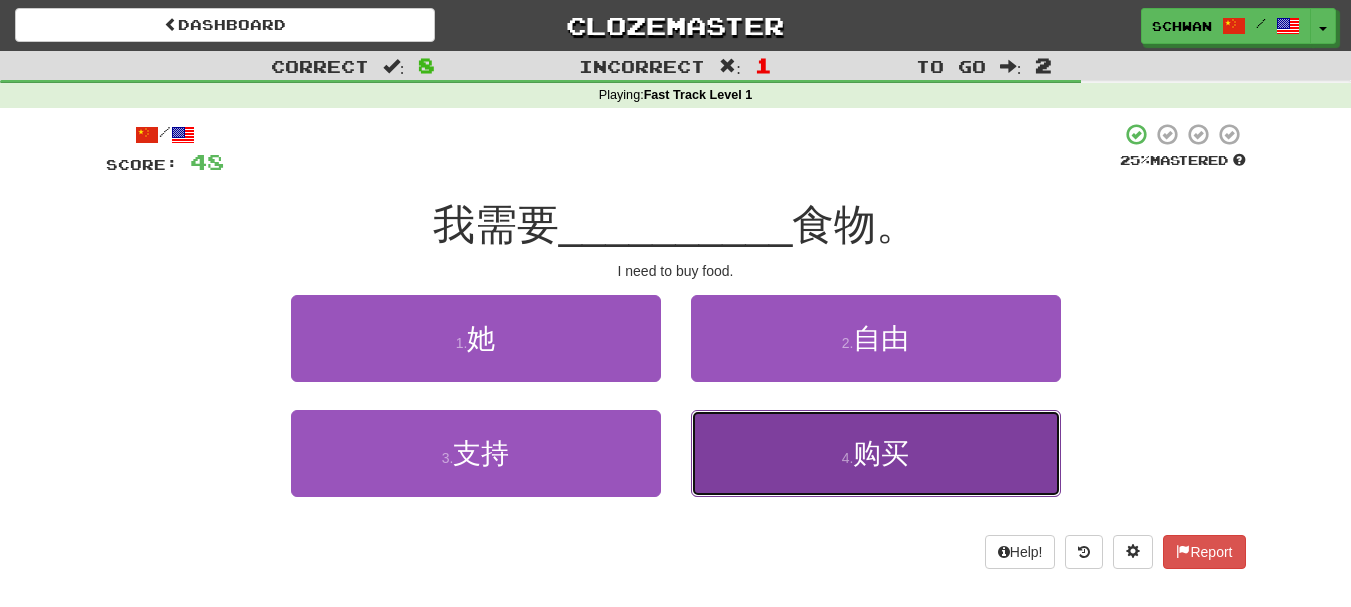 click on "4 .  购买" at bounding box center [876, 453] 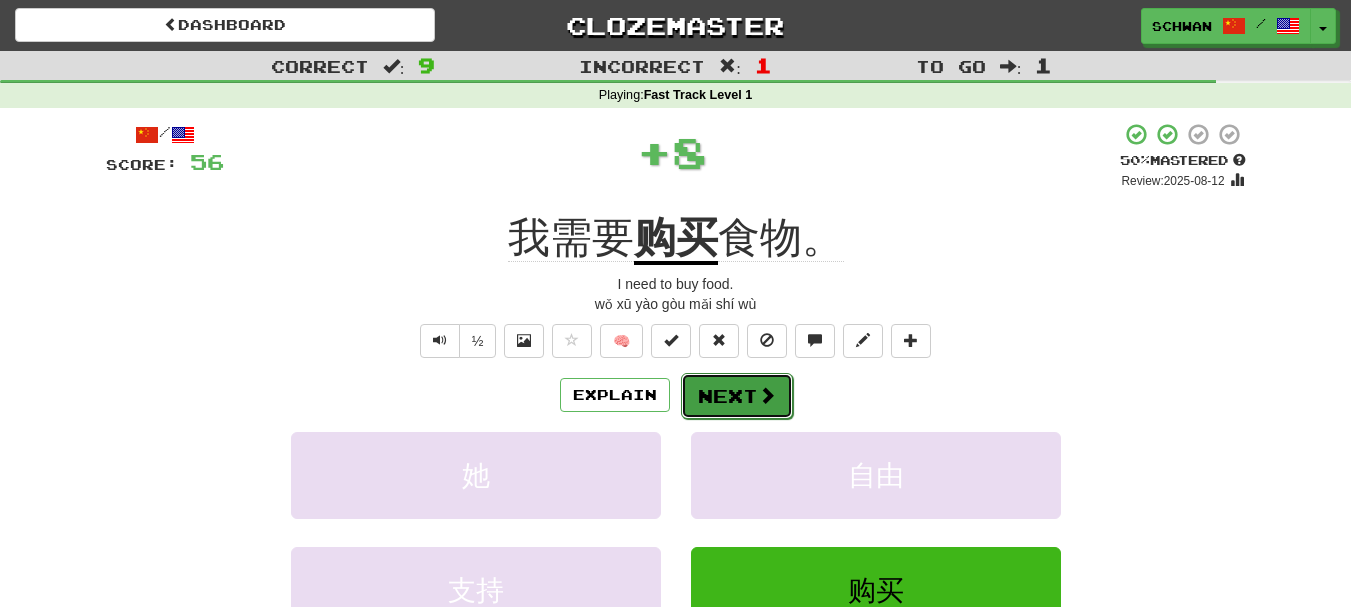 click on "Next" at bounding box center [737, 396] 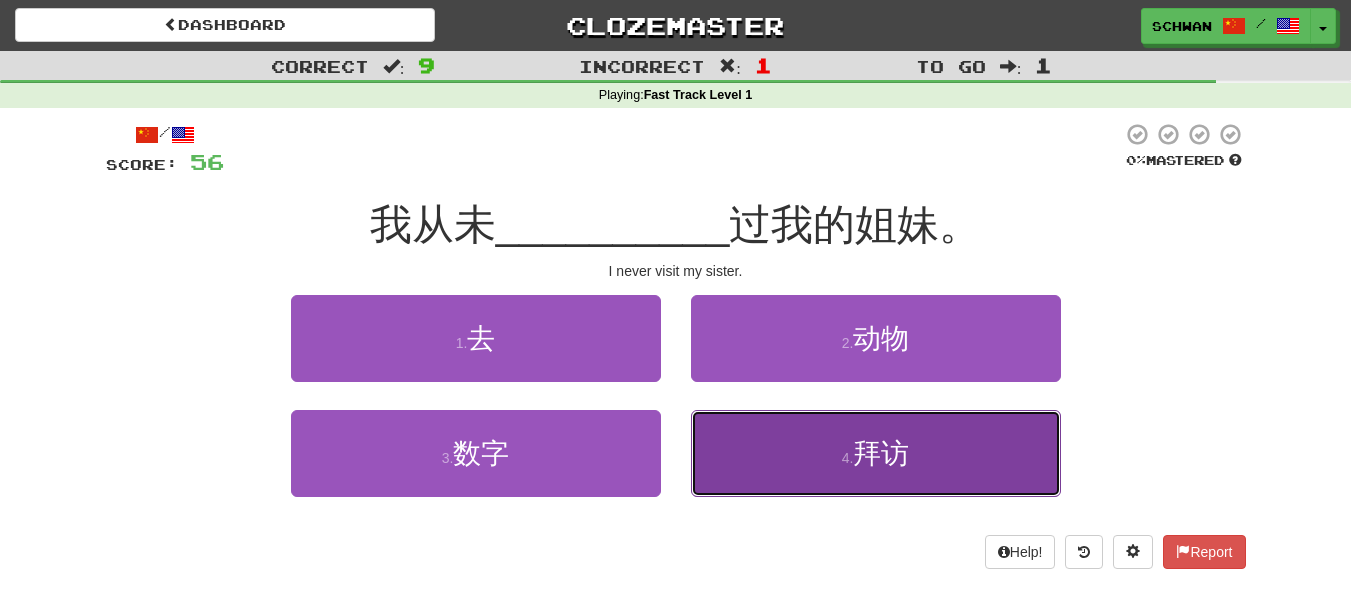 click on "4 .  拜访" at bounding box center [876, 453] 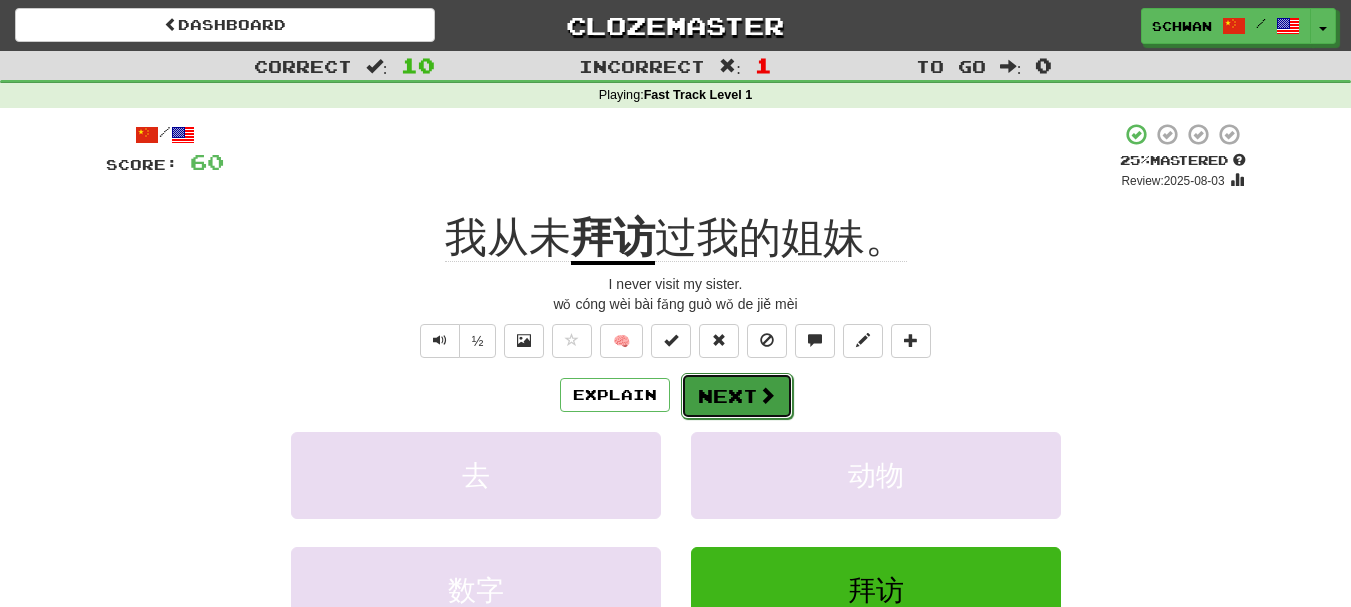 click on "Next" at bounding box center (737, 396) 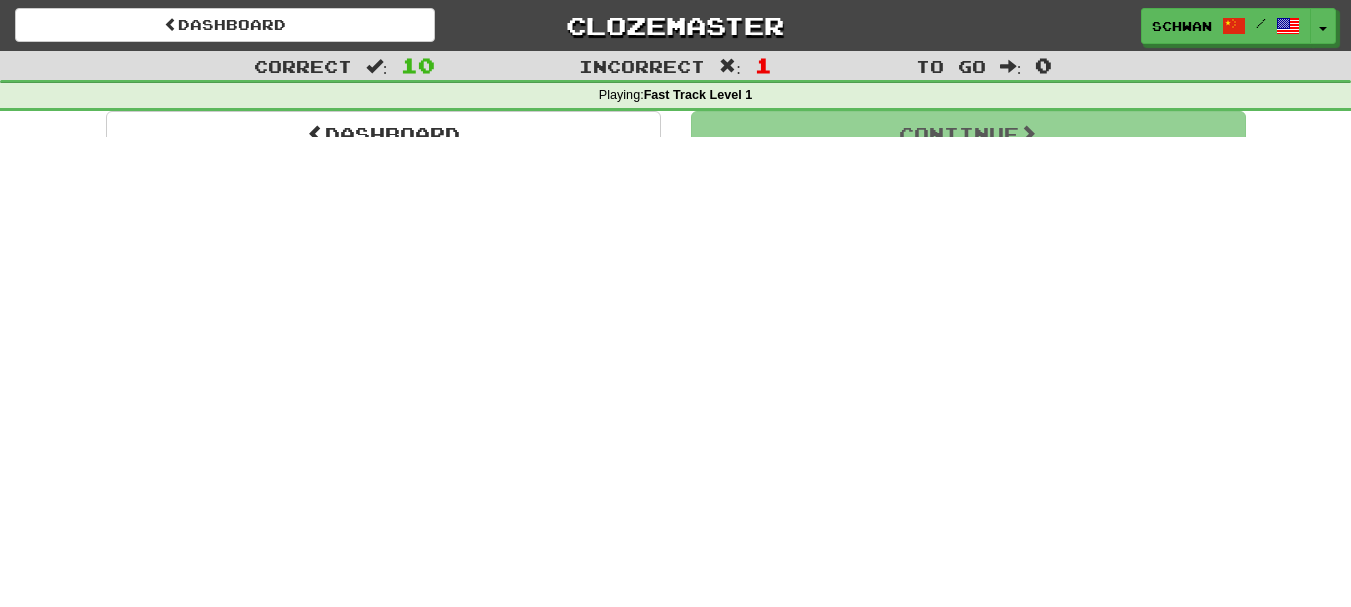 click on "Dashboard
Clozemaster
schwan
/
Toggle Dropdown
Dashboard
Leaderboard
Activity Feed
Notifications
Profile
Discussions
Français
/
English
Streak:
1
Review:
2,193
Points Today: 2012
Български
/
English
Streak:
0
Review:
0
Points Today: 0
Русский
/
English
Streak:
1
Review:
50
Points Today: 4
中文
/
English
Streak:
1
Review:
1,703
Points Today: 60
廣東話
/
English
Streak:
0
Review:
20
Points Today: 0
Languages
Account
Logout
schwan
/
Toggle Dropdown
Dashboard
Leaderboard
Activity Feed
Notifications
Profile" at bounding box center [675, 303] 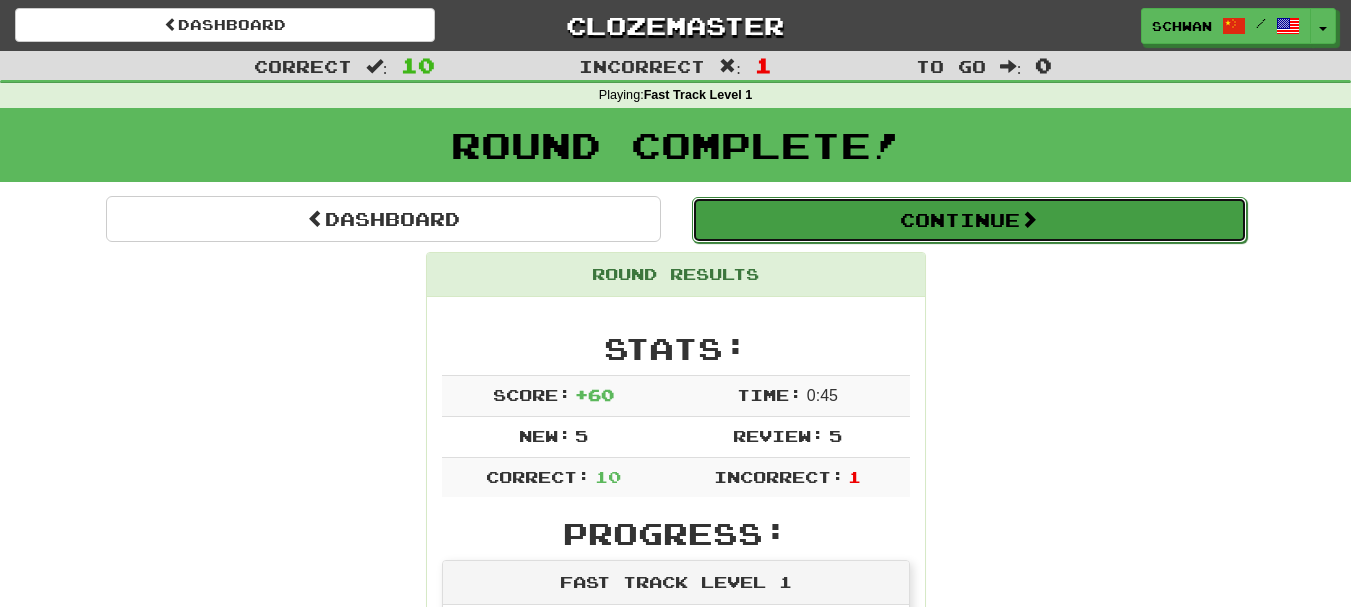 click on "Continue" at bounding box center (969, 220) 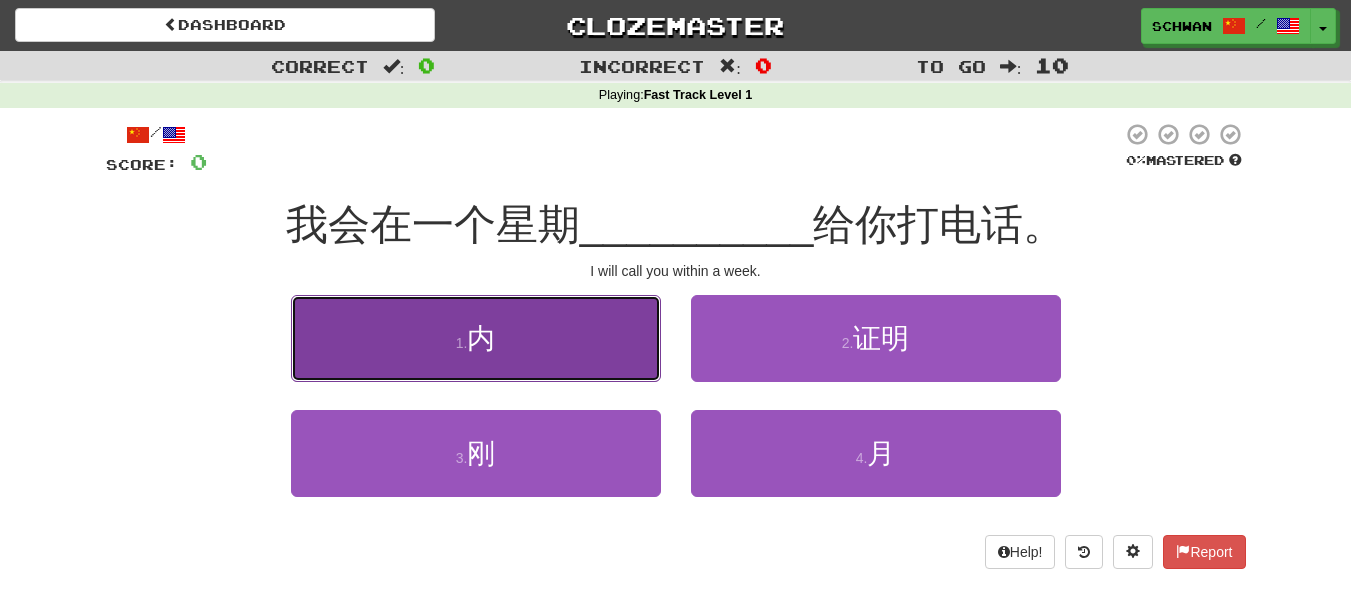 click on "1 .  内" at bounding box center (476, 338) 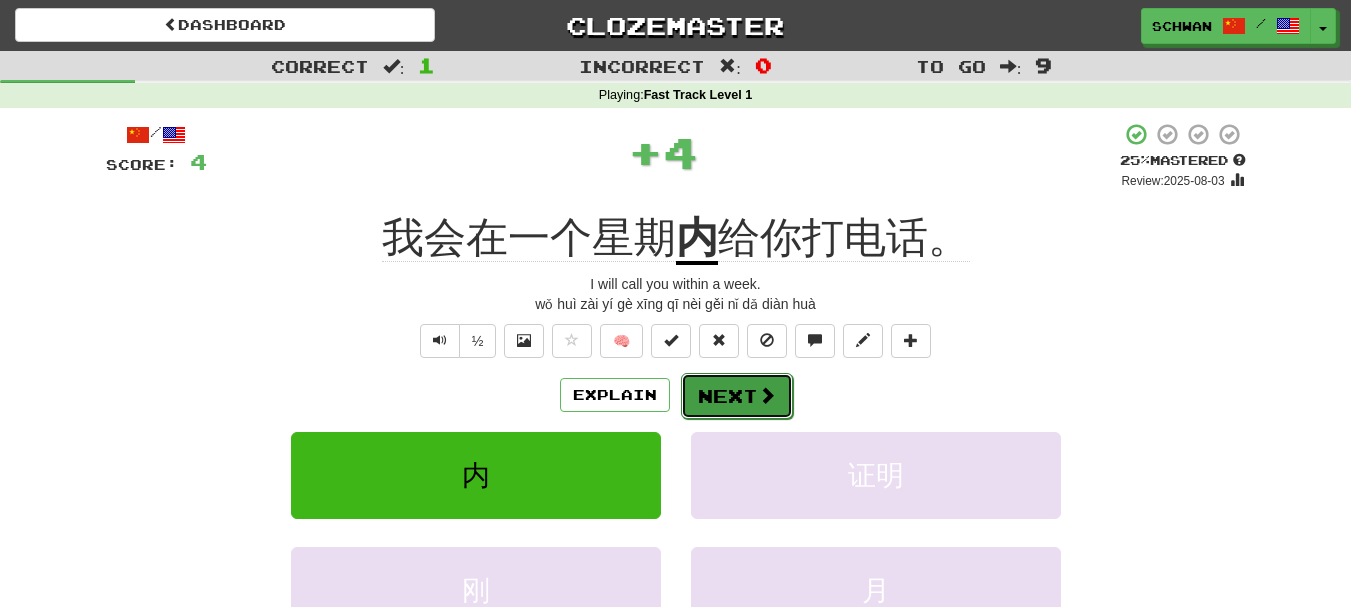 click on "Next" at bounding box center [737, 396] 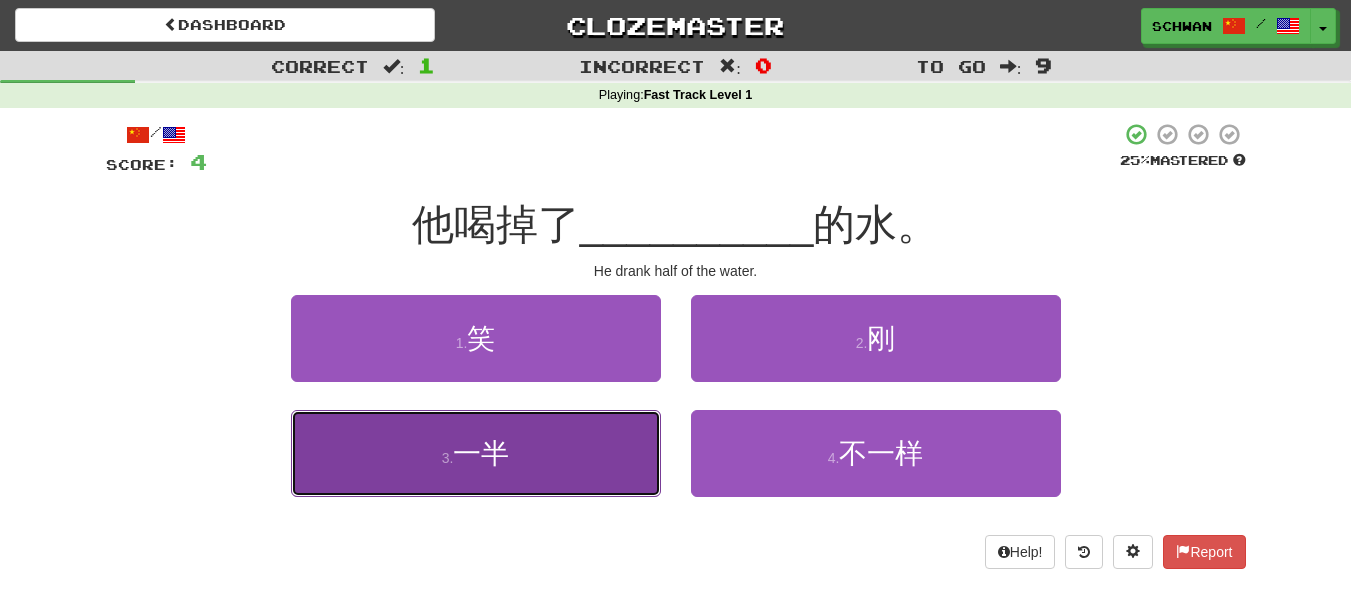 click on "3 .  一半" at bounding box center [476, 453] 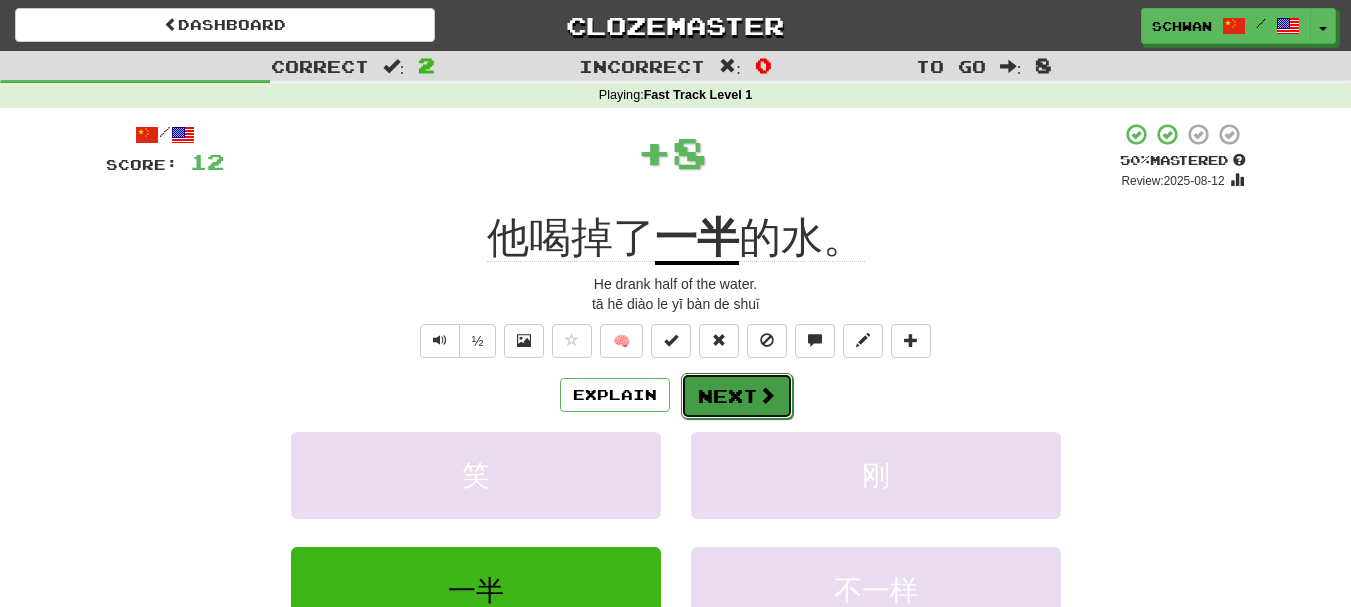 click on "Next" at bounding box center (737, 396) 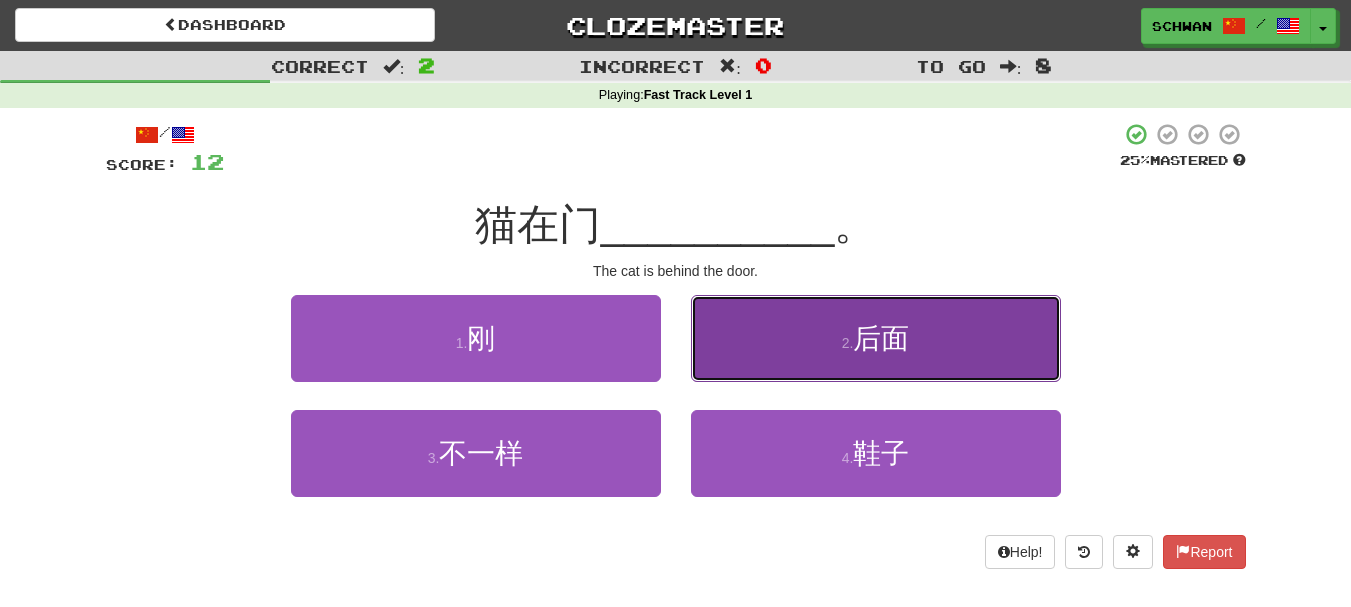 click on "2 .  后面" at bounding box center [876, 338] 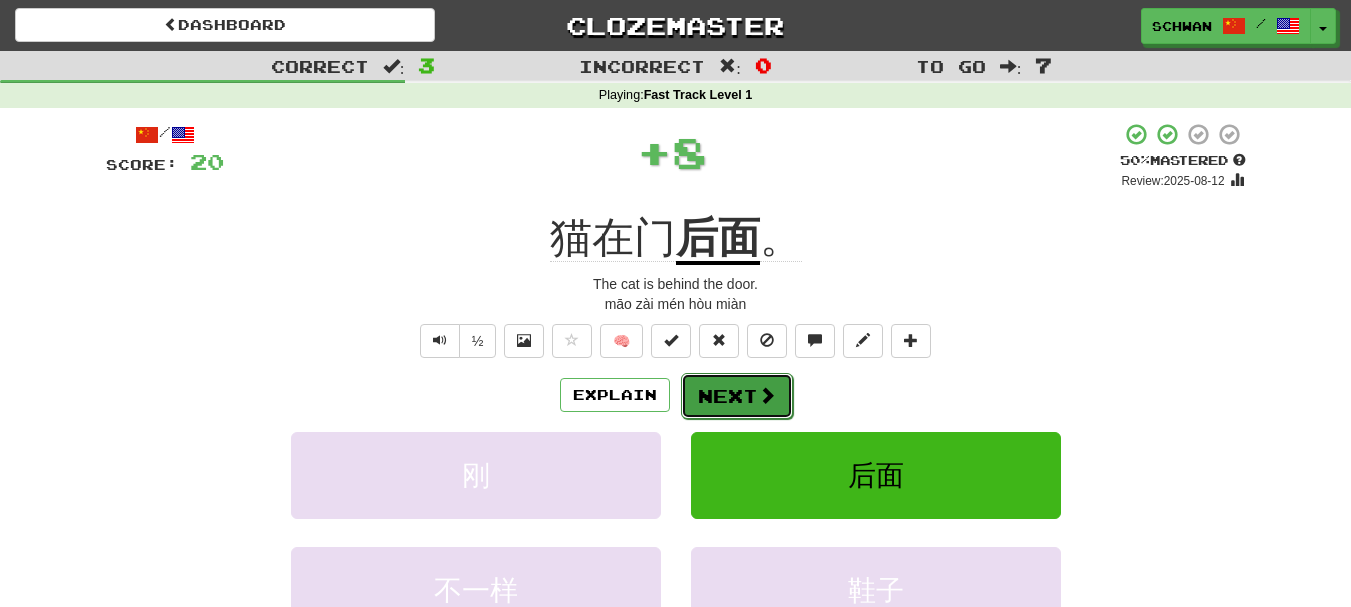 click on "Next" at bounding box center (737, 396) 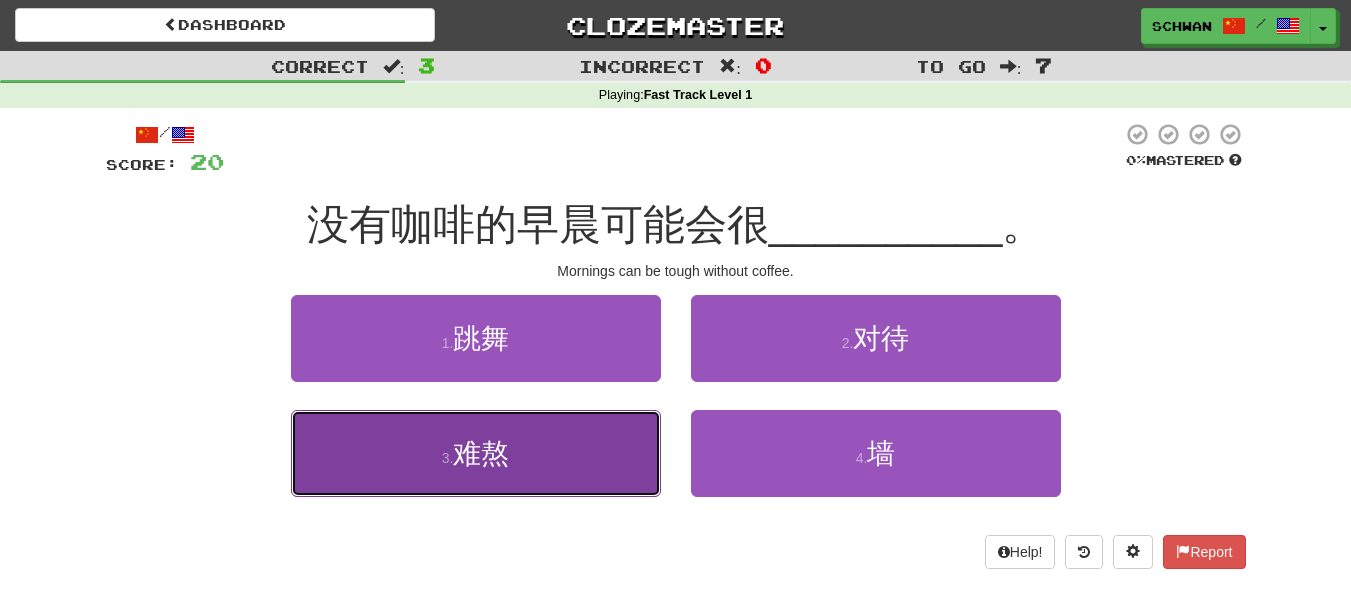 click on "3 .  难熬" at bounding box center [476, 453] 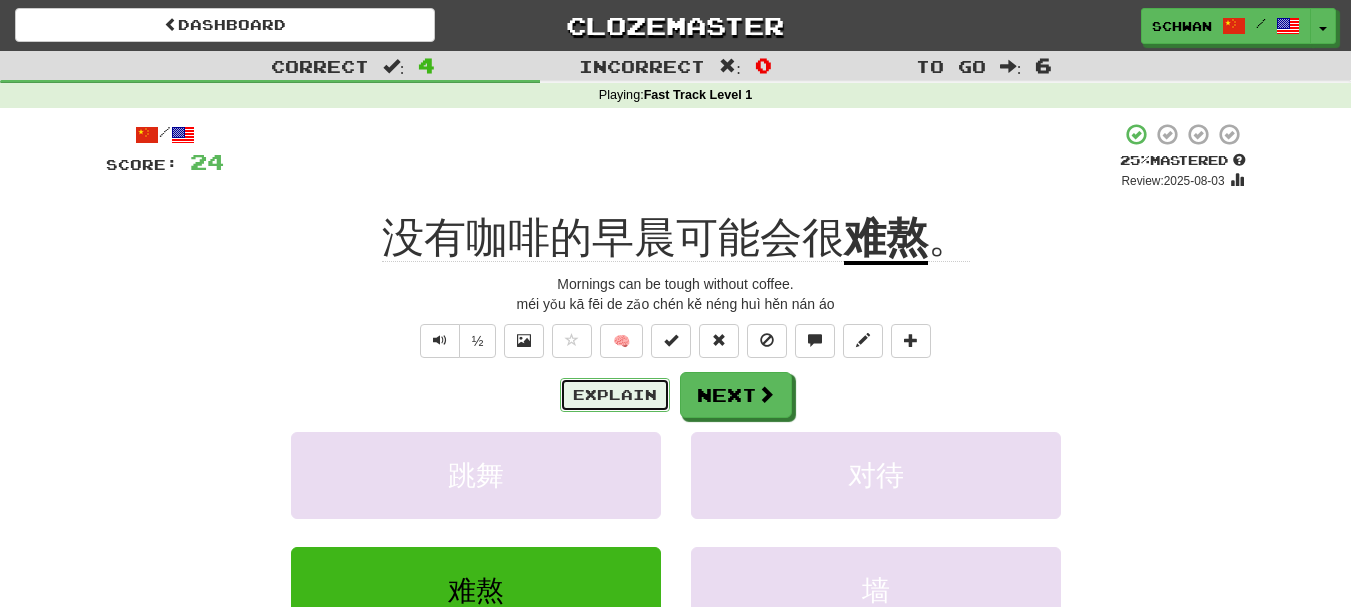 click on "Explain" at bounding box center (615, 395) 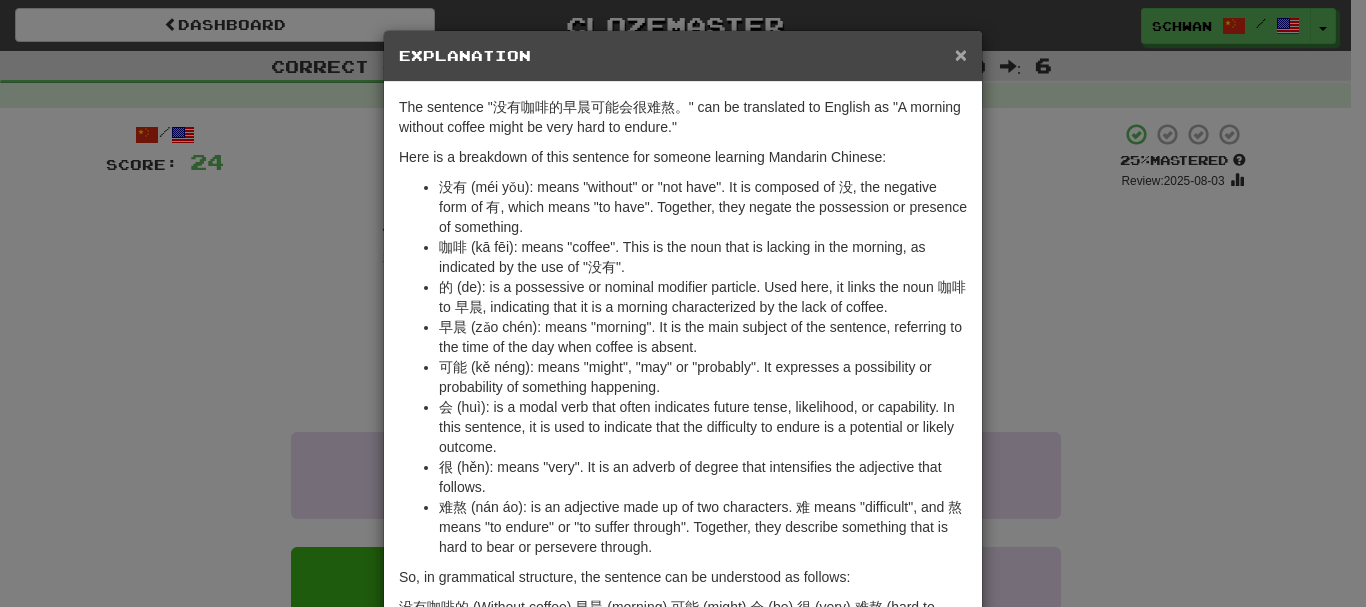 click on "×" at bounding box center (961, 54) 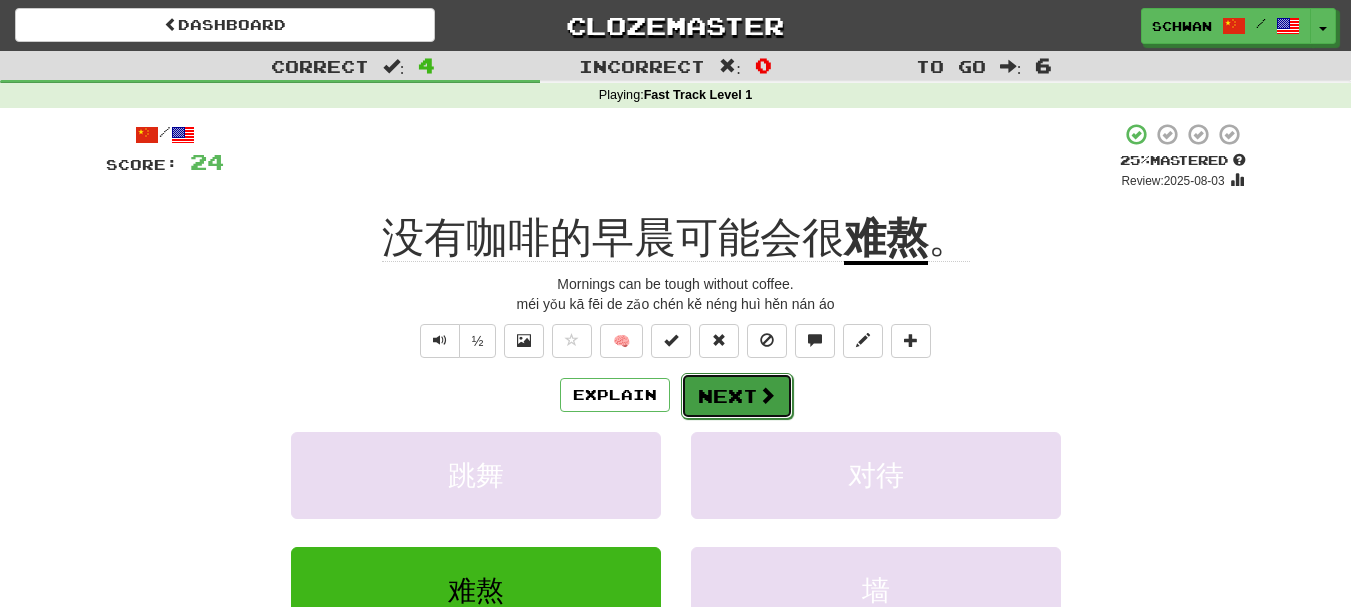 click on "Next" at bounding box center (737, 396) 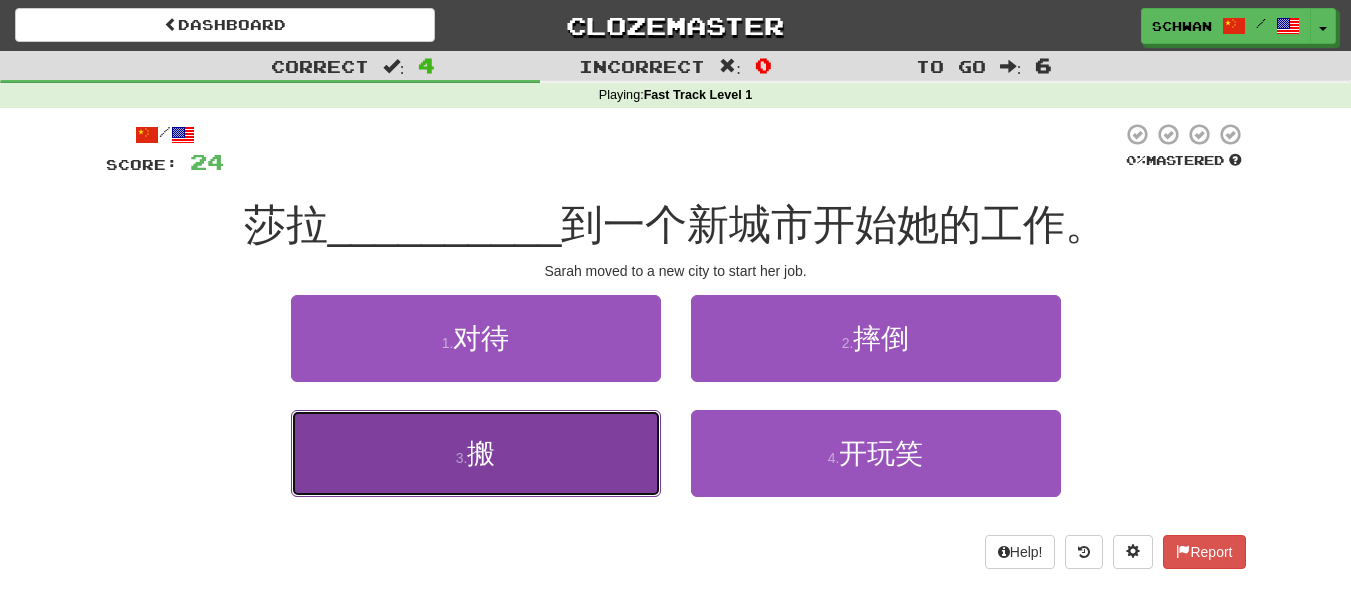 click on "3 .  搬" at bounding box center [476, 453] 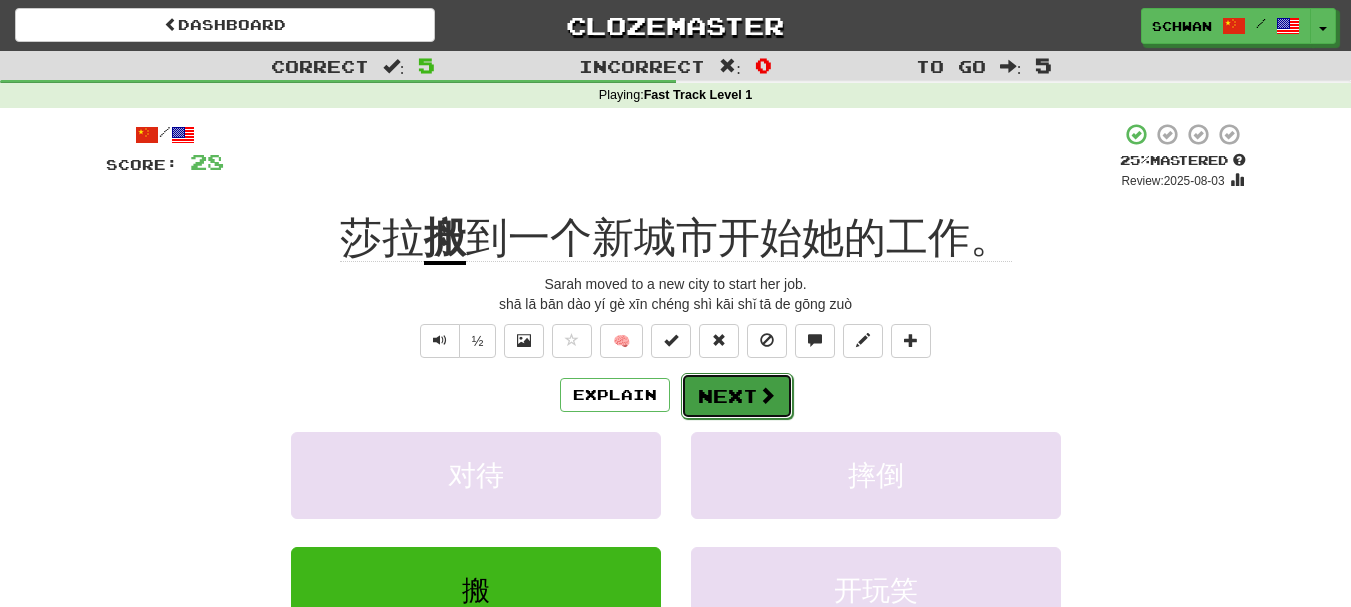 click on "Next" at bounding box center (737, 396) 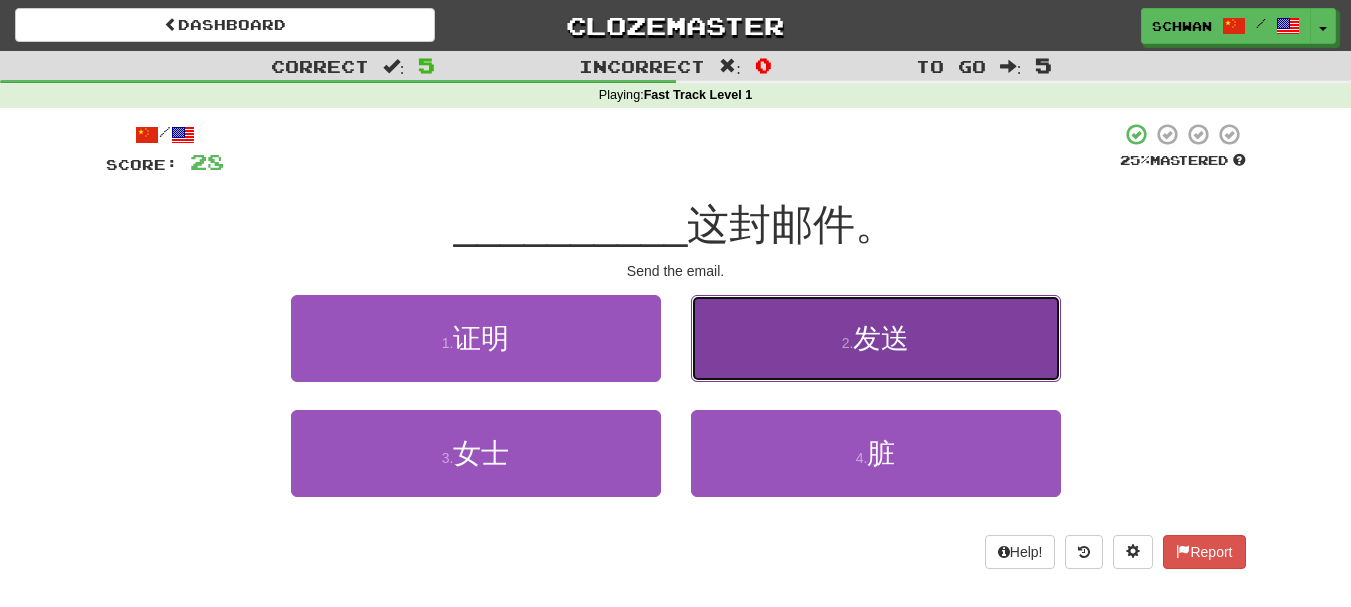 click on "2 .  发送" at bounding box center (876, 338) 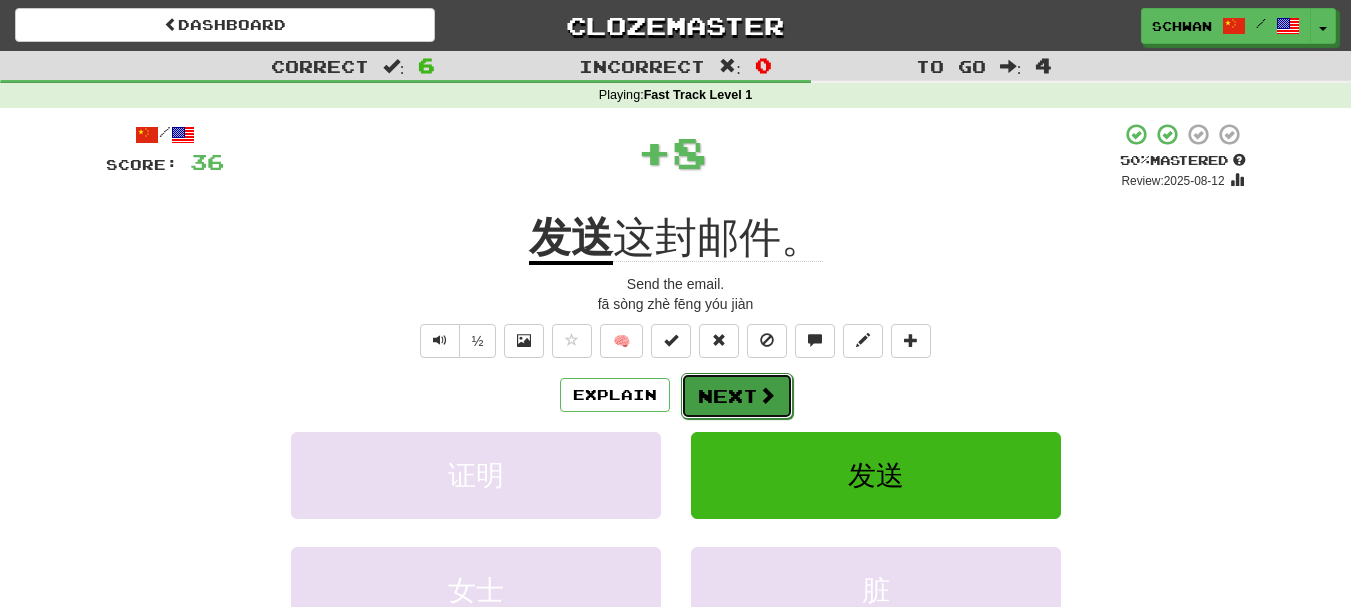 click on "Next" at bounding box center [737, 396] 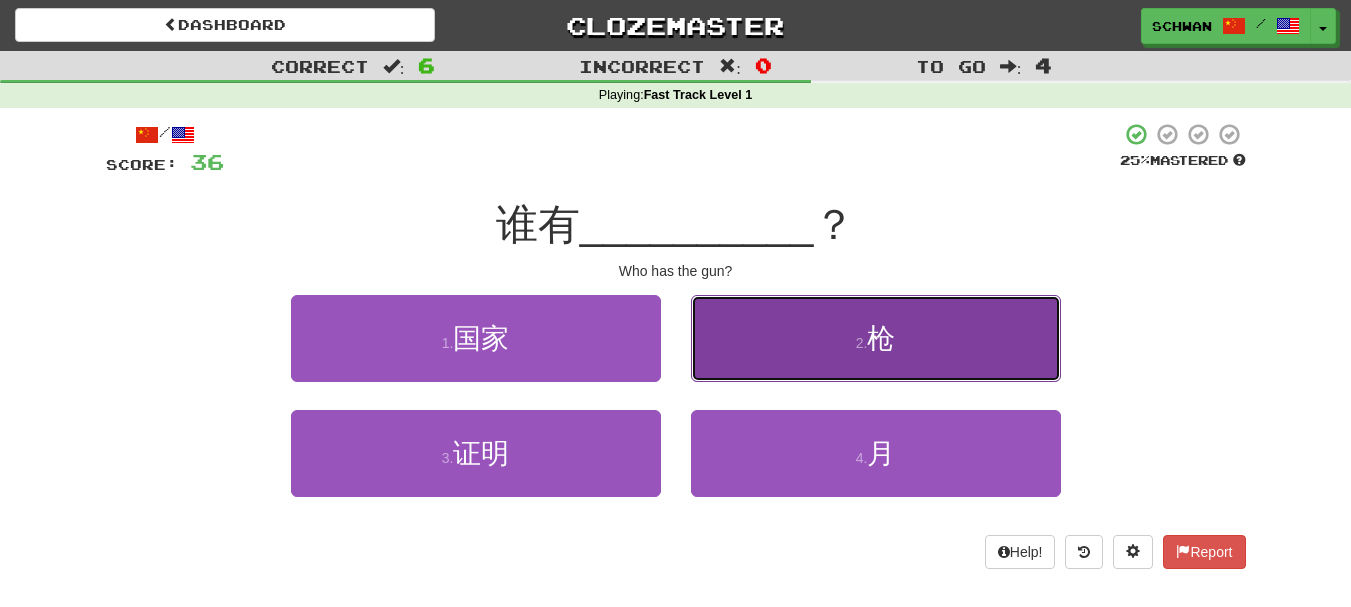 click on "2 .  枪" at bounding box center [876, 338] 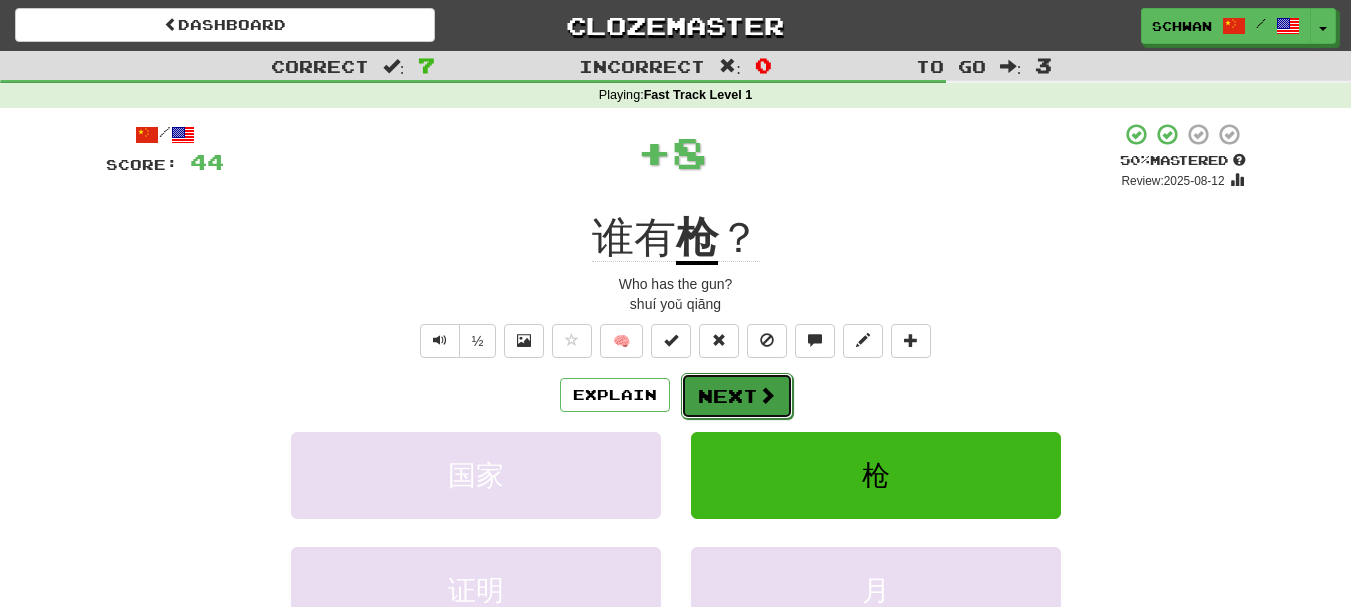 click on "Next" at bounding box center (737, 396) 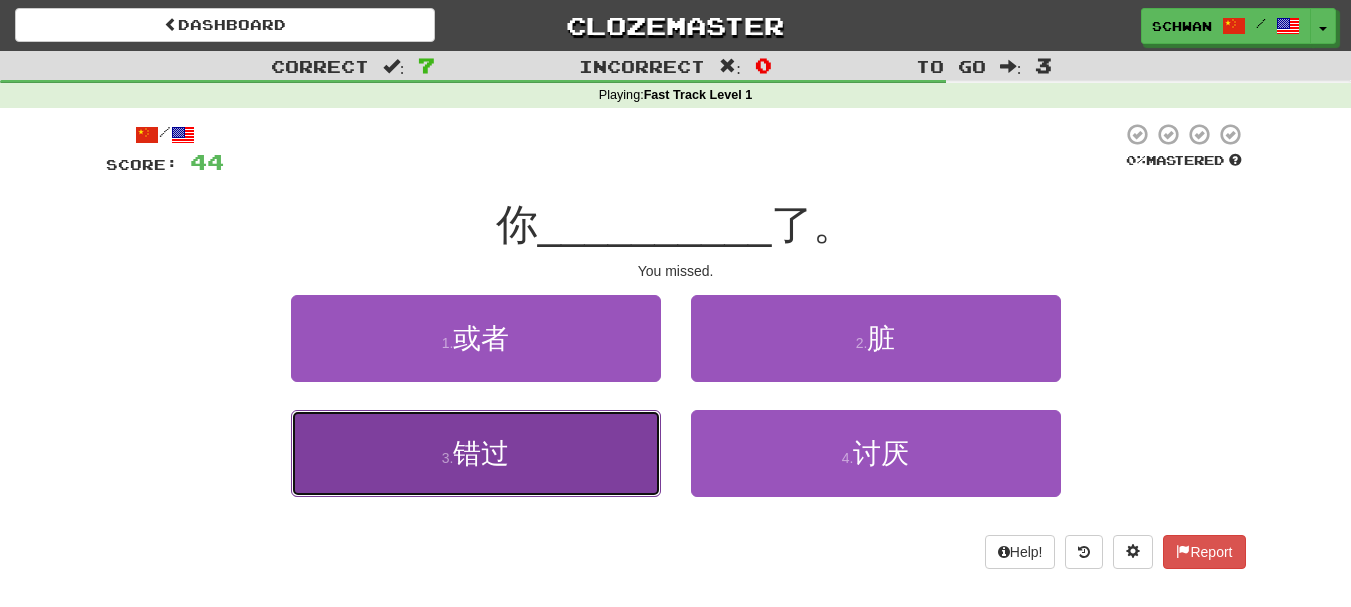 click on "3 .  错过" at bounding box center [476, 453] 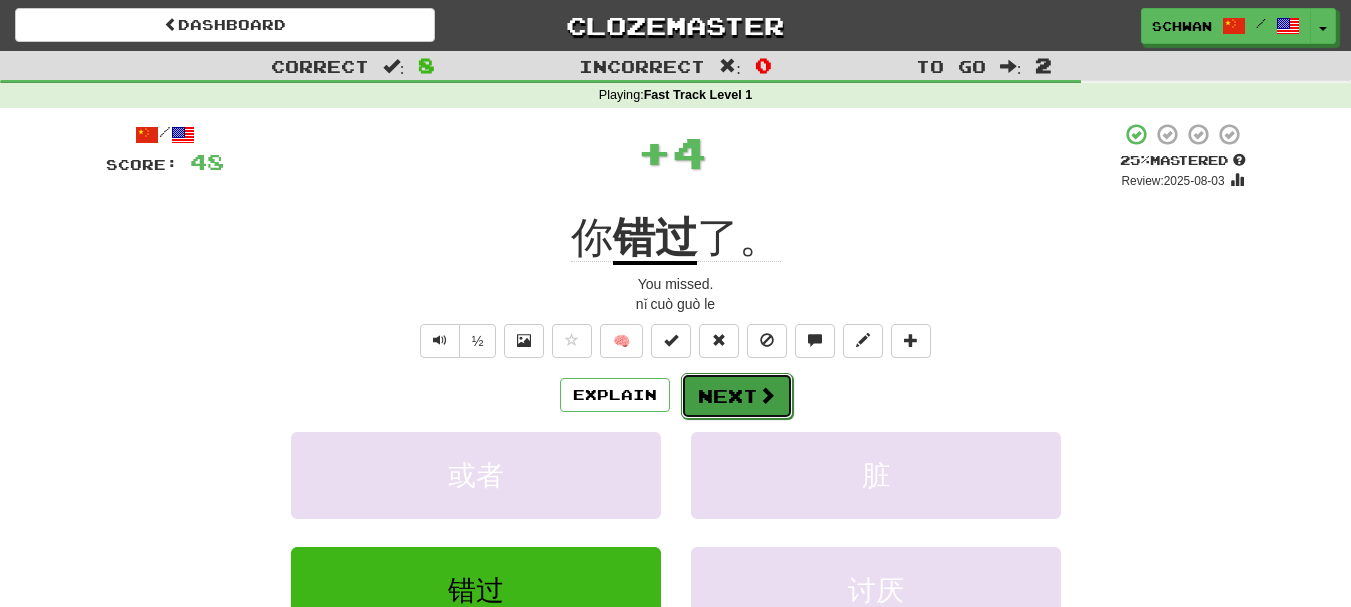 click on "Next" at bounding box center (737, 396) 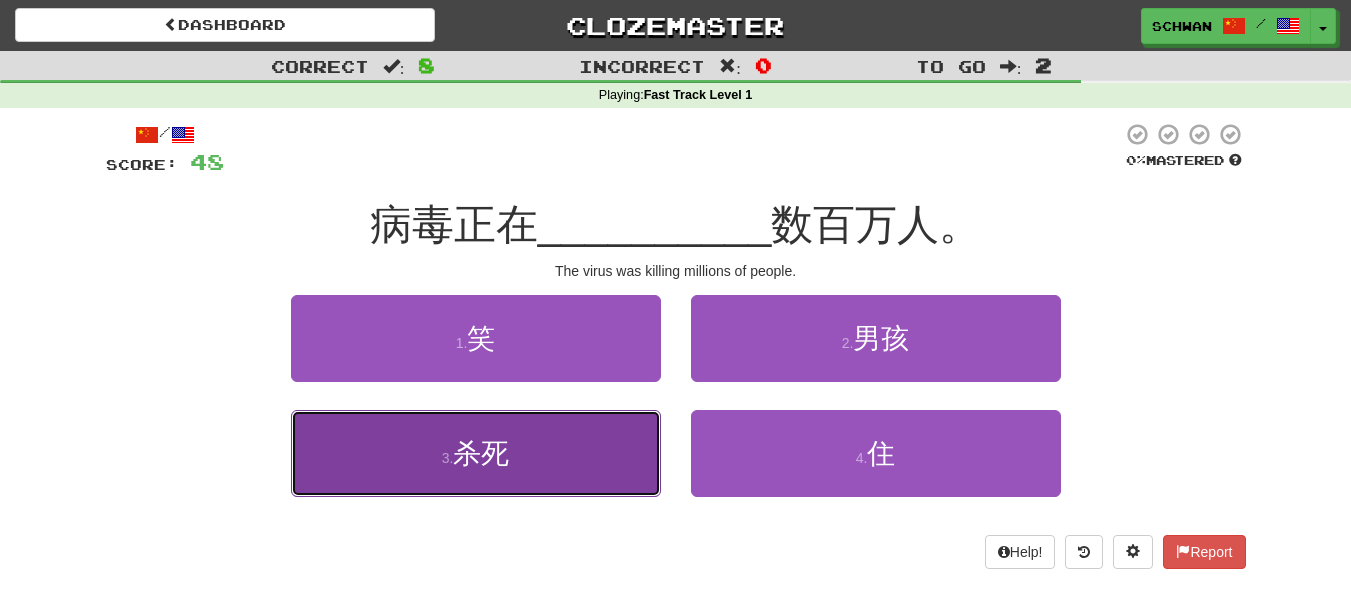 click on "3 .  杀死" at bounding box center (476, 453) 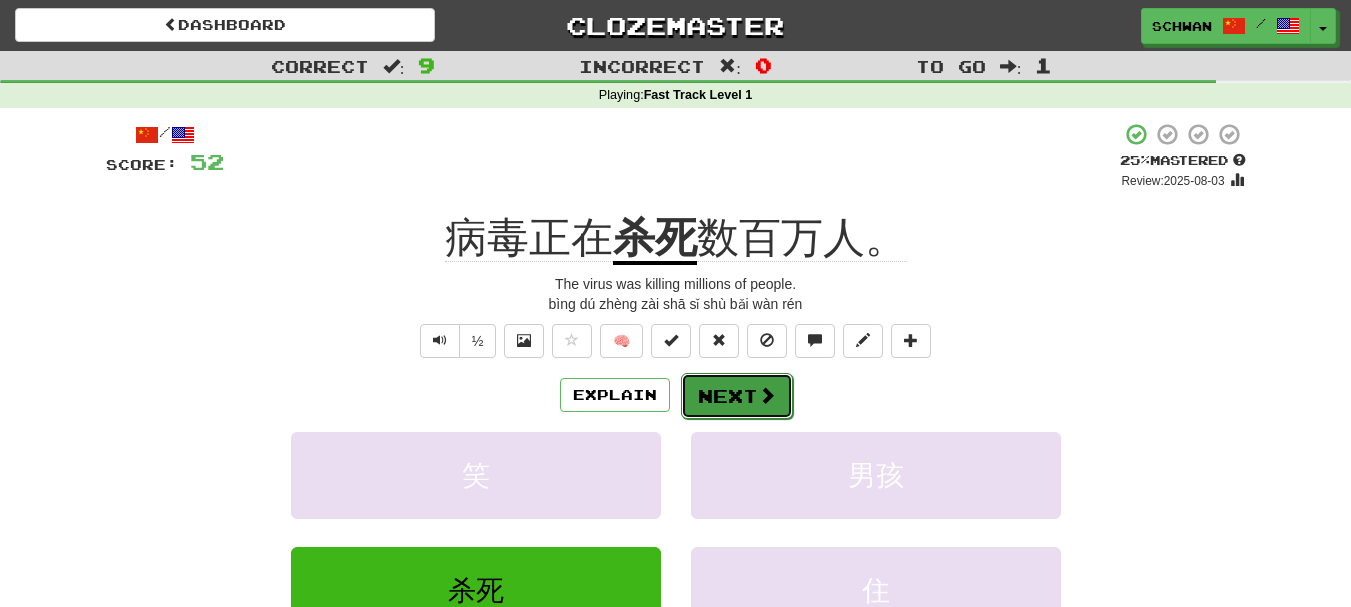 click on "Next" at bounding box center (737, 396) 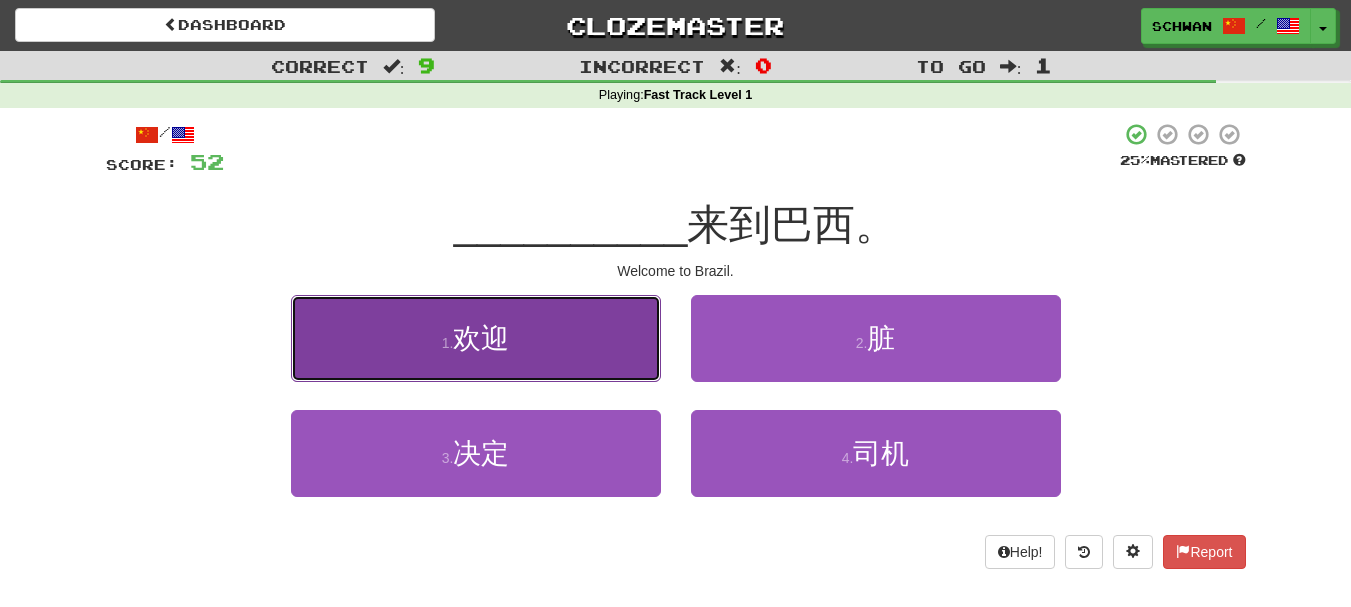 click on "1 .  欢迎" at bounding box center (476, 338) 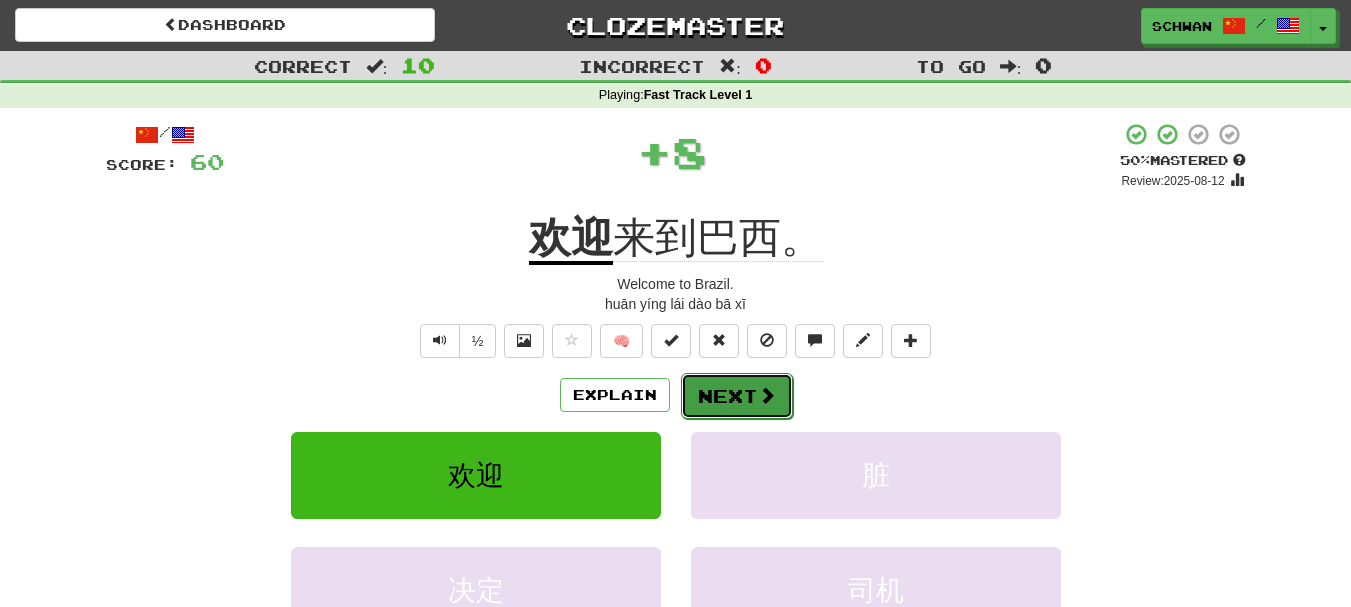 click on "Next" at bounding box center (737, 396) 